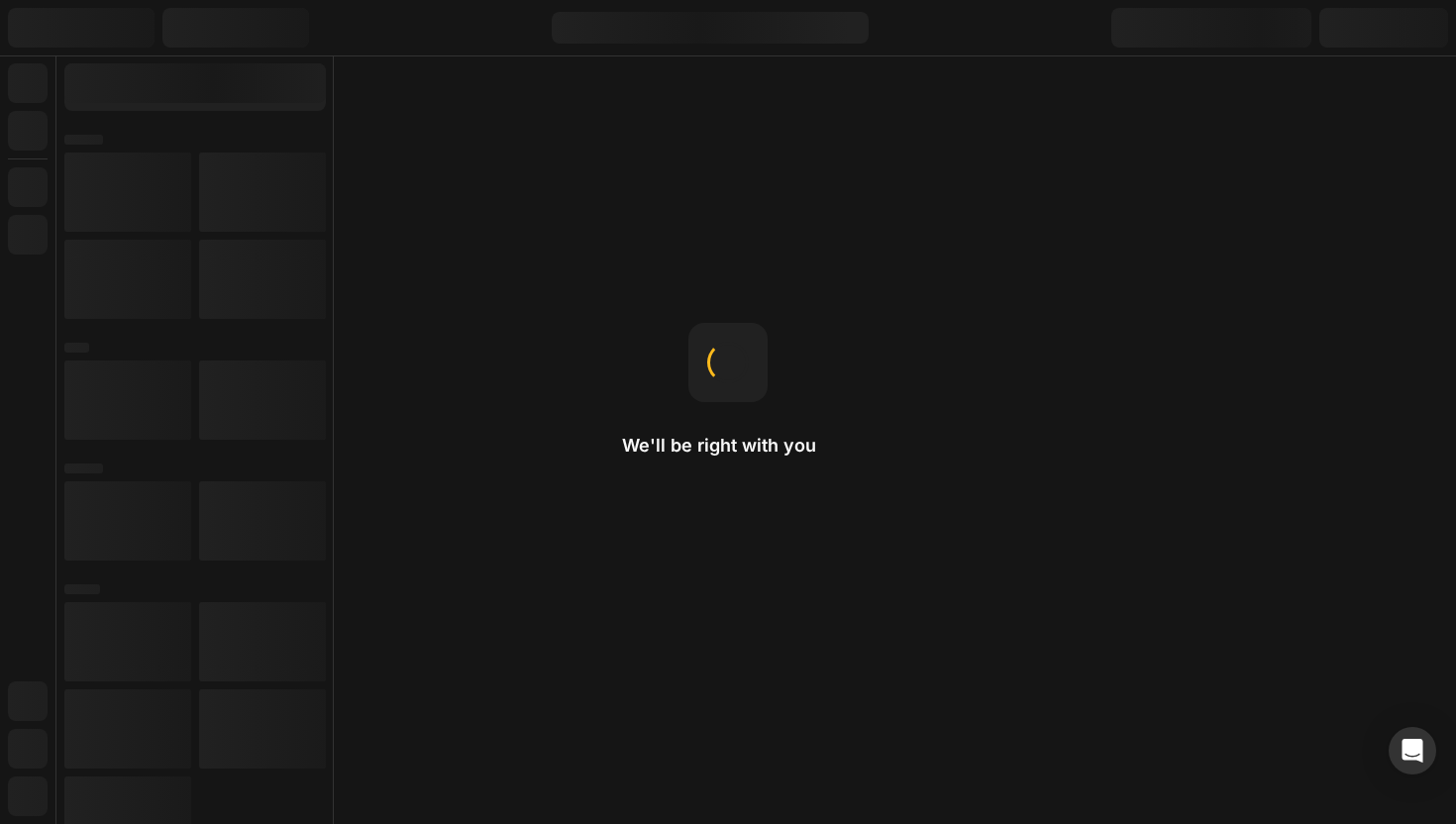 scroll, scrollTop: 0, scrollLeft: 0, axis: both 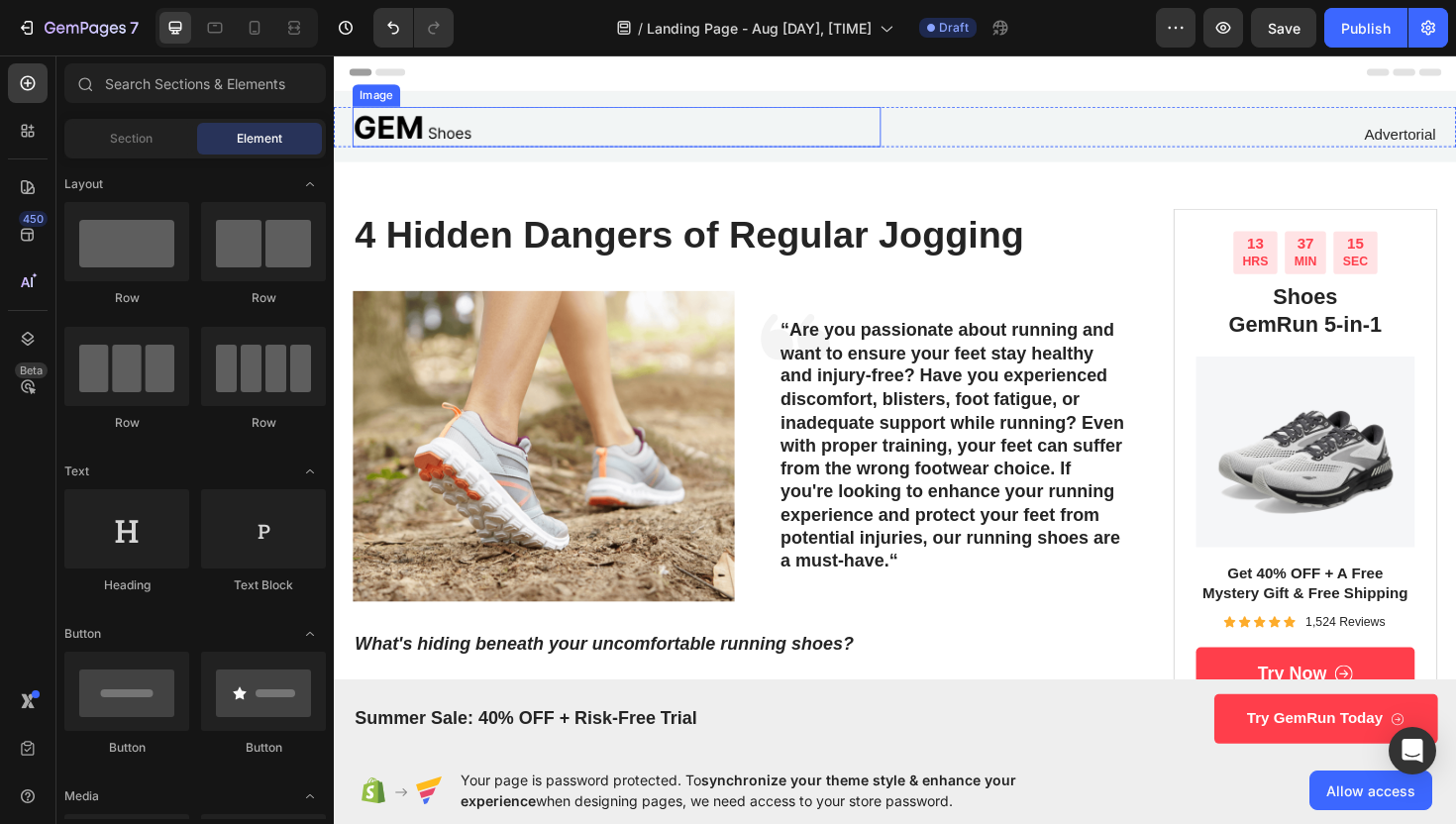 click at bounding box center [416, 131] 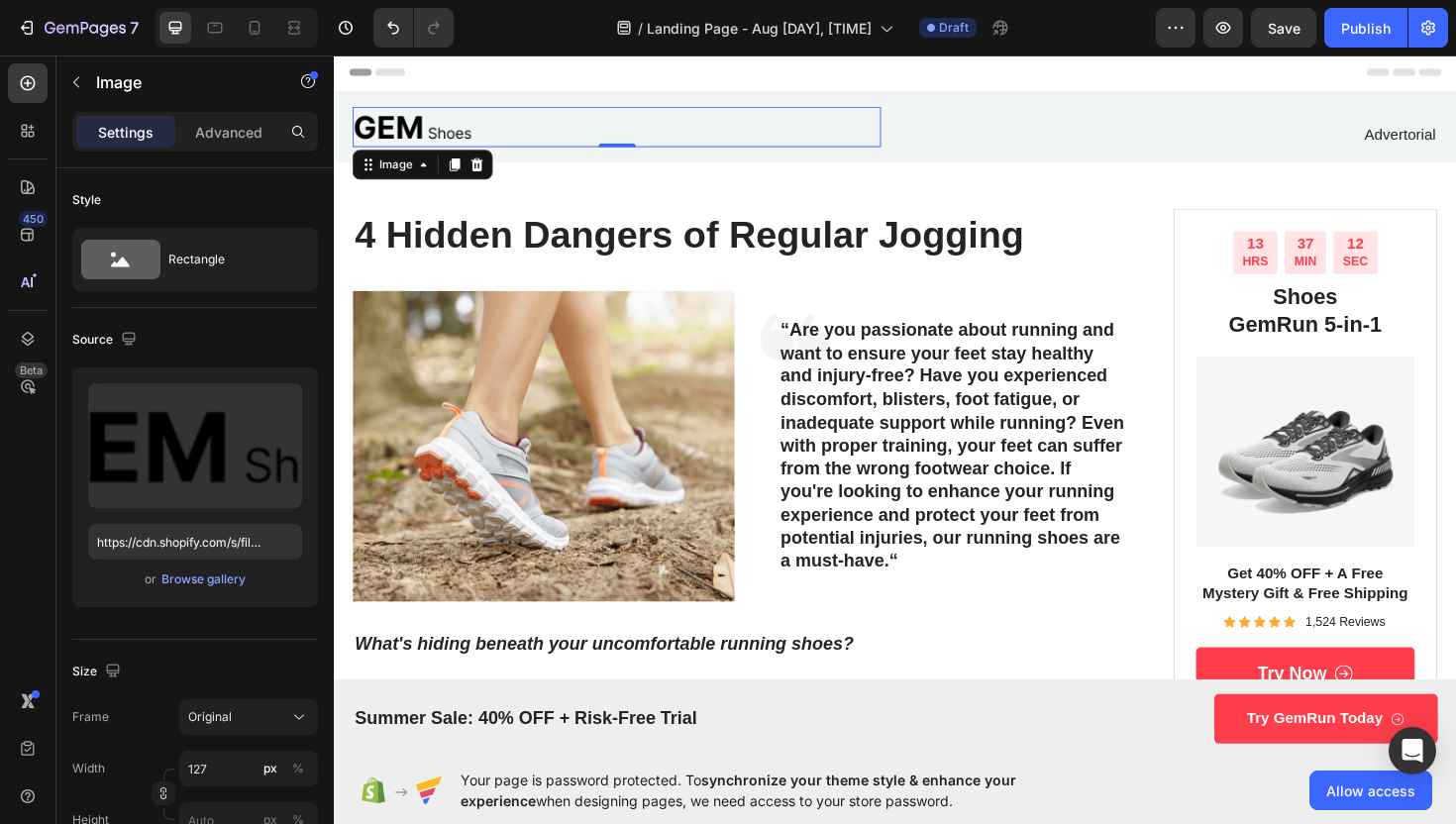 click at bounding box center (416, 131) 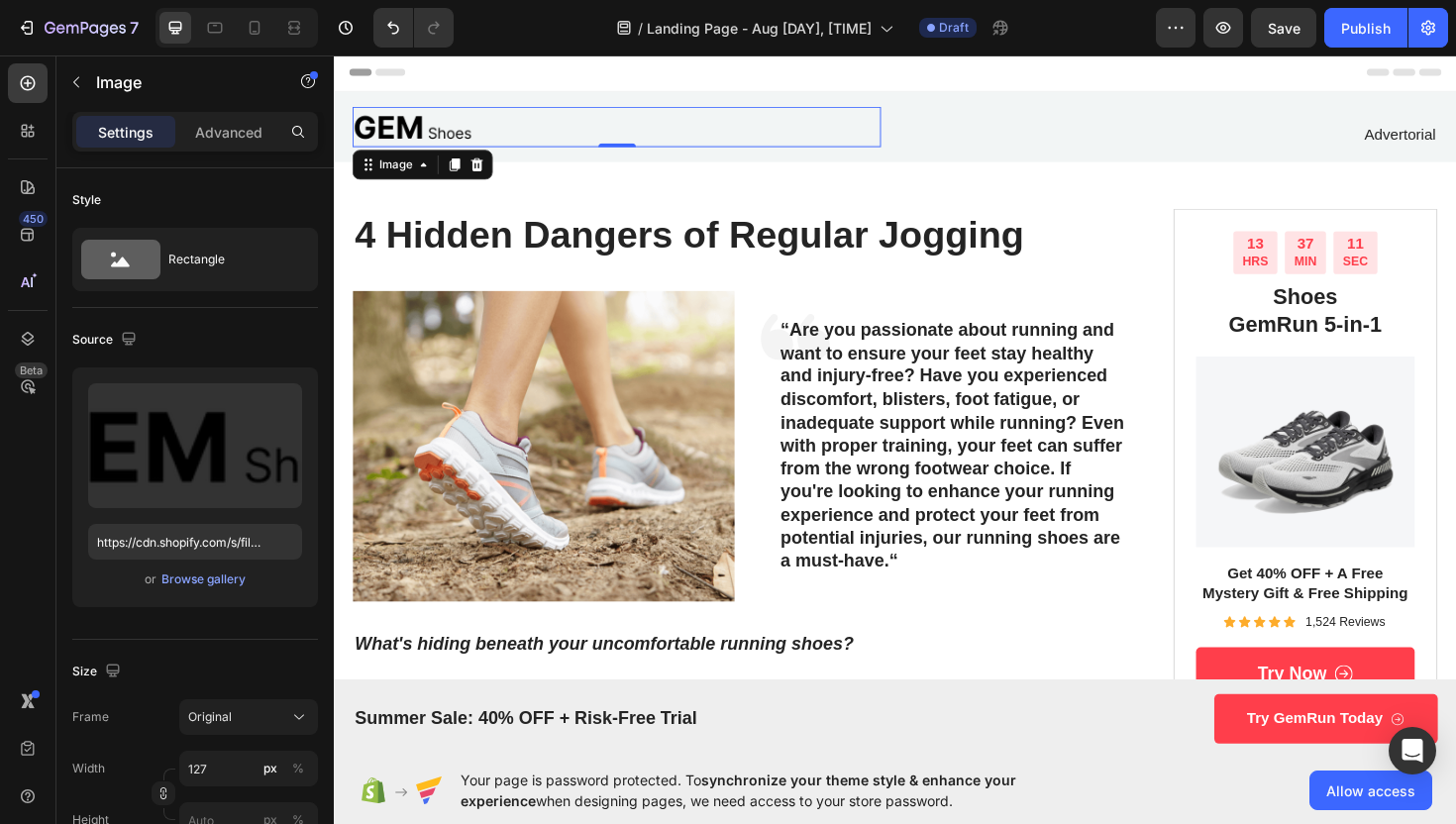 click at bounding box center (416, 131) 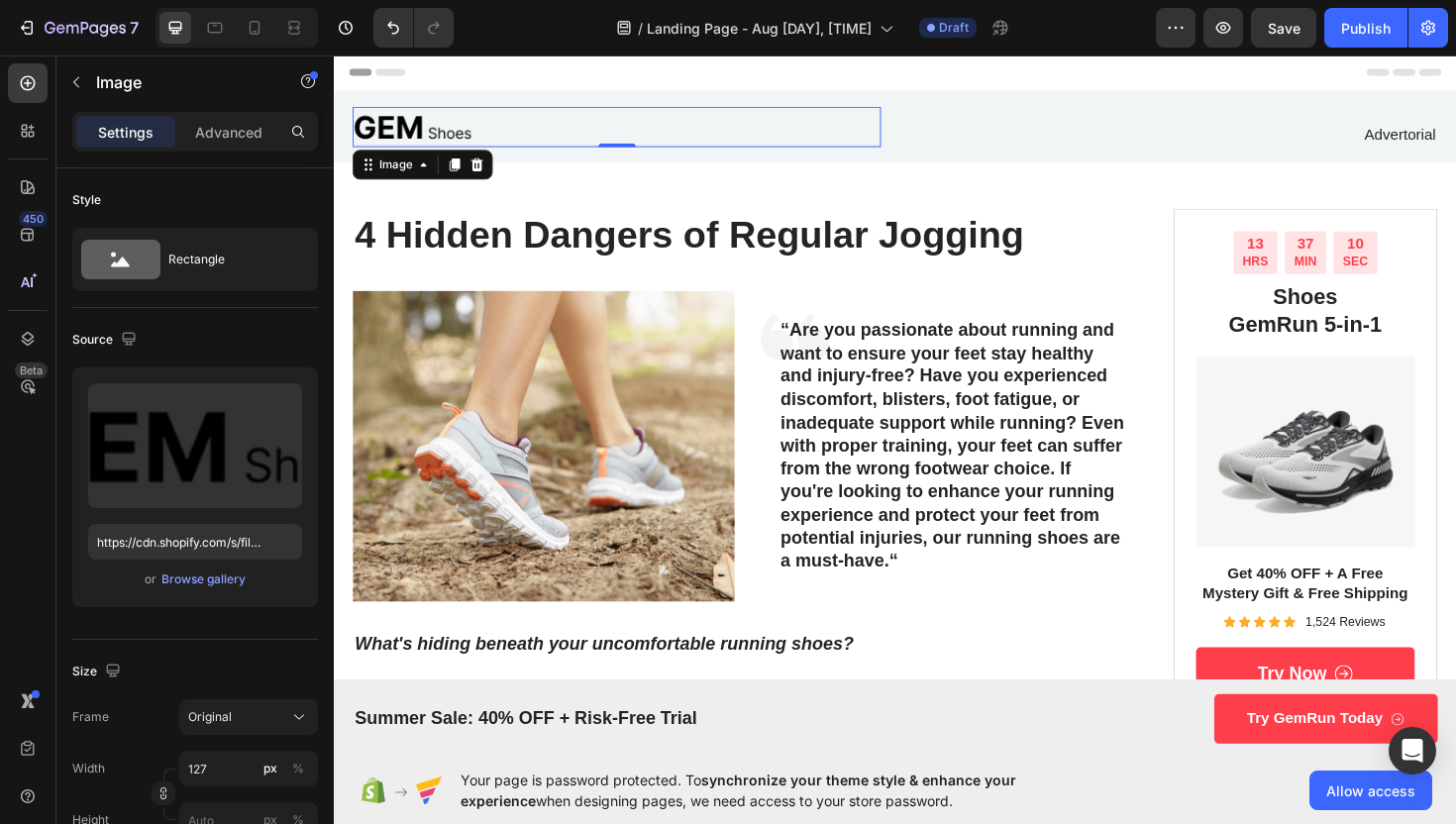 click at bounding box center [416, 131] 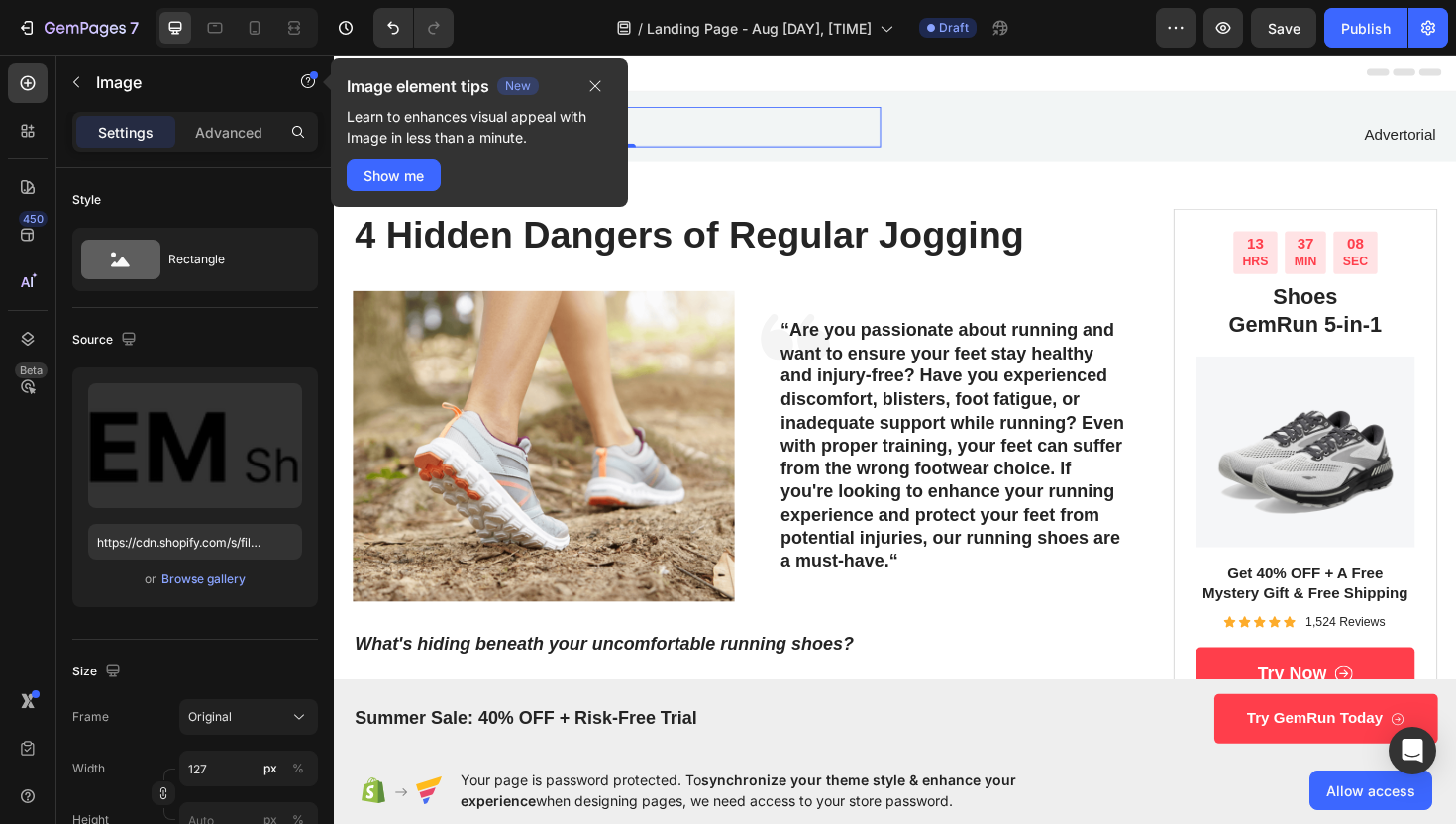 click on "Image element tips New" at bounding box center (479, 86) 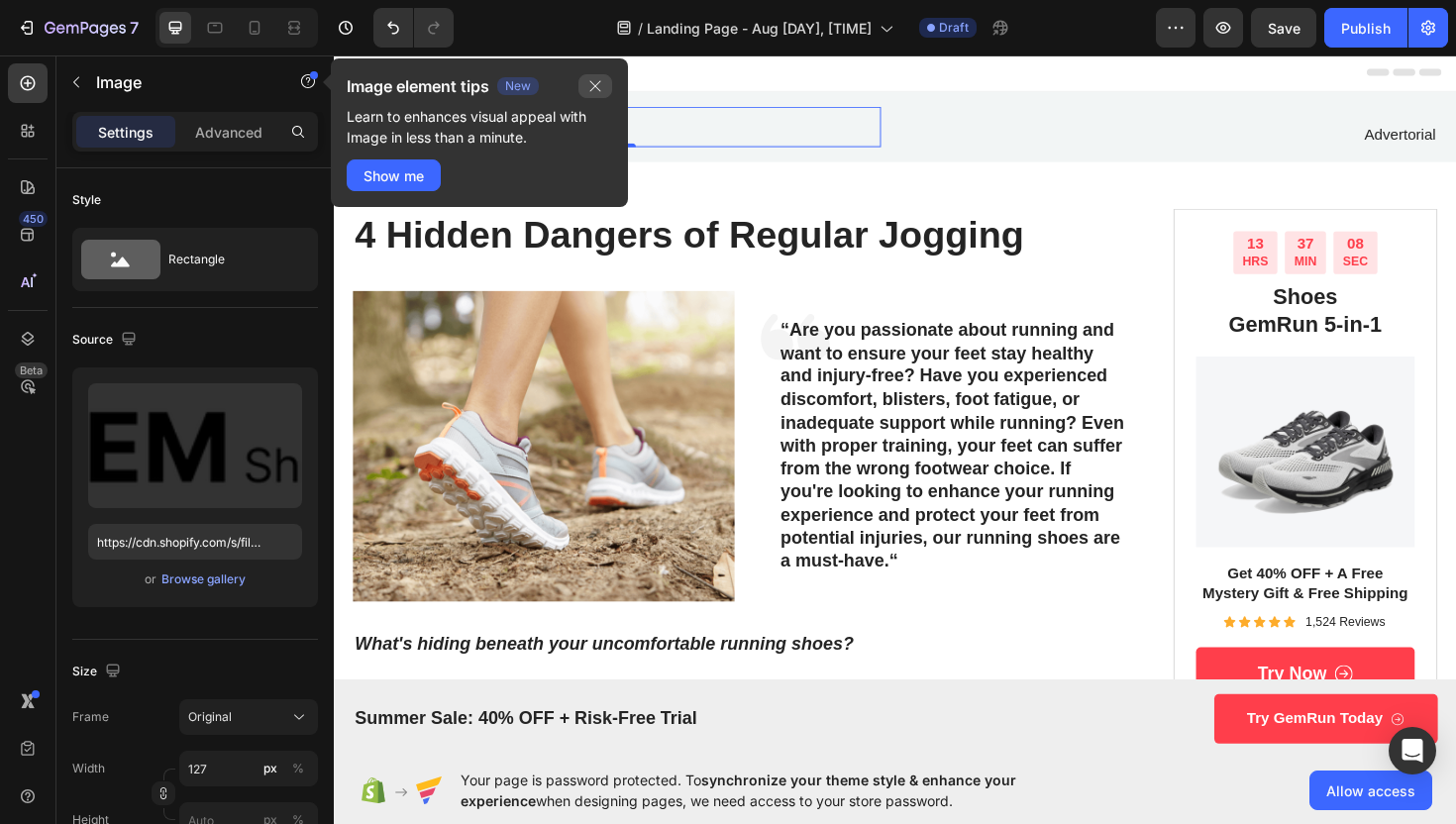 click 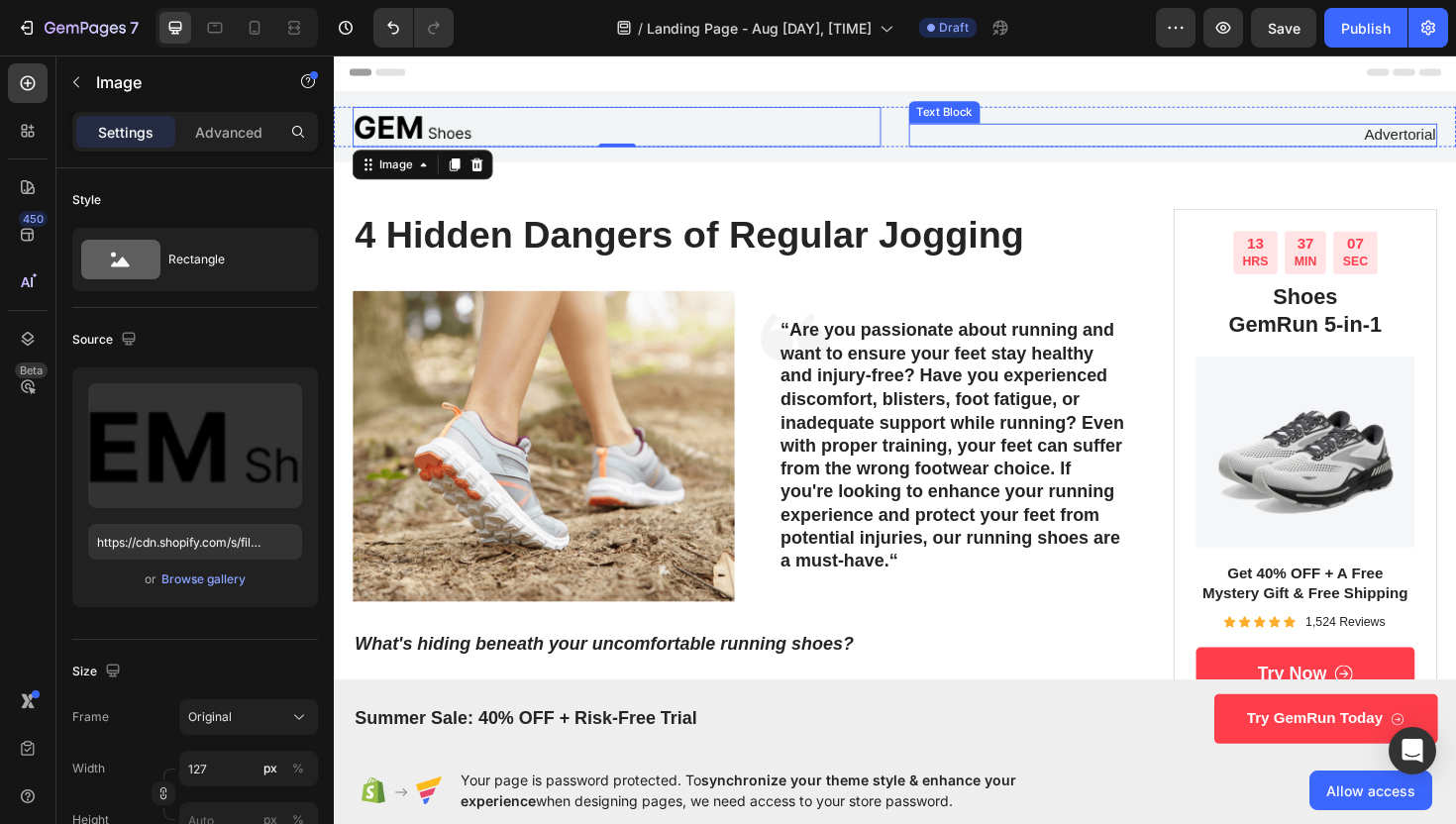 click on "Advertorial" at bounding box center [1222, 140] 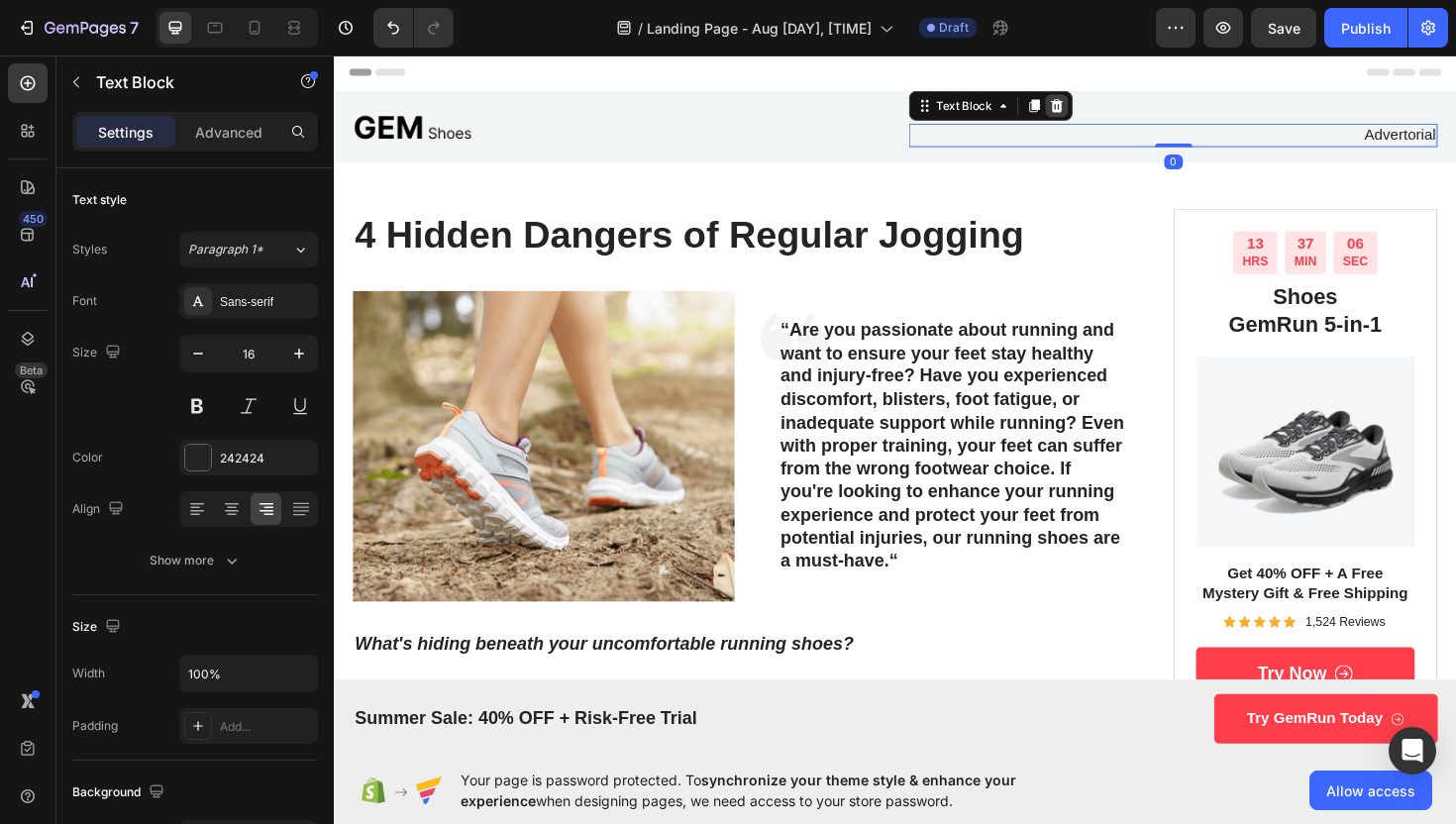 click 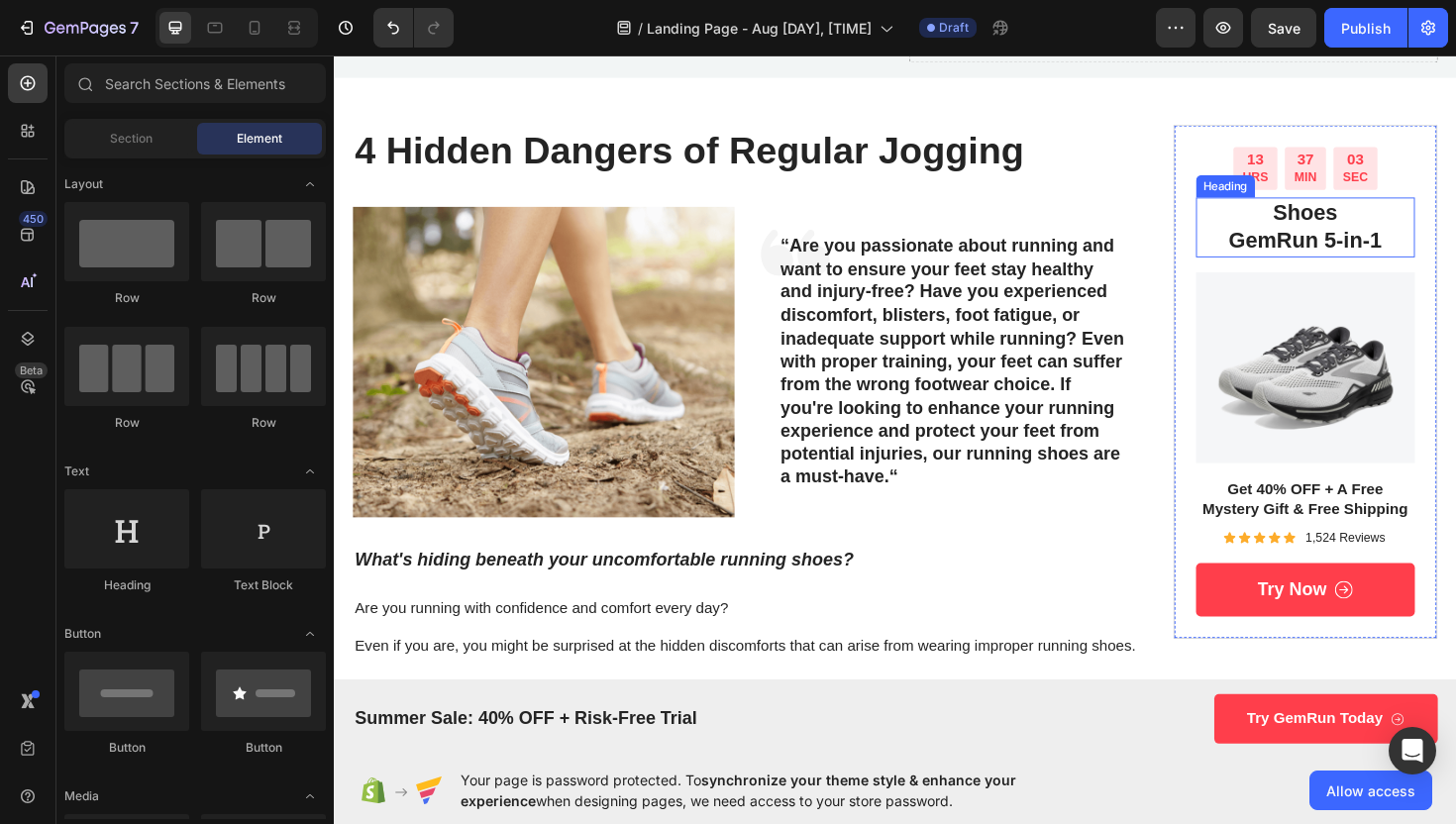 scroll, scrollTop: 118, scrollLeft: 0, axis: vertical 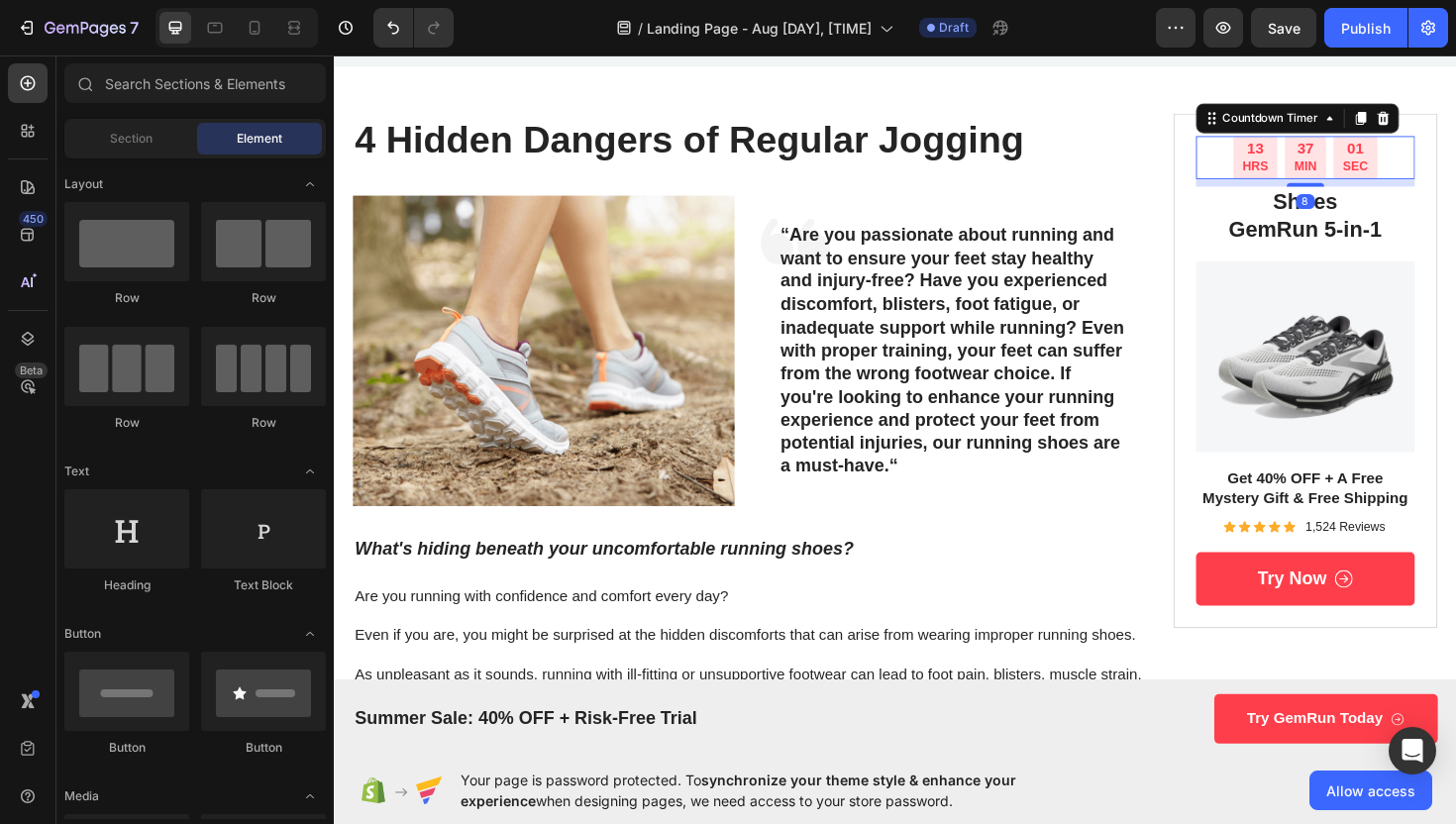 click on "13" at bounding box center (1309, 154) 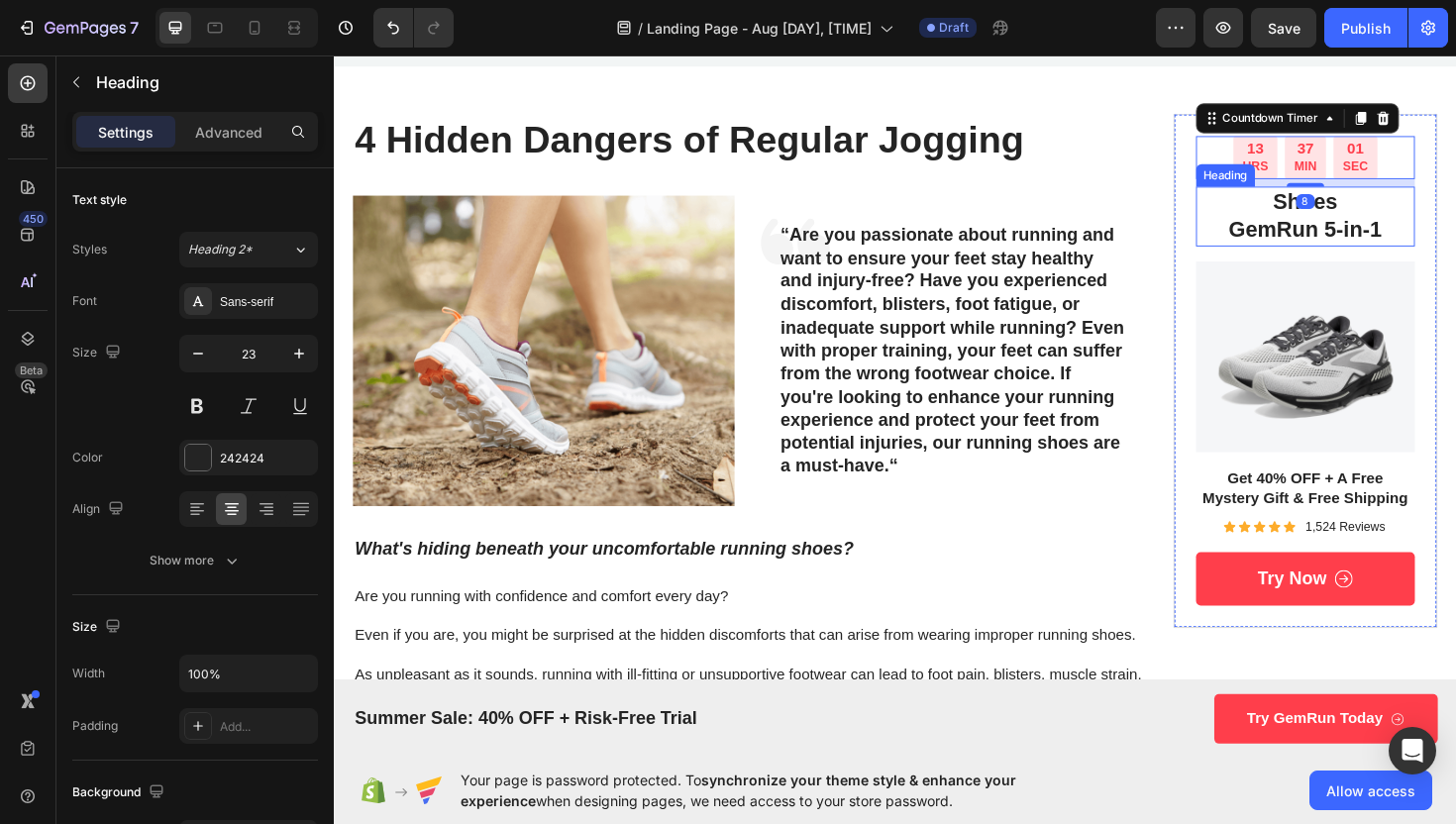click on "Shoes  GemRun 5-in-1" at bounding box center [1363, 226] 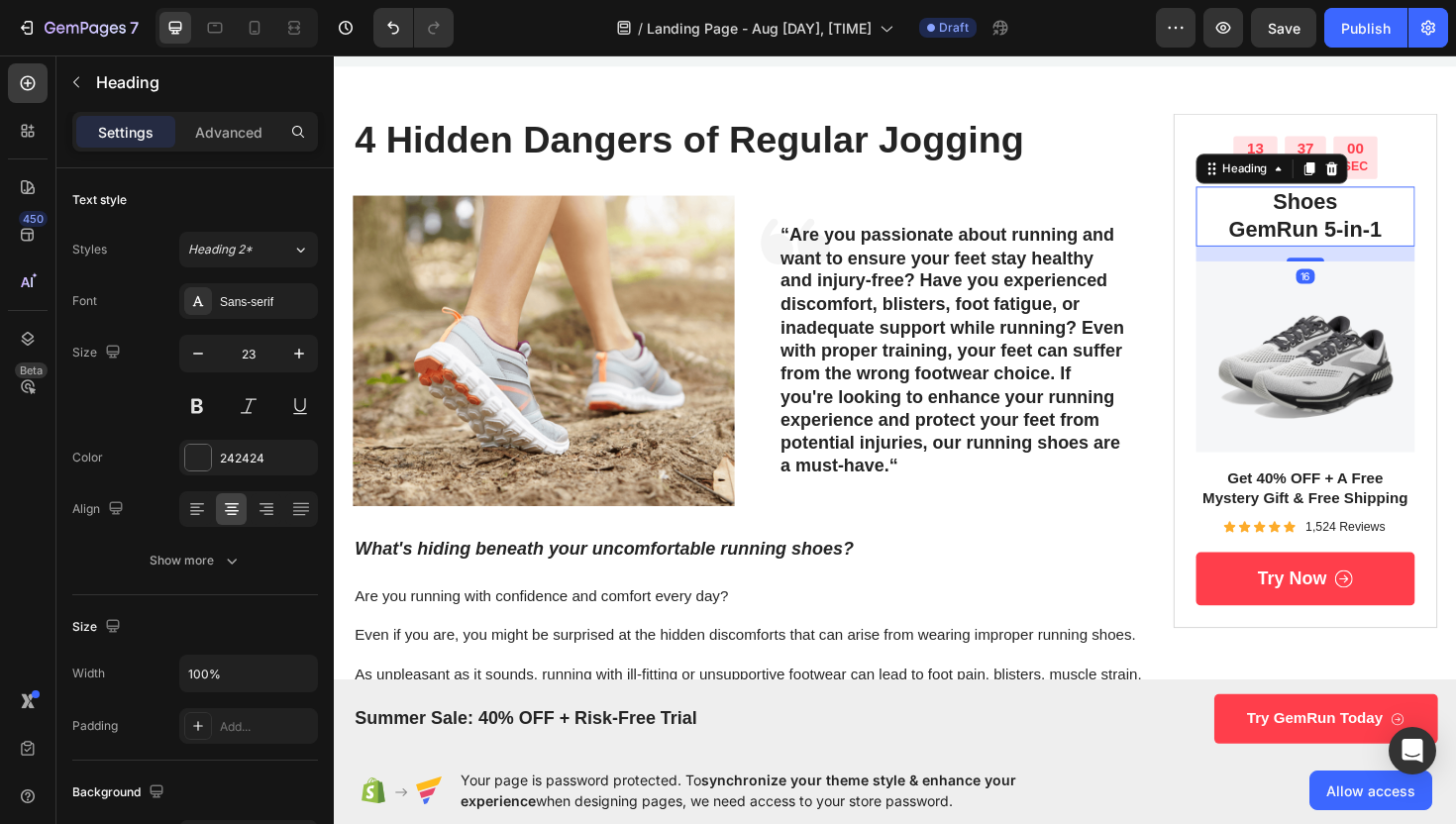 click on "Shoes  GemRun 5-in-1" at bounding box center [1363, 226] 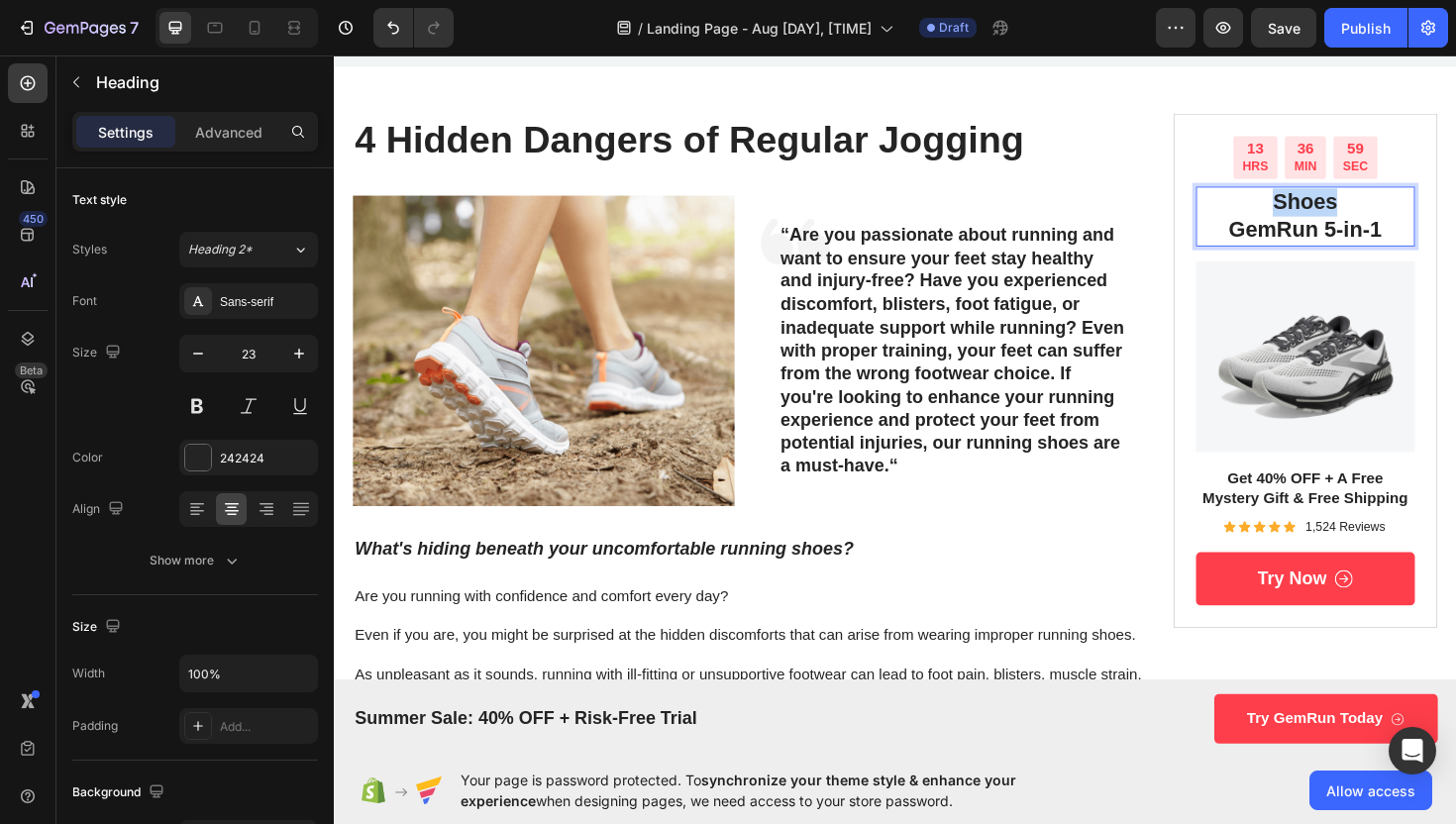 click on "Shoes  GemRun 5-in-1" at bounding box center (1363, 226) 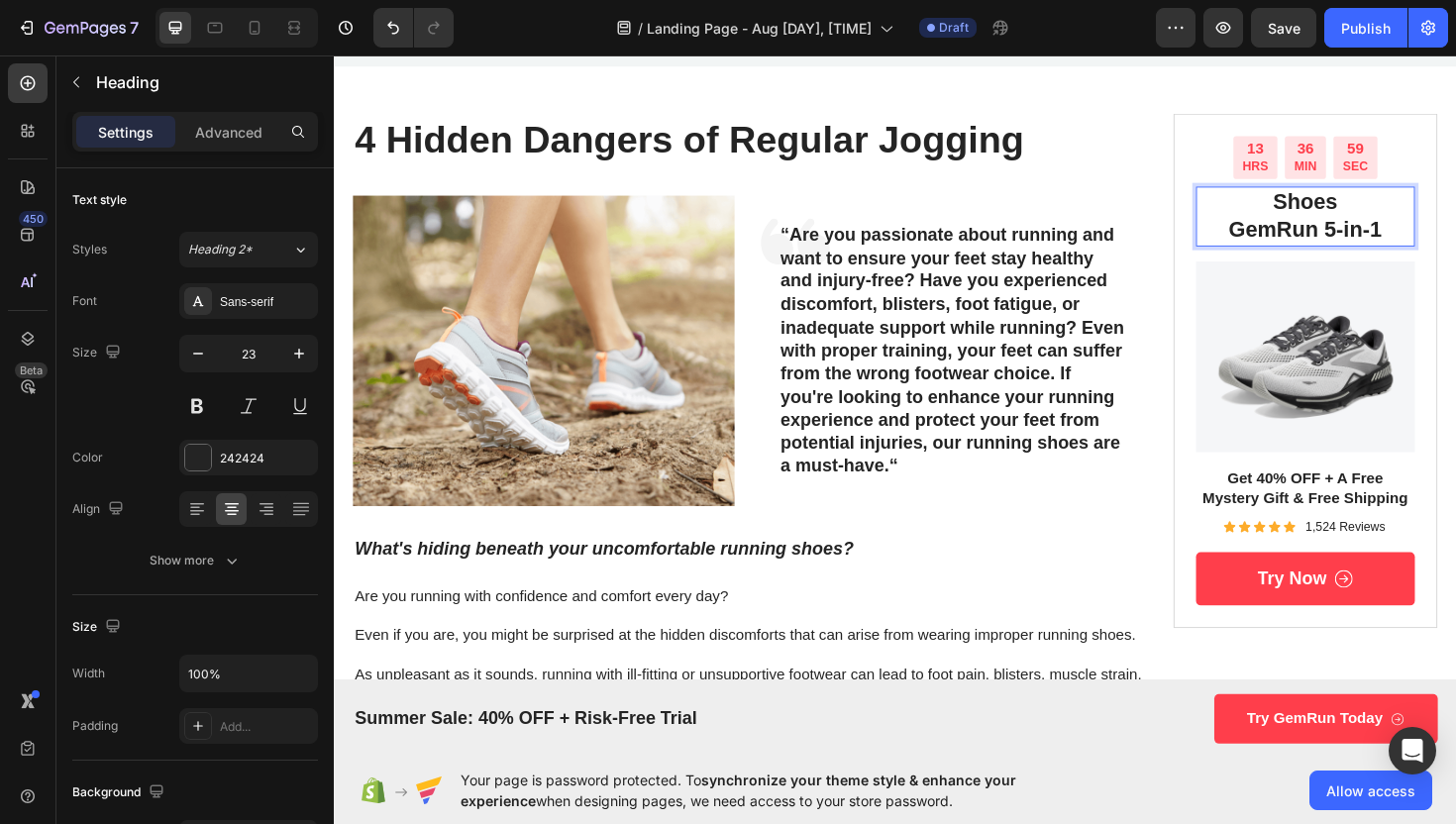 click on "Shoes  GemRun 5-in-1" at bounding box center [1363, 226] 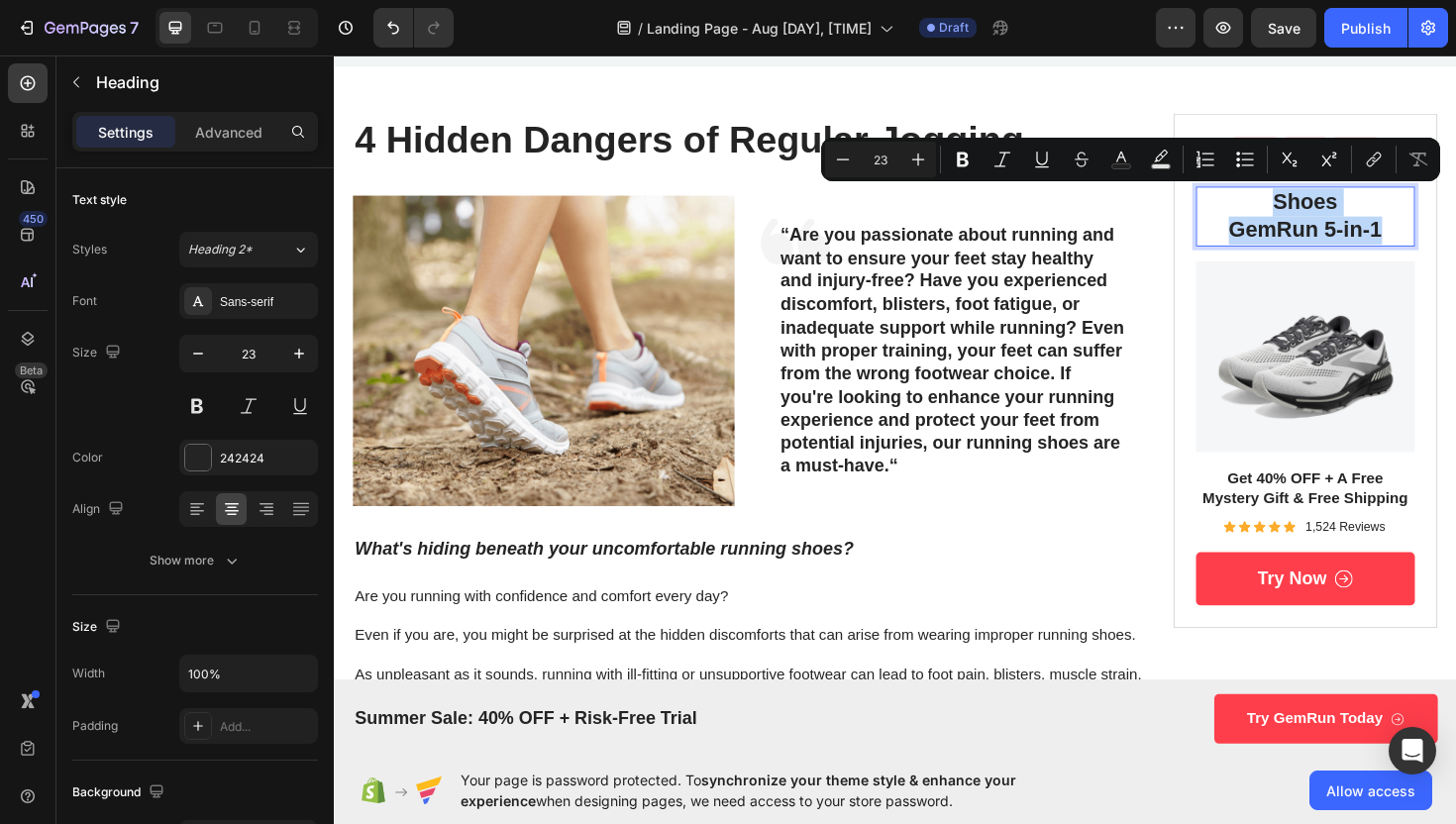 drag, startPoint x: 1328, startPoint y: 211, endPoint x: 1444, endPoint y: 242, distance: 120.070812 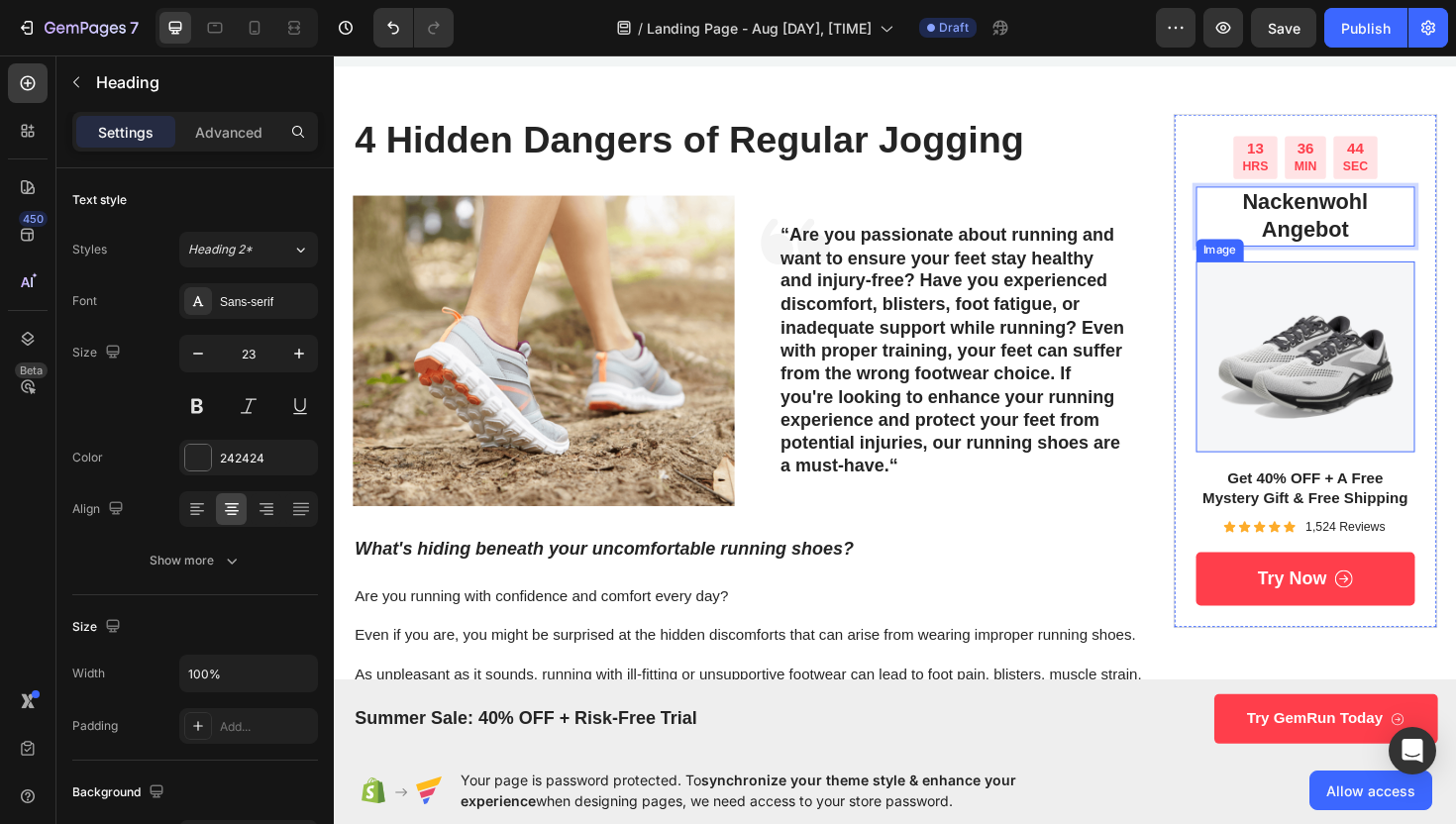 scroll, scrollTop: 197, scrollLeft: 0, axis: vertical 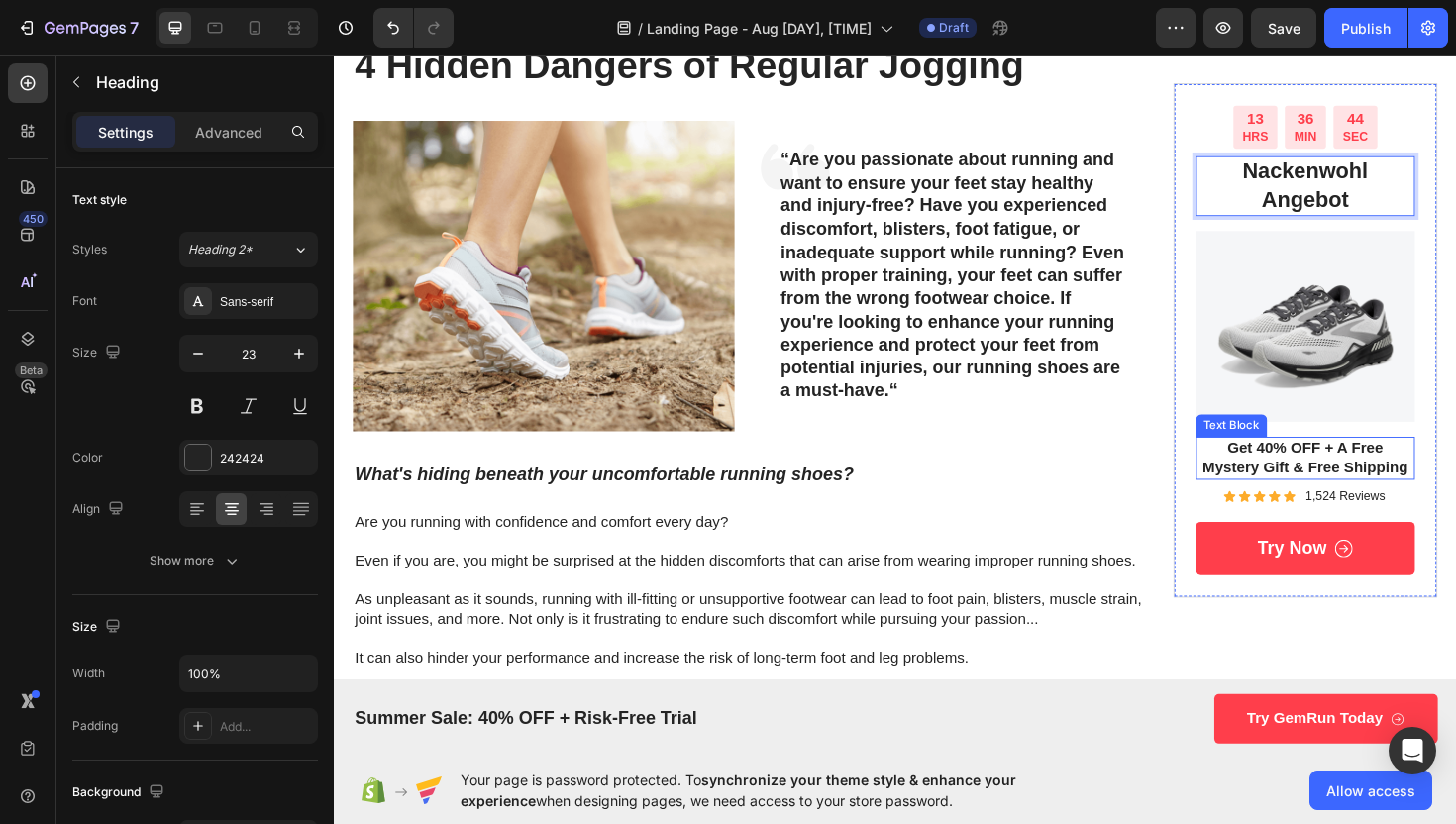 click on "Get 40% OFF + A Free Mystery Gift & Free Shipping" at bounding box center [1363, 482] 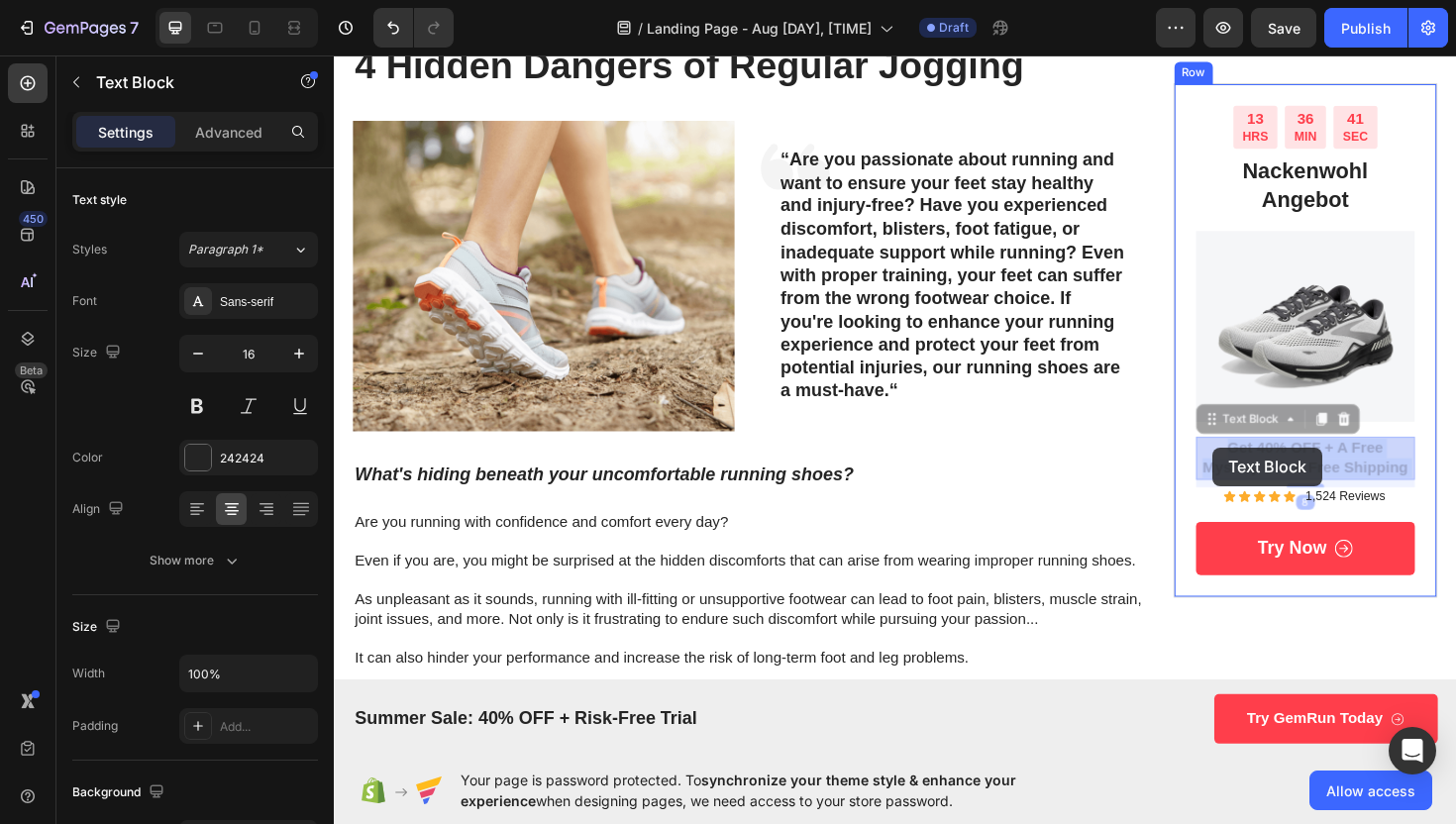 drag, startPoint x: 1280, startPoint y: 471, endPoint x: 1264, endPoint y: 470, distance: 16.03122 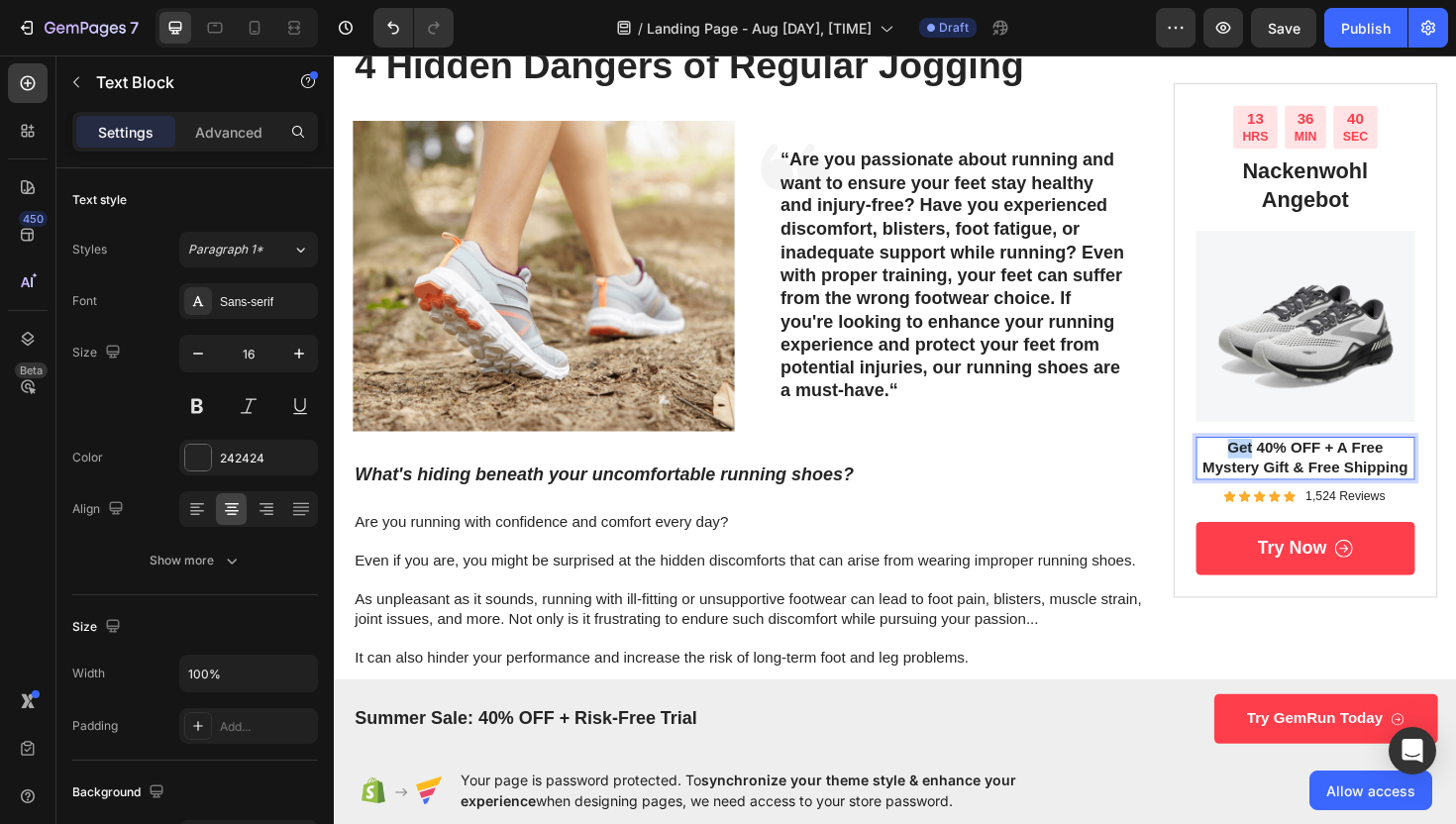 click on "Get 40% OFF + A Free Mystery Gift & Free Shipping" at bounding box center (1363, 482) 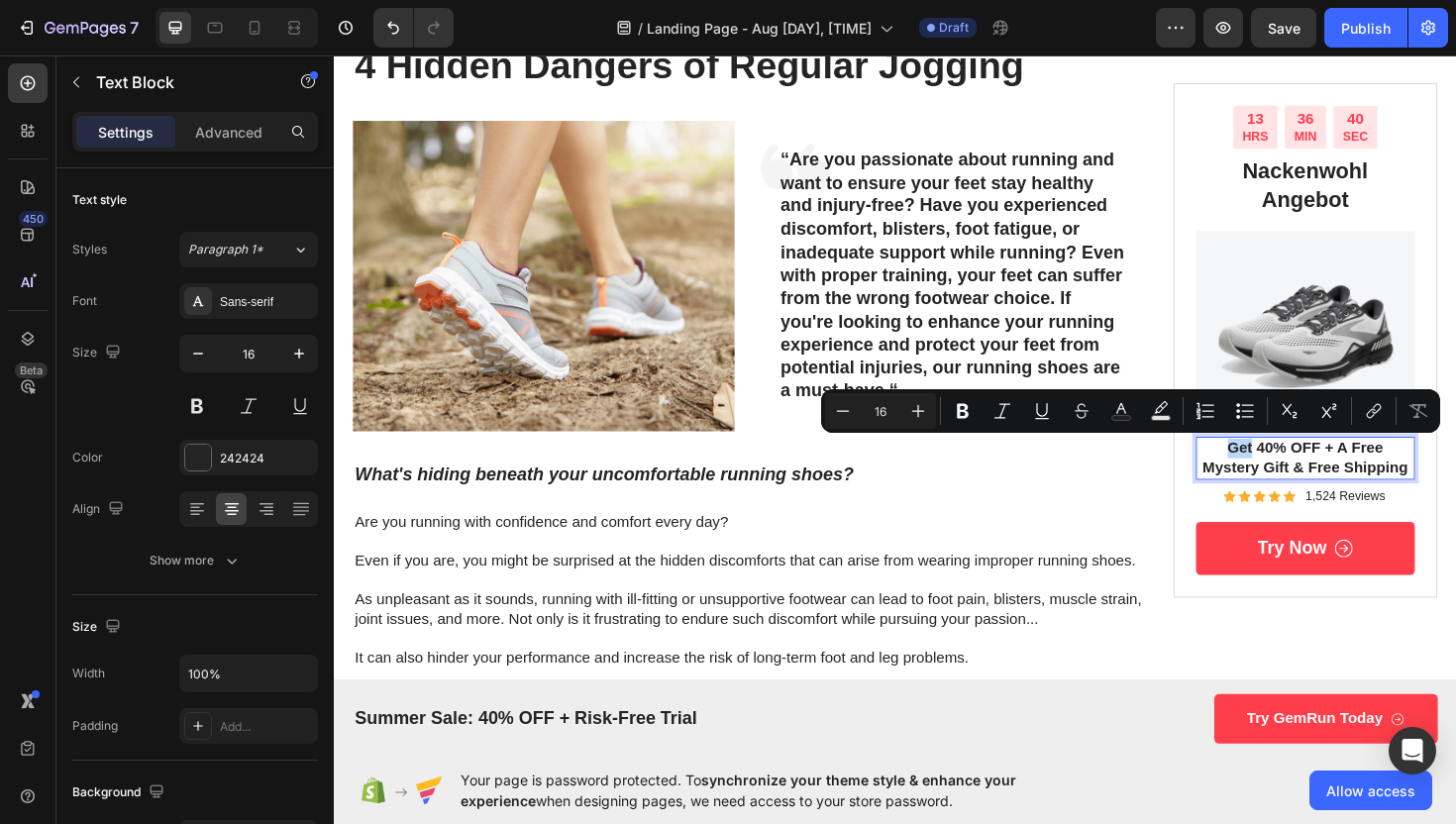 click on "Get 40% OFF + A Free Mystery Gift & Free Shipping" at bounding box center [1363, 482] 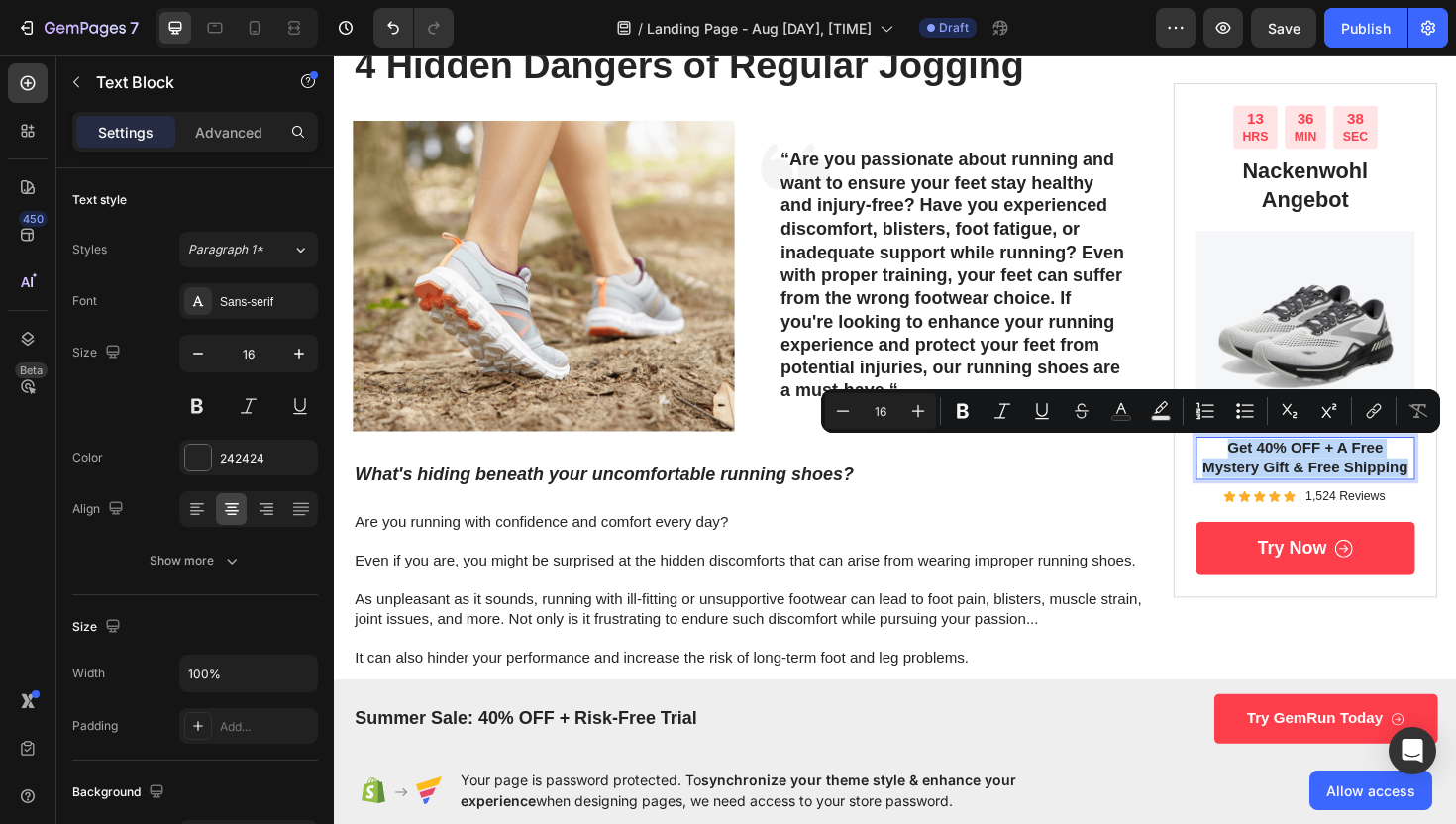 drag, startPoint x: 1283, startPoint y: 473, endPoint x: 1468, endPoint y: 491, distance: 185.87361 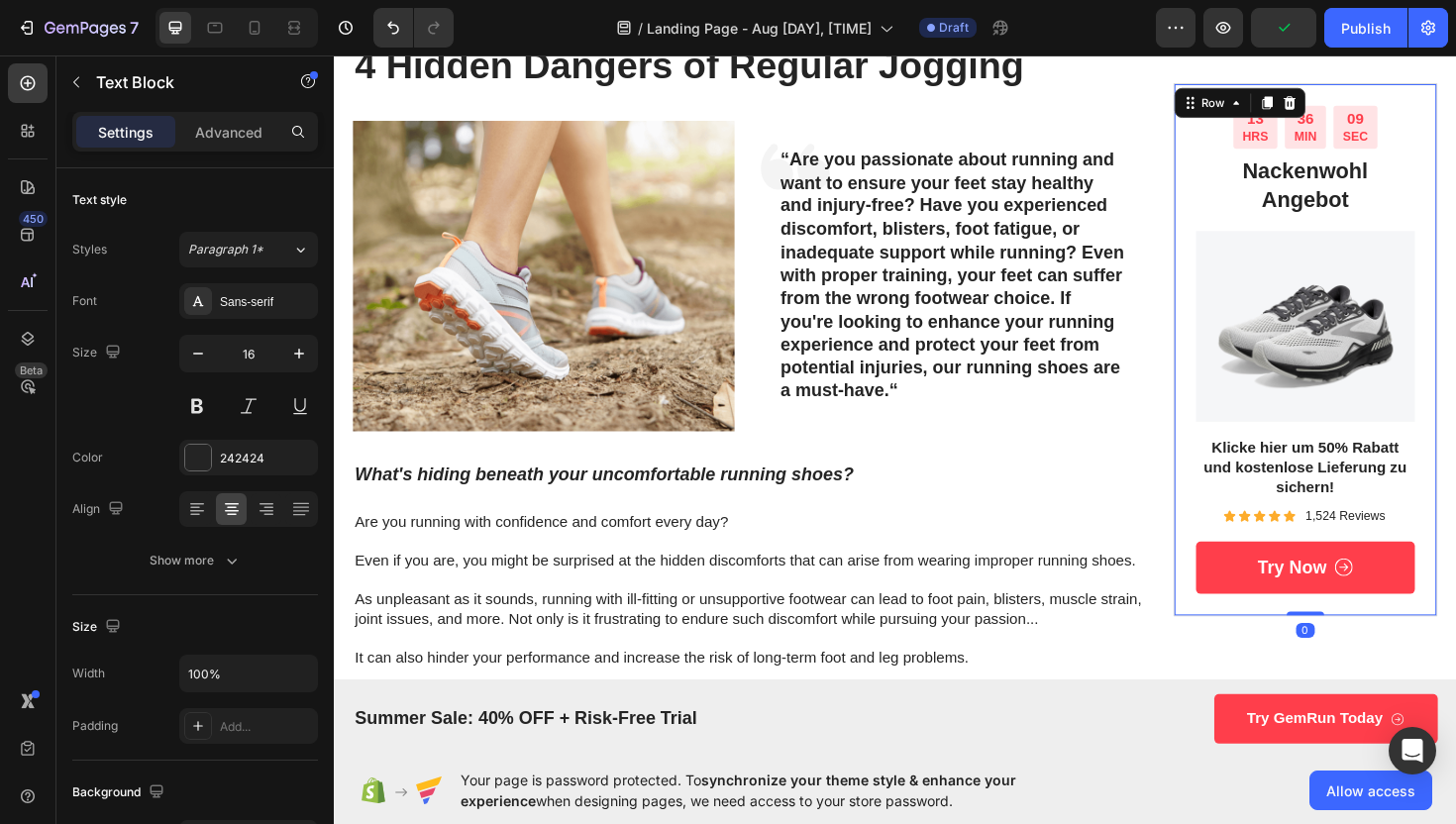 click on "[NUMBER] HRS [NUMBER] MIN [NUMBER] SEC Countdown Timer Nackenwohl Angebot Heading Image Klicke hier um 50% Rabatt und kostenlose Lieferung zu sichern! Text Block Icon Icon Icon Icon Icon Icon List [NUMBER] Reviews Text Block Row
Try Now Button Row   0" at bounding box center (1363, 367) 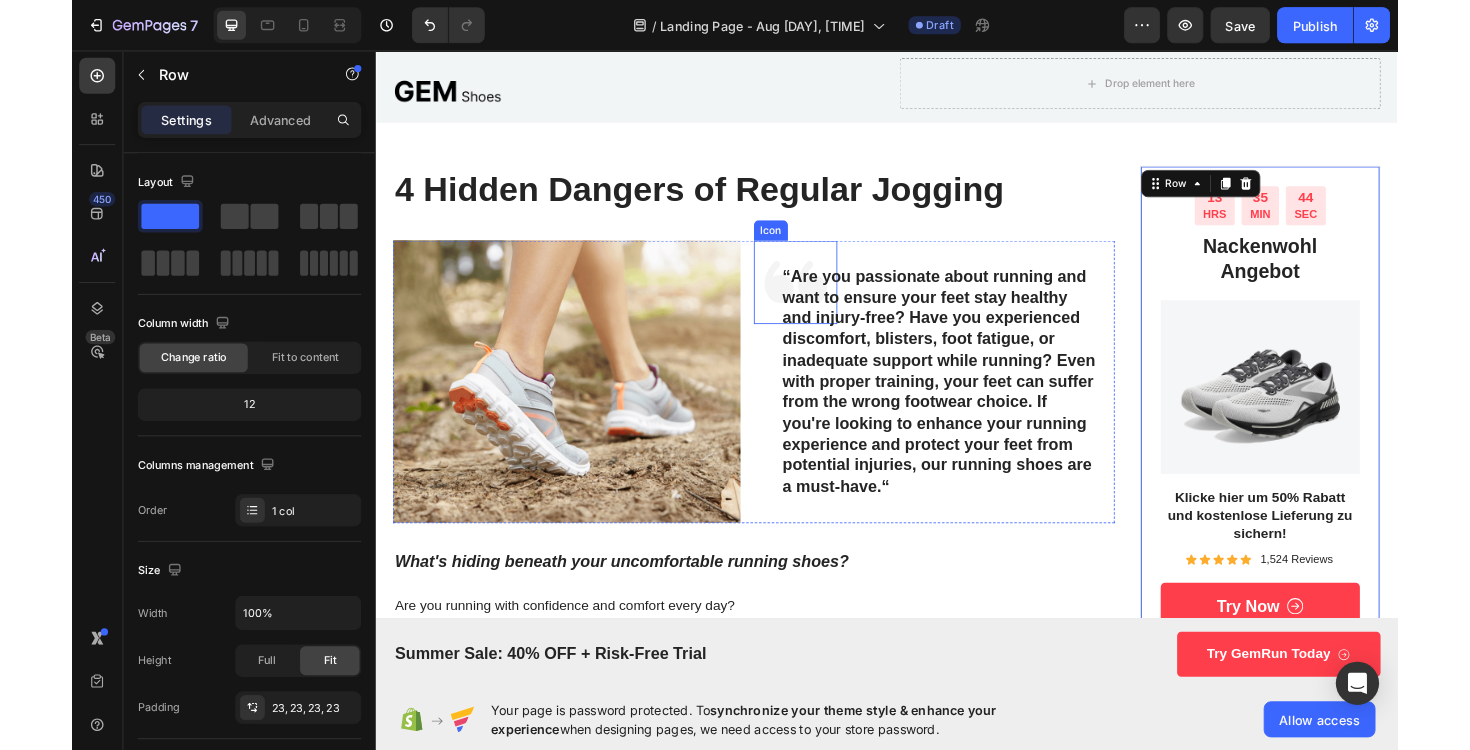 scroll, scrollTop: 4, scrollLeft: 0, axis: vertical 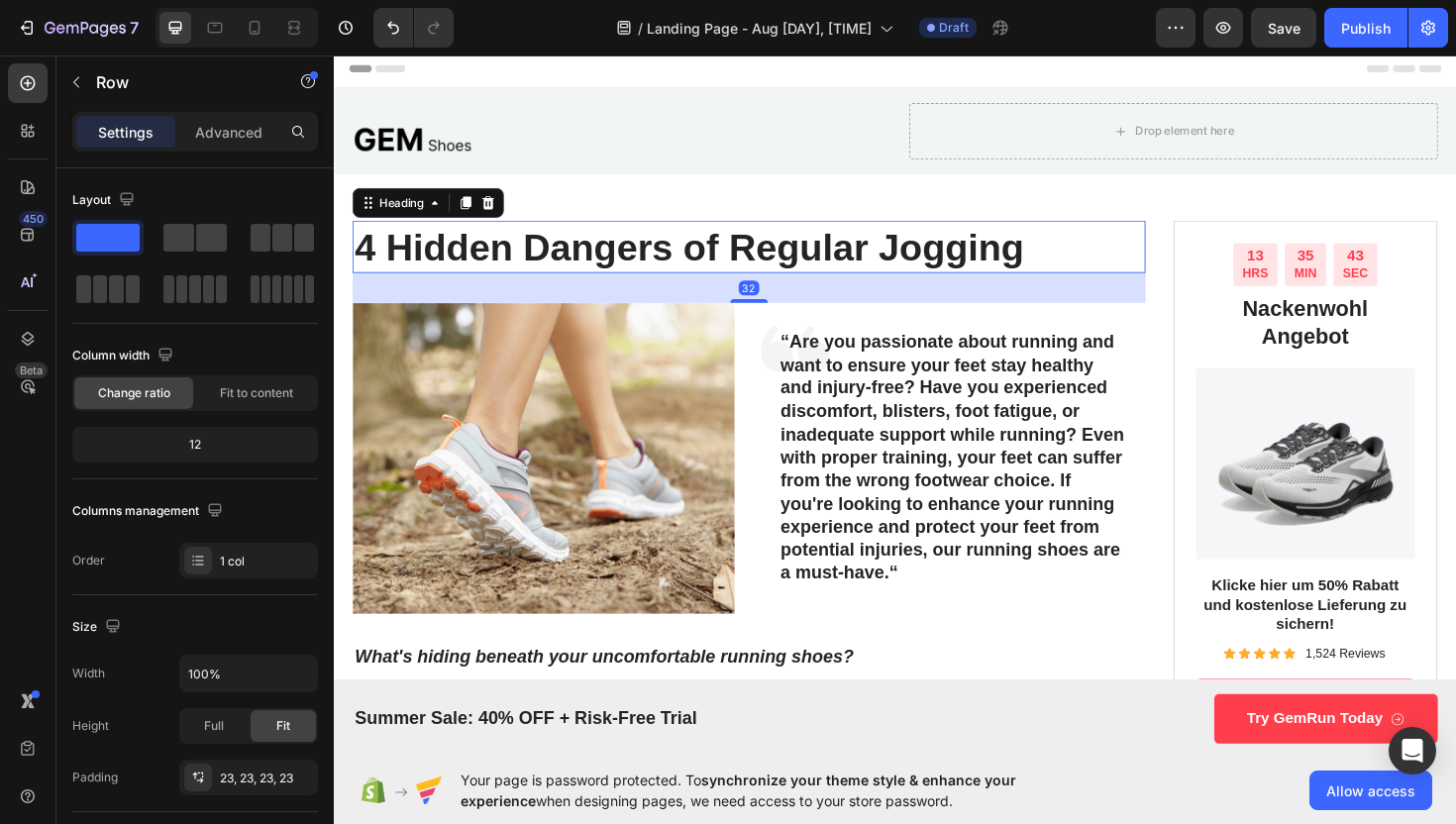 click on "4 Hidden Dangers of Regular Jogging" at bounding box center [774, 258] 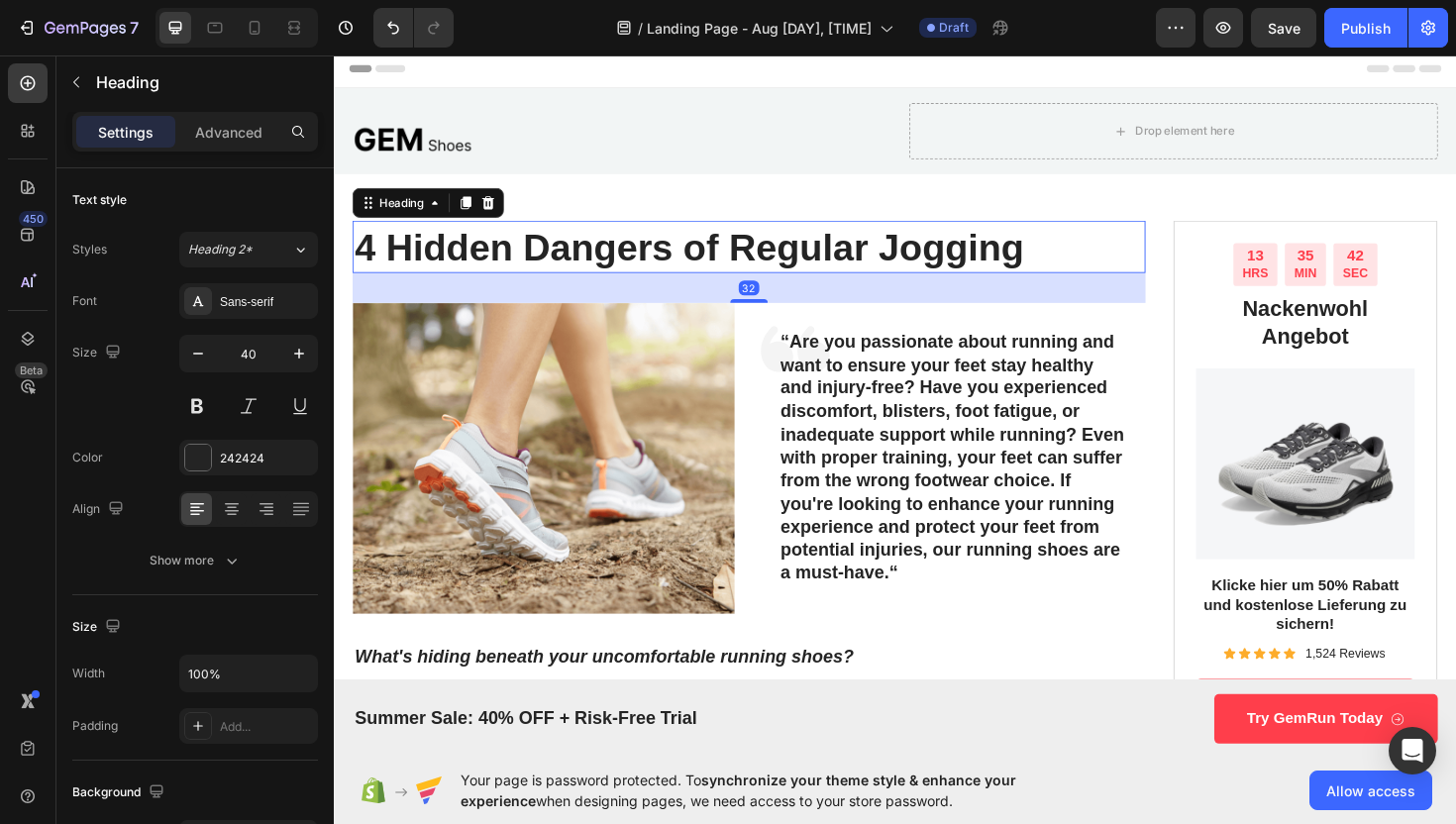 click on "4 Hidden Dangers of Regular Jogging" at bounding box center (774, 258) 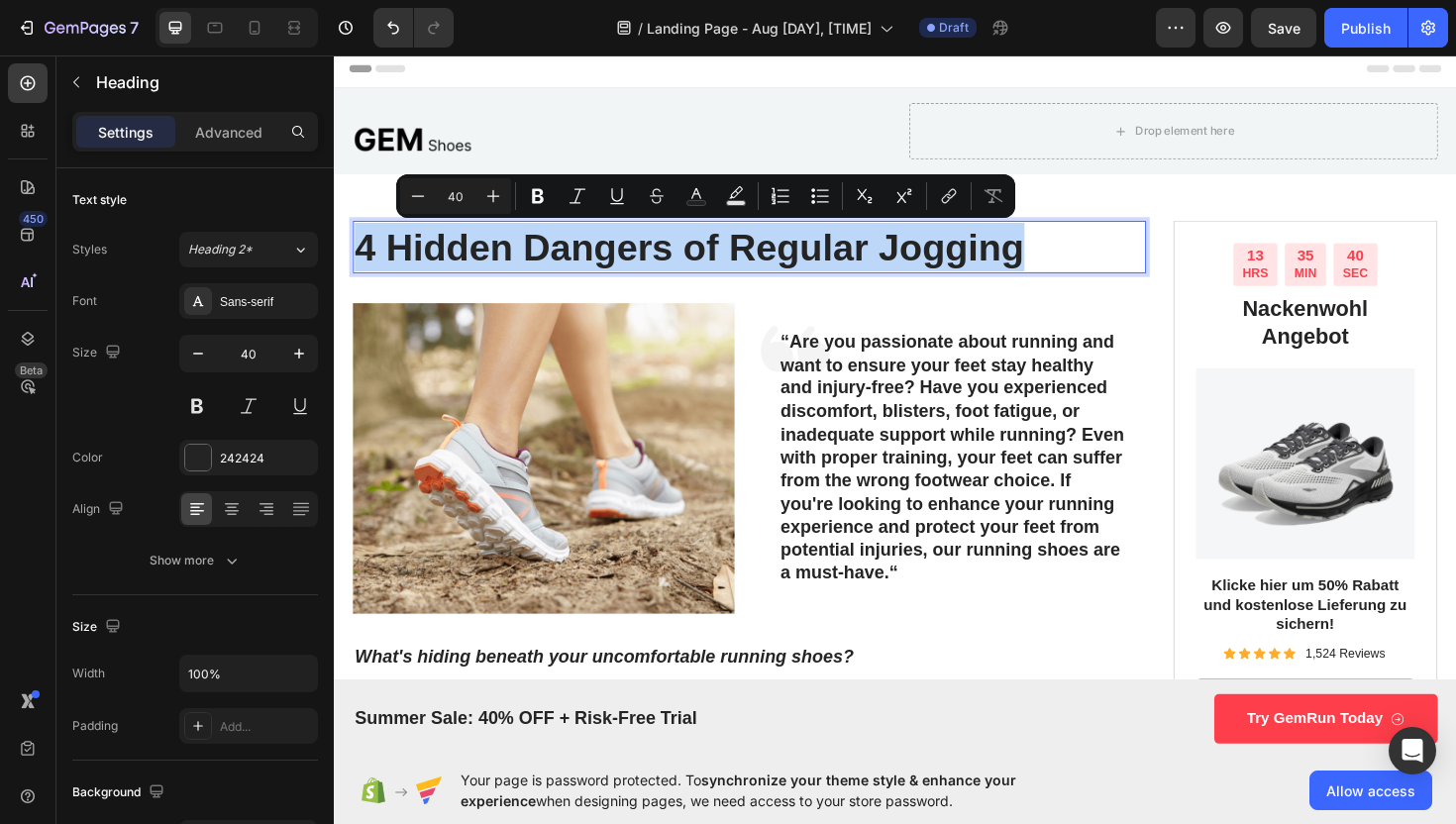 drag, startPoint x: 355, startPoint y: 251, endPoint x: 1074, endPoint y: 247, distance: 719.01113 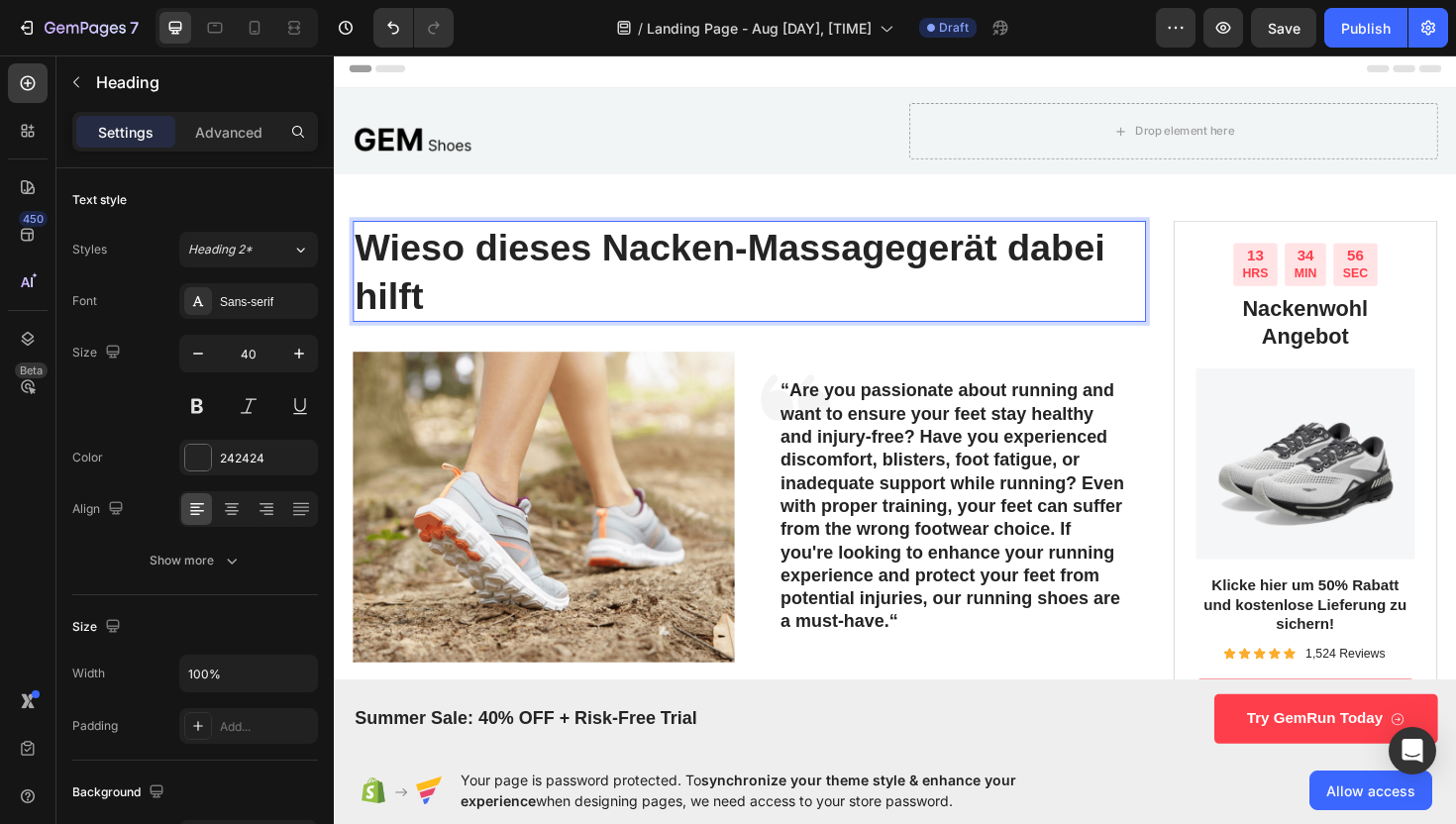 click on "Wieso dieses Nacken-Massagegerät dabei hilft" at bounding box center (774, 284) 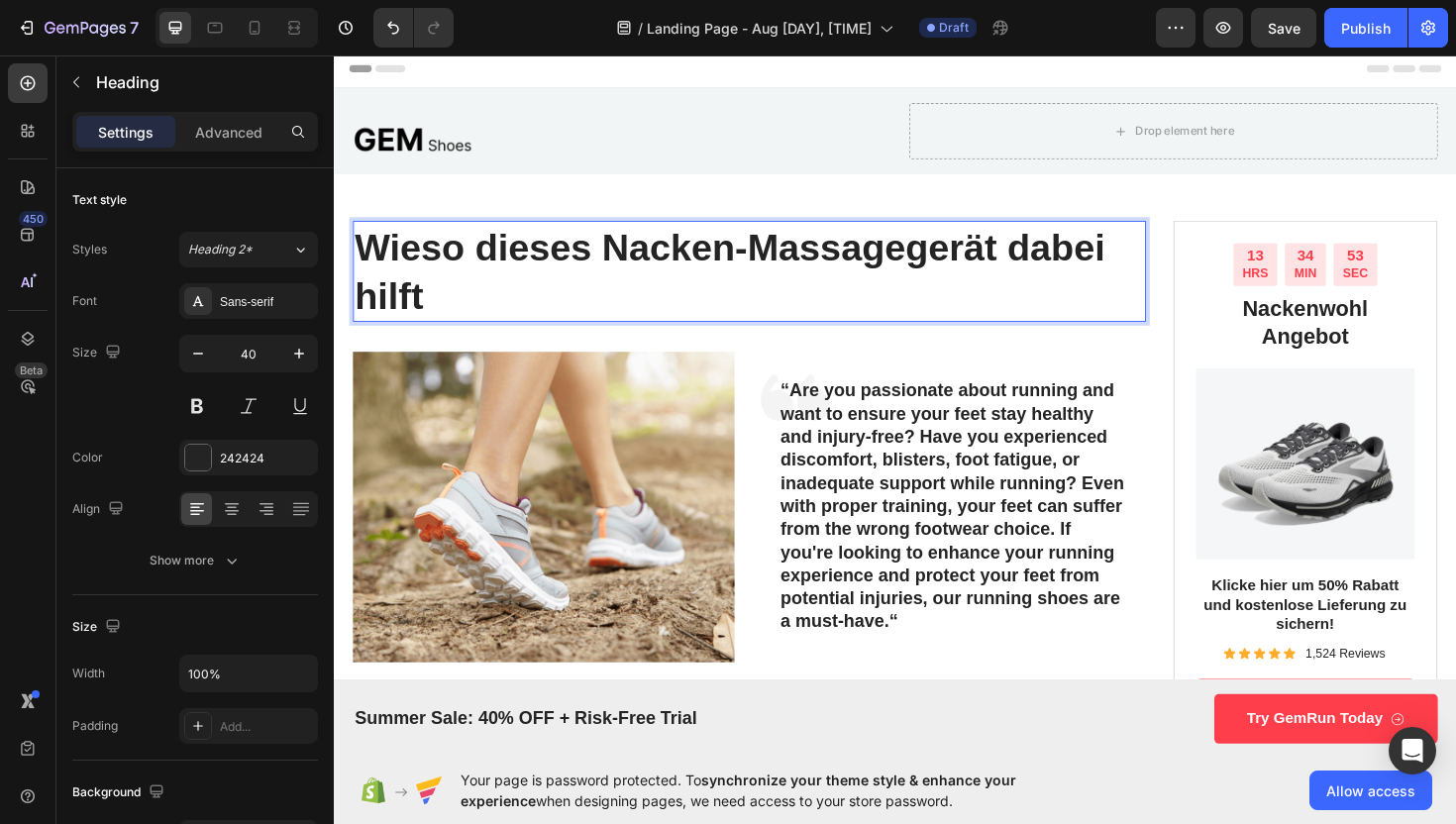 click on "Wieso dieses Nacken-Massagegerät dabei hilft" at bounding box center [774, 284] 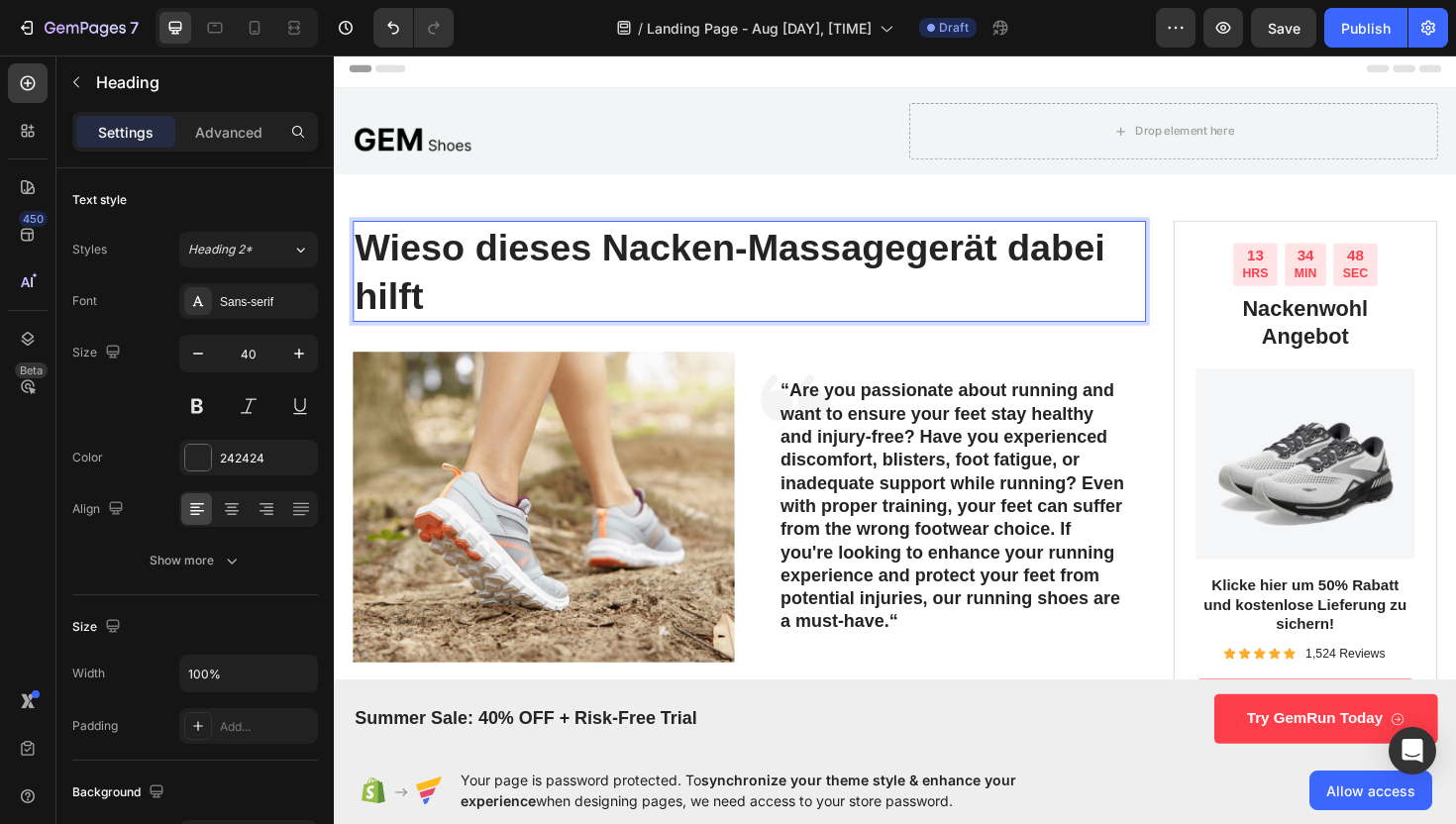 drag, startPoint x: 494, startPoint y: 260, endPoint x: 494, endPoint y: 295, distance: 35 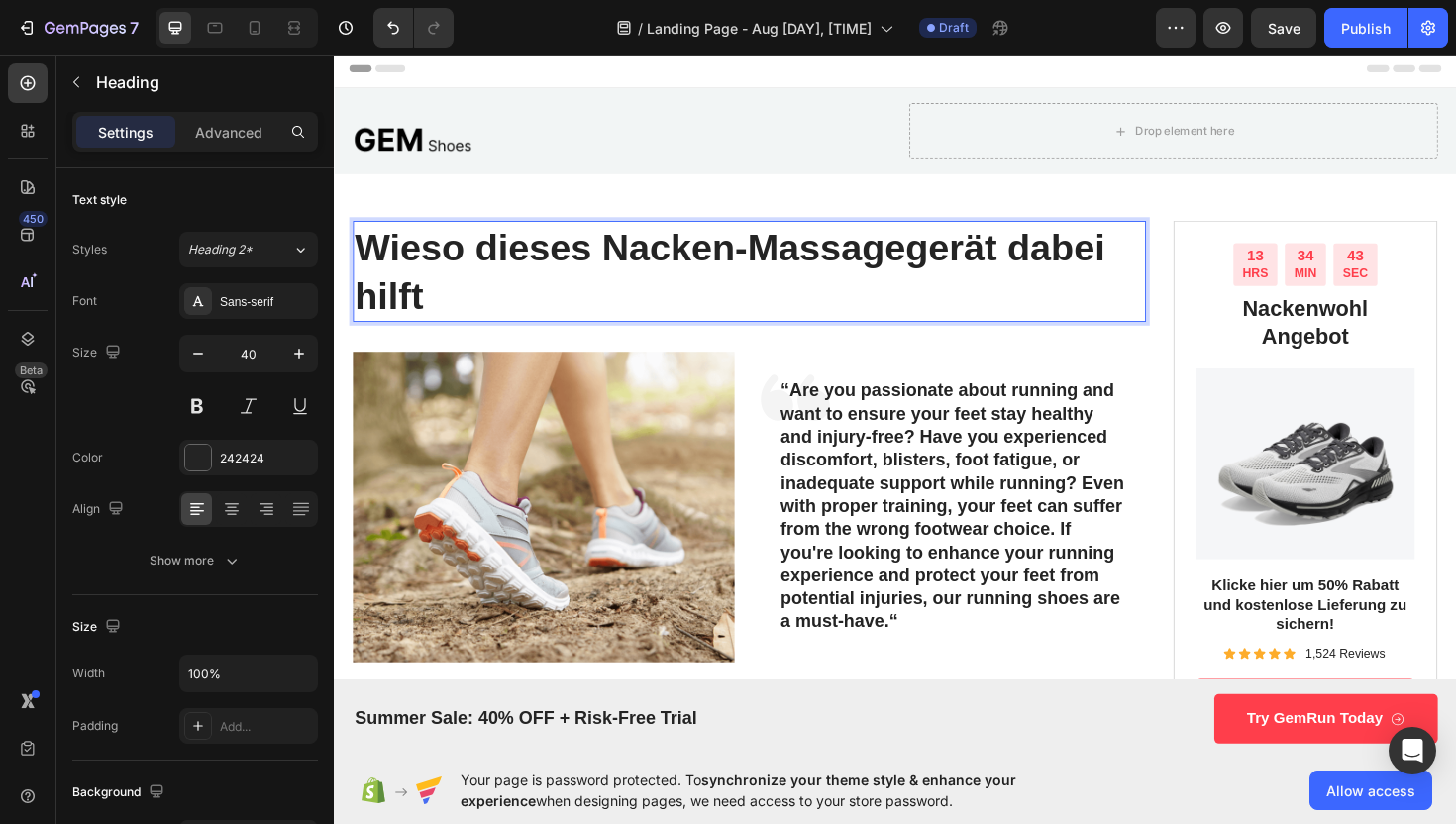 click on "Wieso dieses Nacken-Massagegerät dabei hilft" at bounding box center [774, 284] 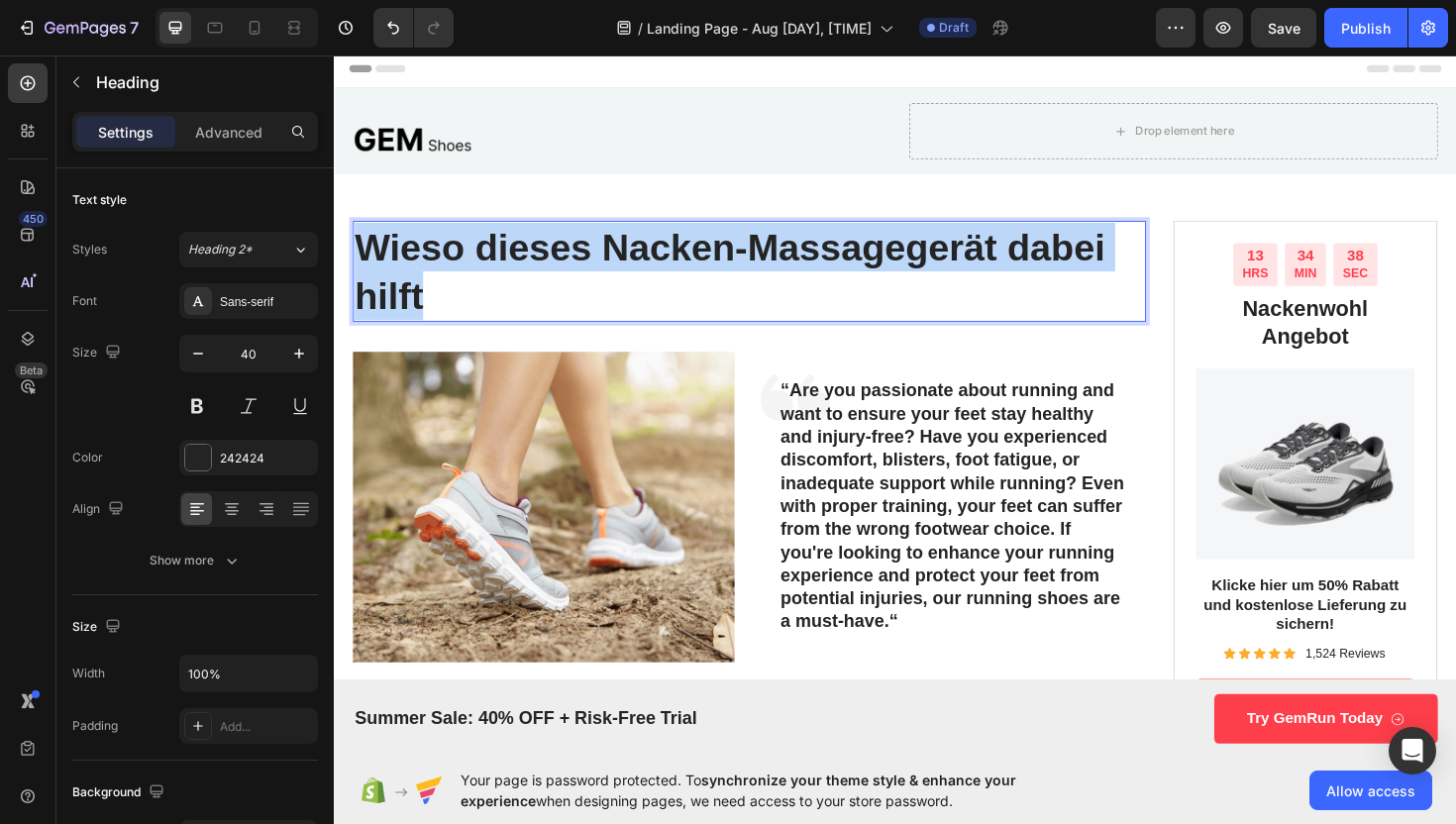 drag, startPoint x: 443, startPoint y: 308, endPoint x: 368, endPoint y: 258, distance: 90.13878 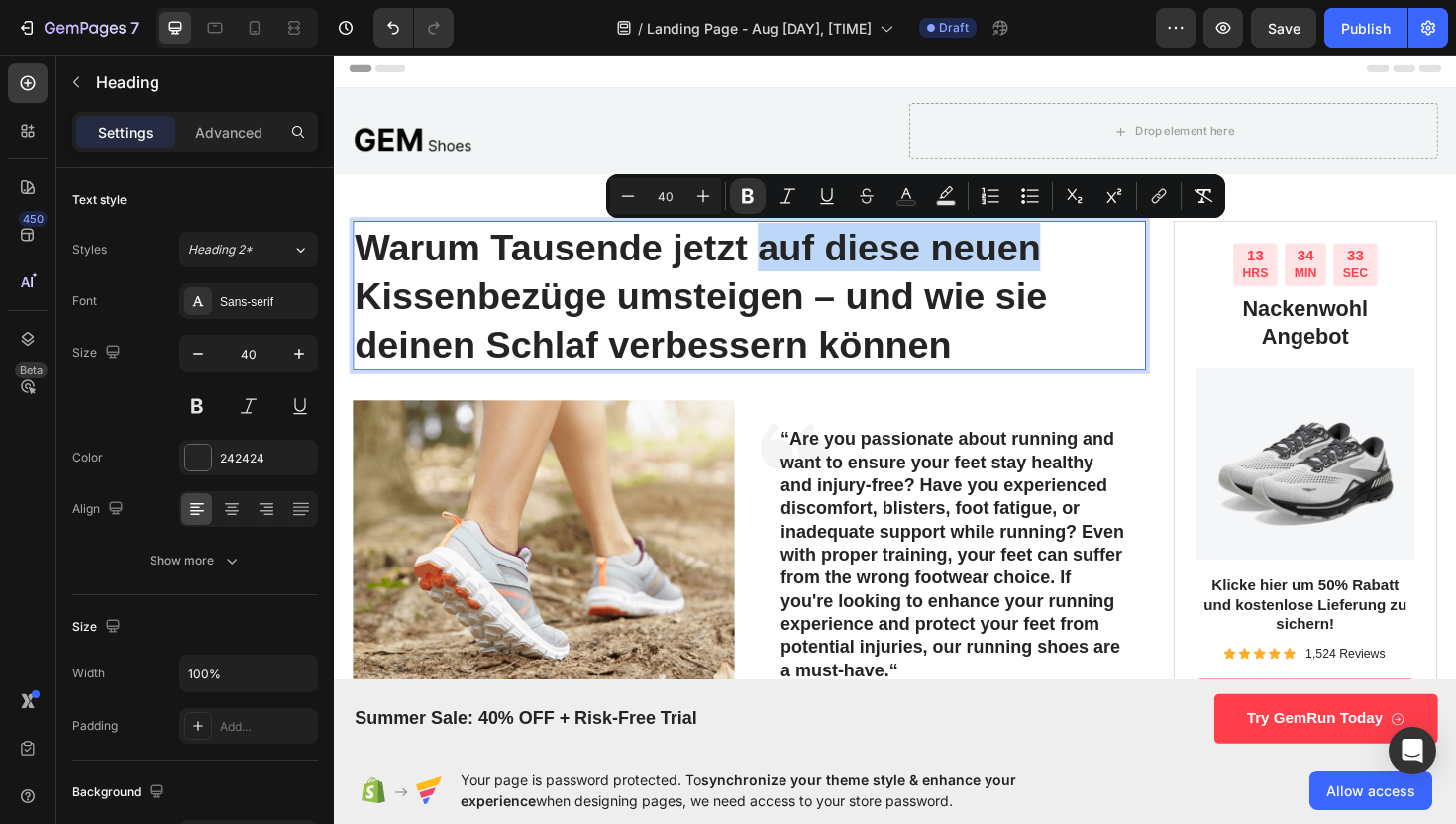 drag, startPoint x: 782, startPoint y: 257, endPoint x: 1109, endPoint y: 268, distance: 327.185 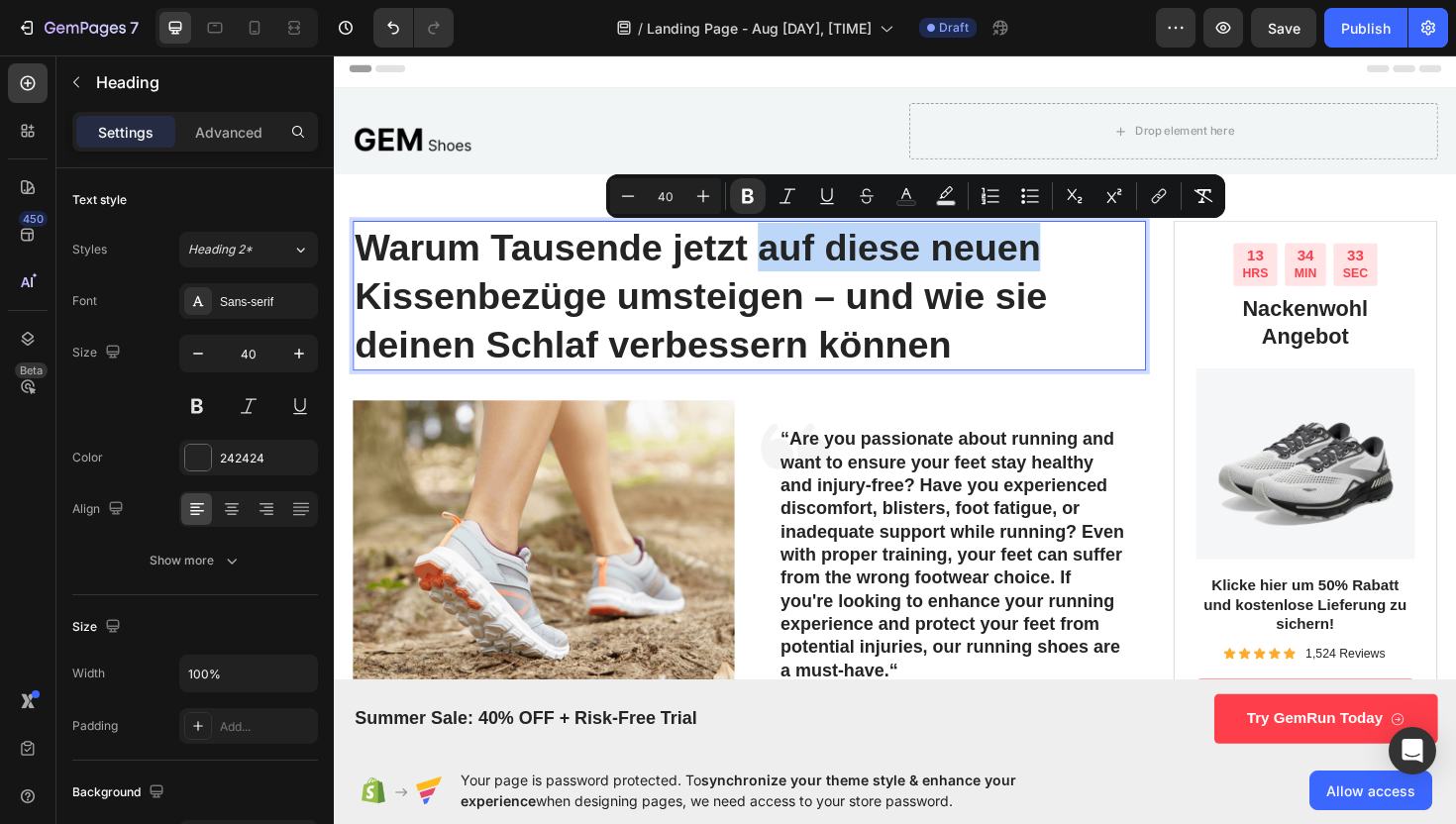 click on "Warum Tausende jetzt auf diese neuen Kissenbezüge umsteigen – und wie sie deinen Schlaf verbessern können" at bounding box center [774, 310] 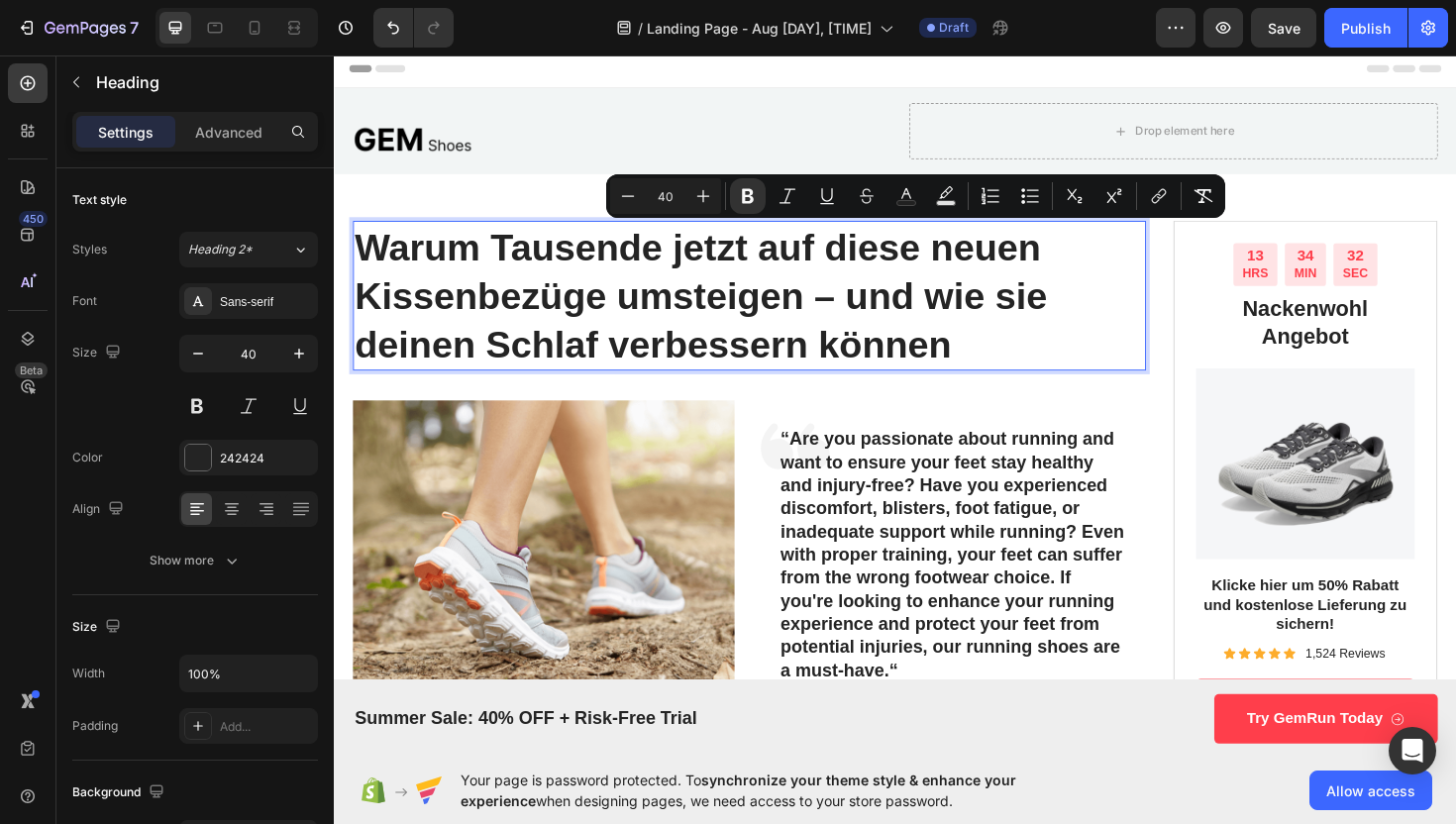 click on "Warum Tausende jetzt auf diese neuen Kissenbezüge umsteigen – und wie sie deinen Schlaf verbessern können" at bounding box center (722, 310) 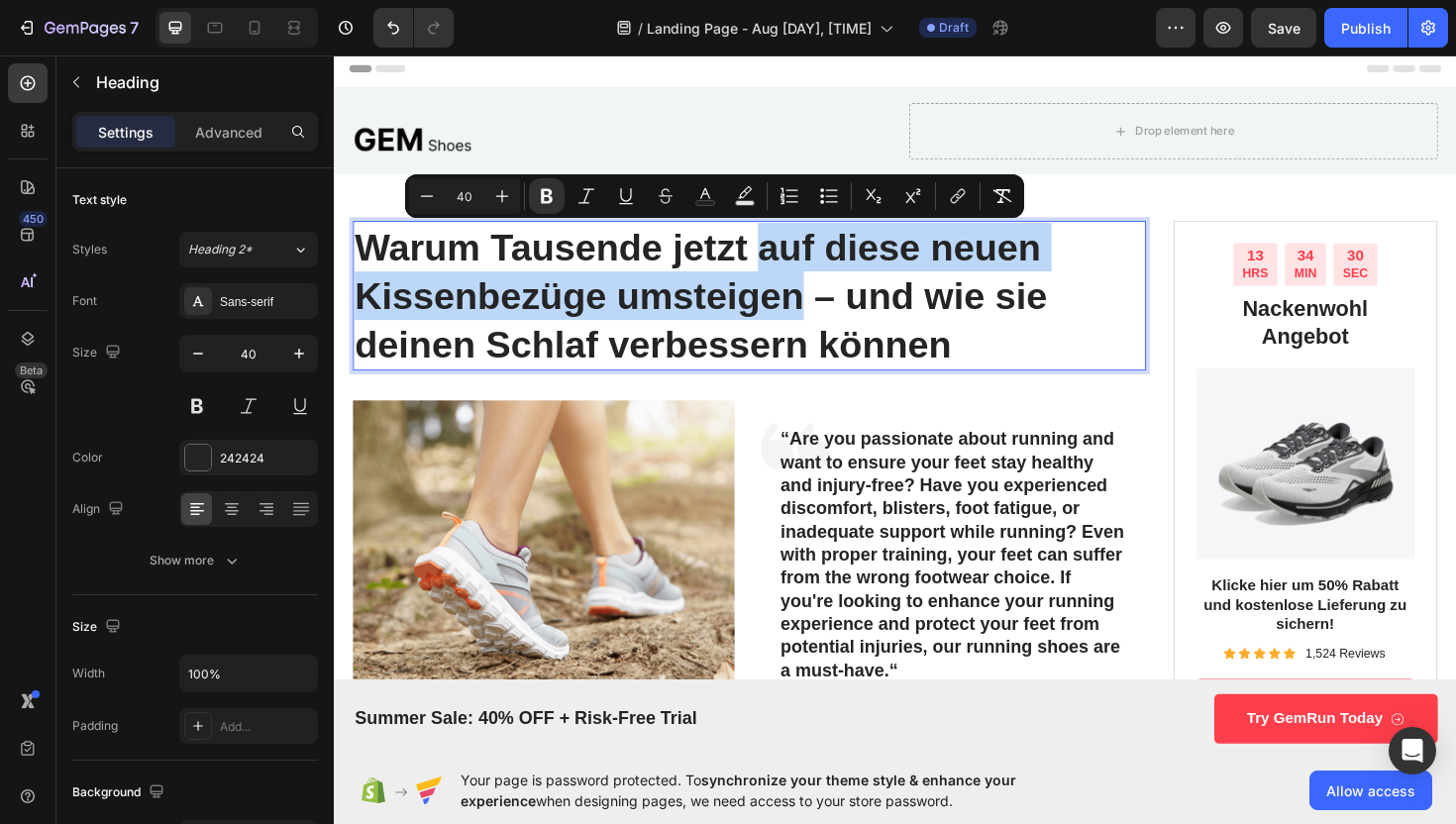 drag, startPoint x: 785, startPoint y: 258, endPoint x: 823, endPoint y: 320, distance: 72.71864 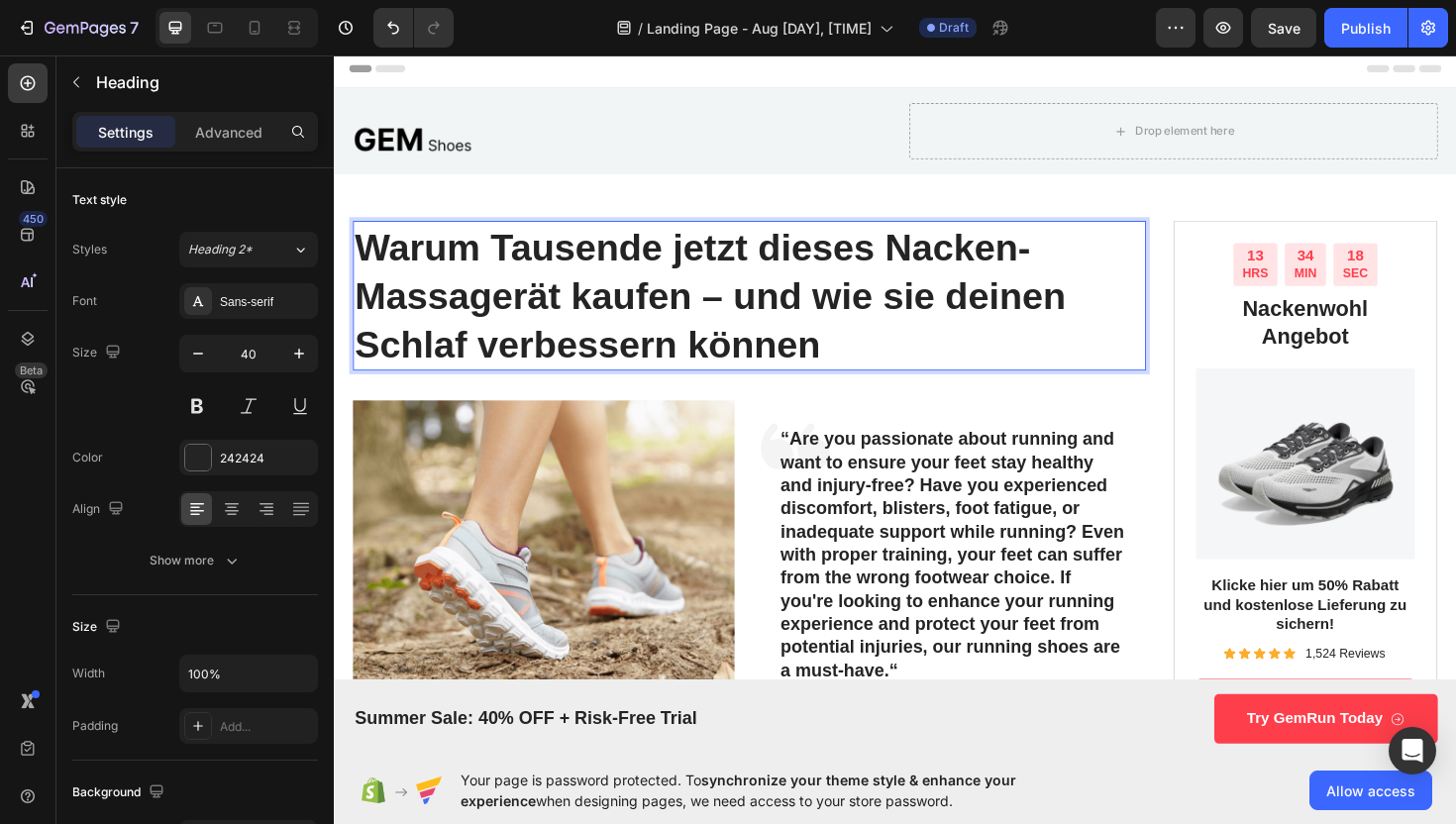 click on "Warum Tausende jetzt dieses Nacken-Massagerät kaufen – und wie sie deinen Schlaf verbessern können" at bounding box center (774, 310) 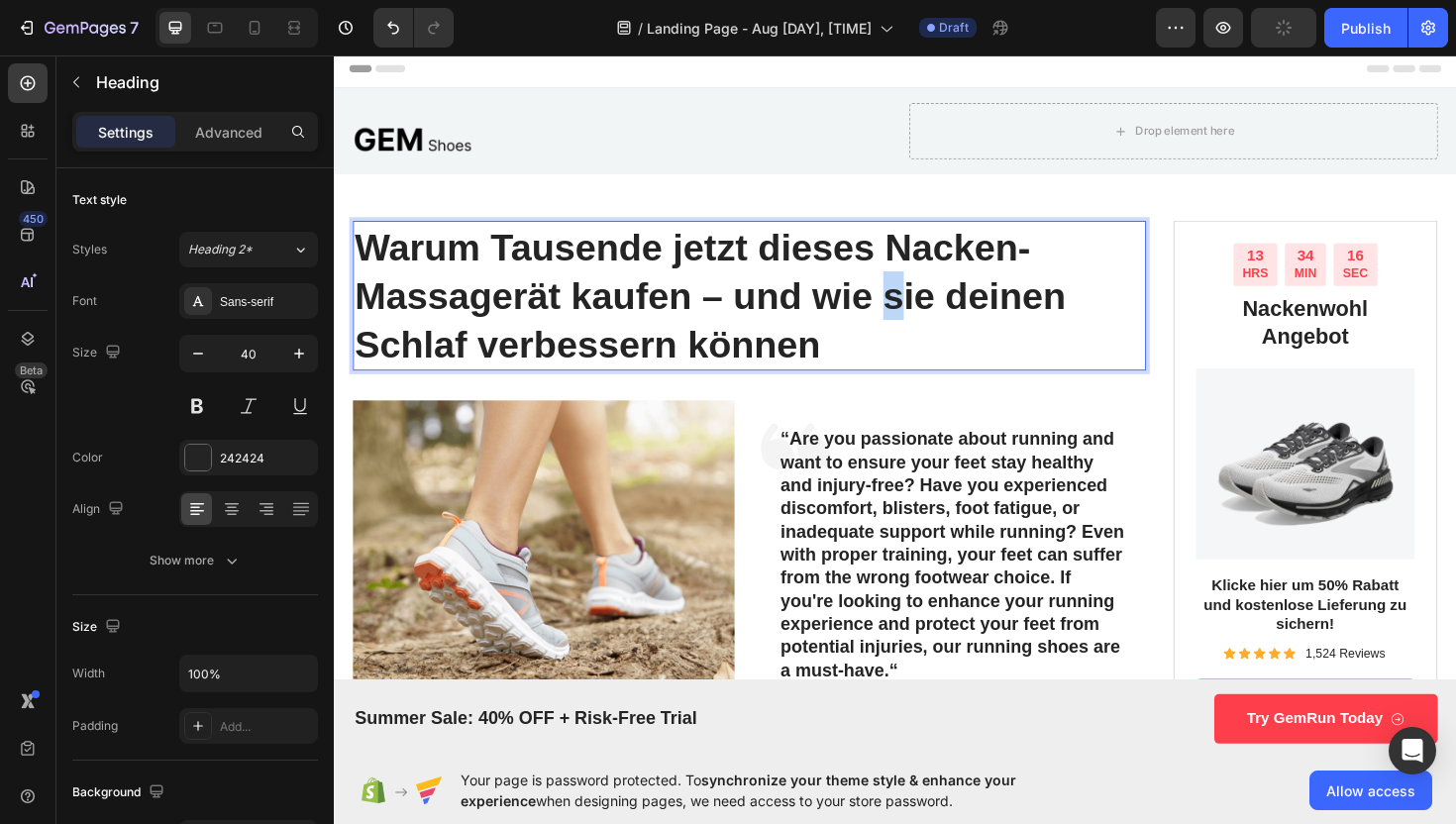 drag, startPoint x: 917, startPoint y: 309, endPoint x: 925, endPoint y: 324, distance: 17 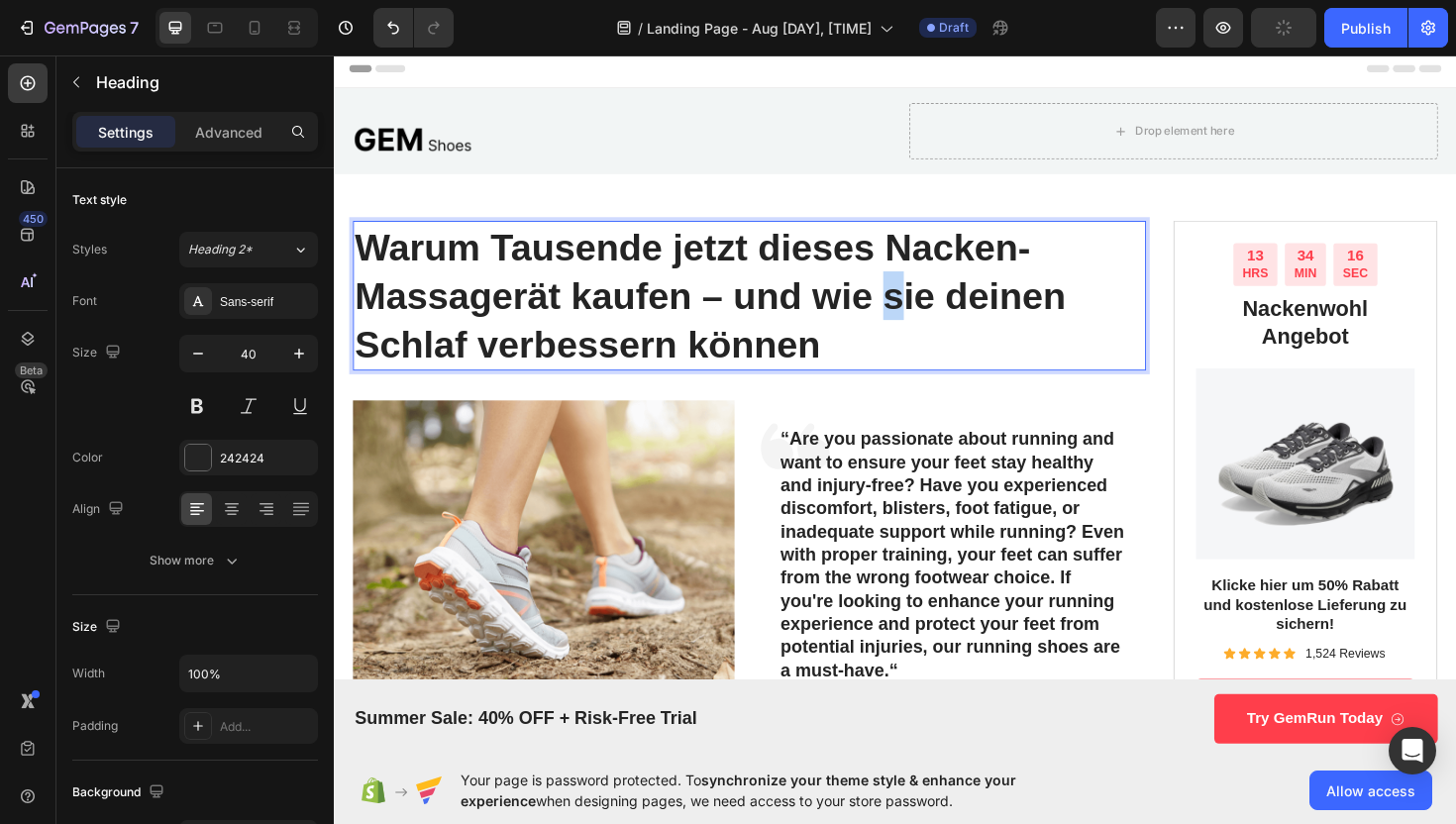 click on "Warum Tausende jetzt dieses Nacken-Massagerät kaufen – und wie sie deinen Schlaf verbessern können" at bounding box center [732, 310] 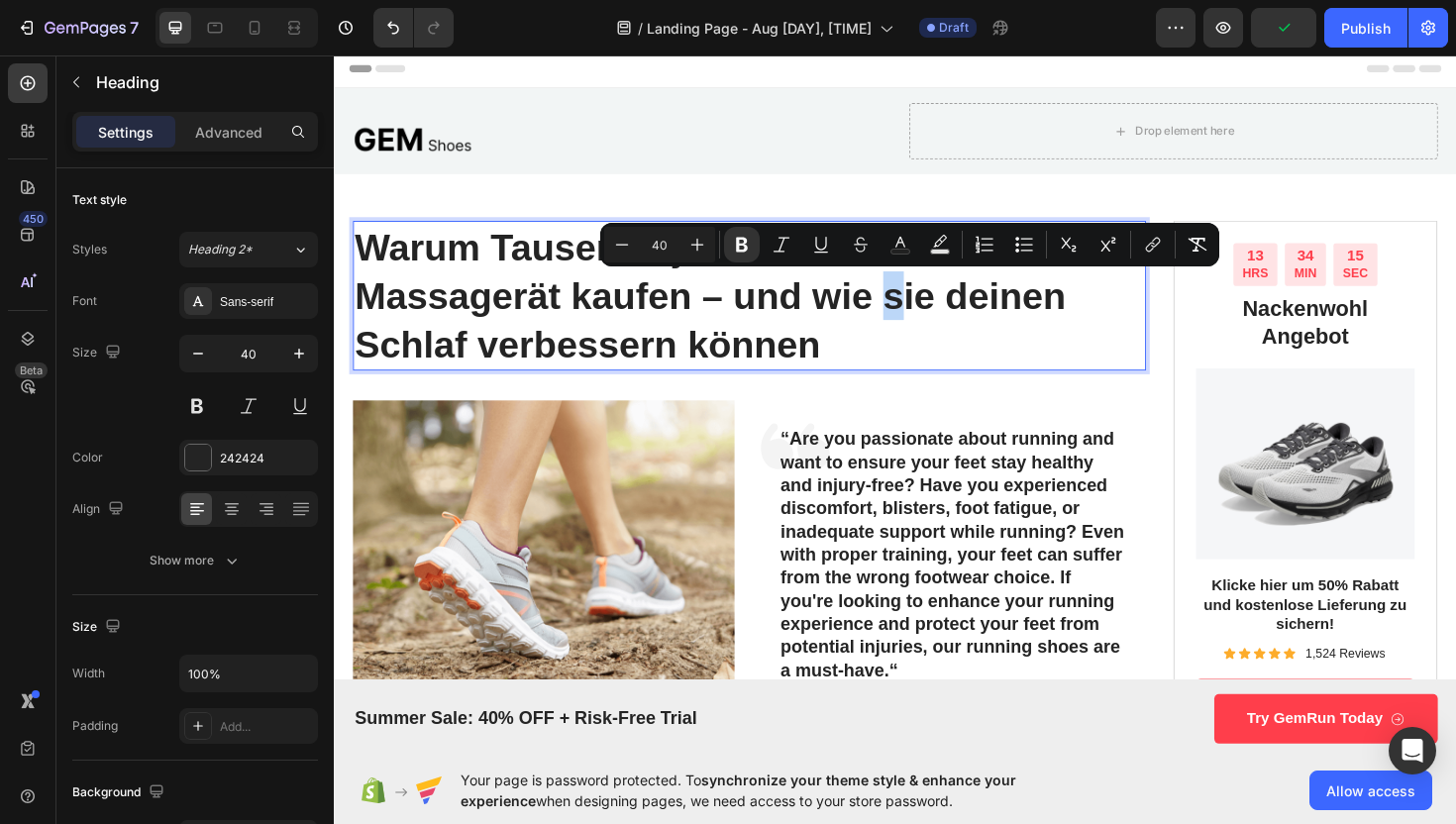 click on "Warum Tausende jetzt dieses Nacken-Massagerät kaufen – und wie sie deinen Schlaf verbessern können" at bounding box center [732, 310] 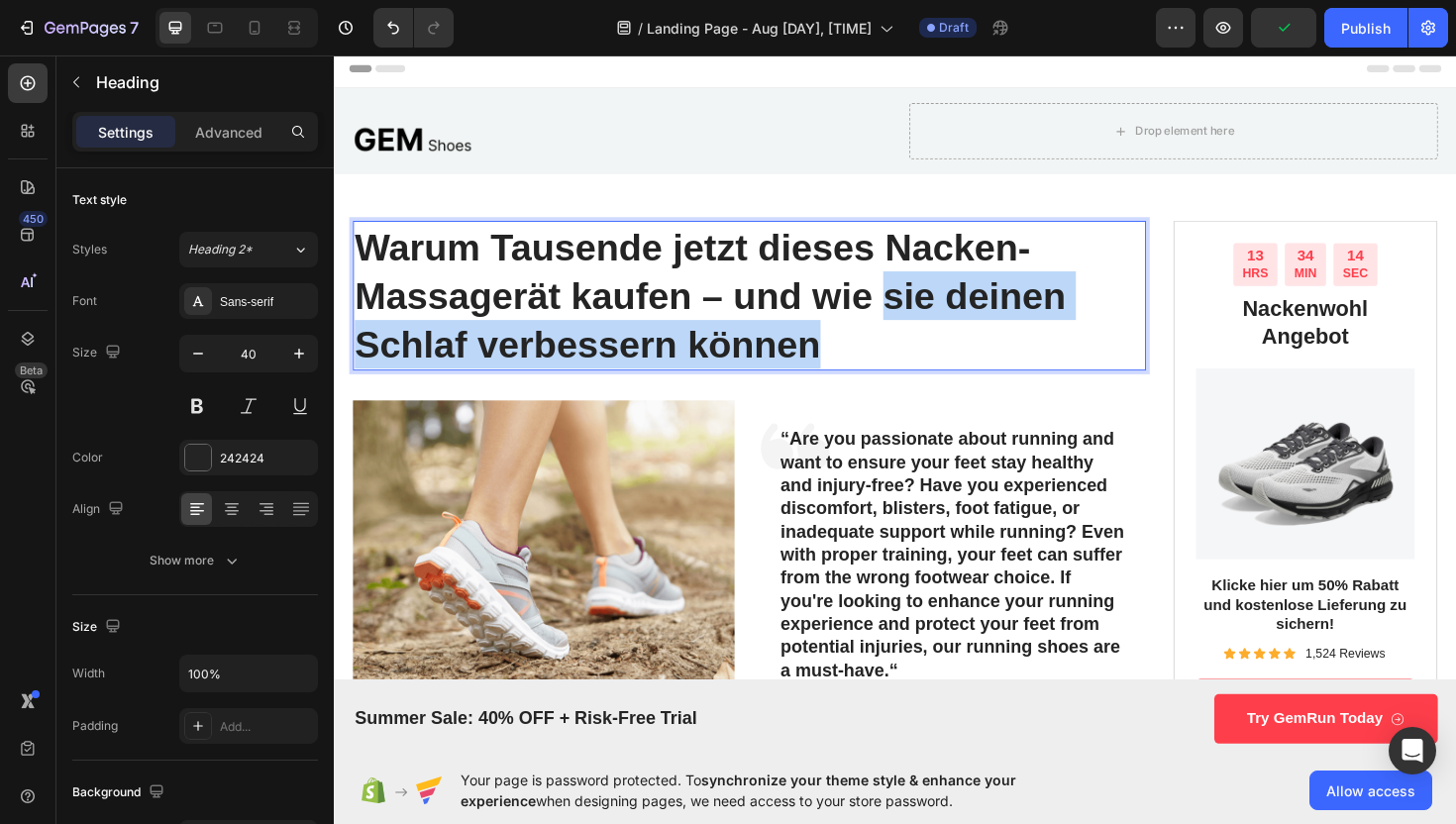 drag, startPoint x: 914, startPoint y: 300, endPoint x: 903, endPoint y: 353, distance: 54.129474 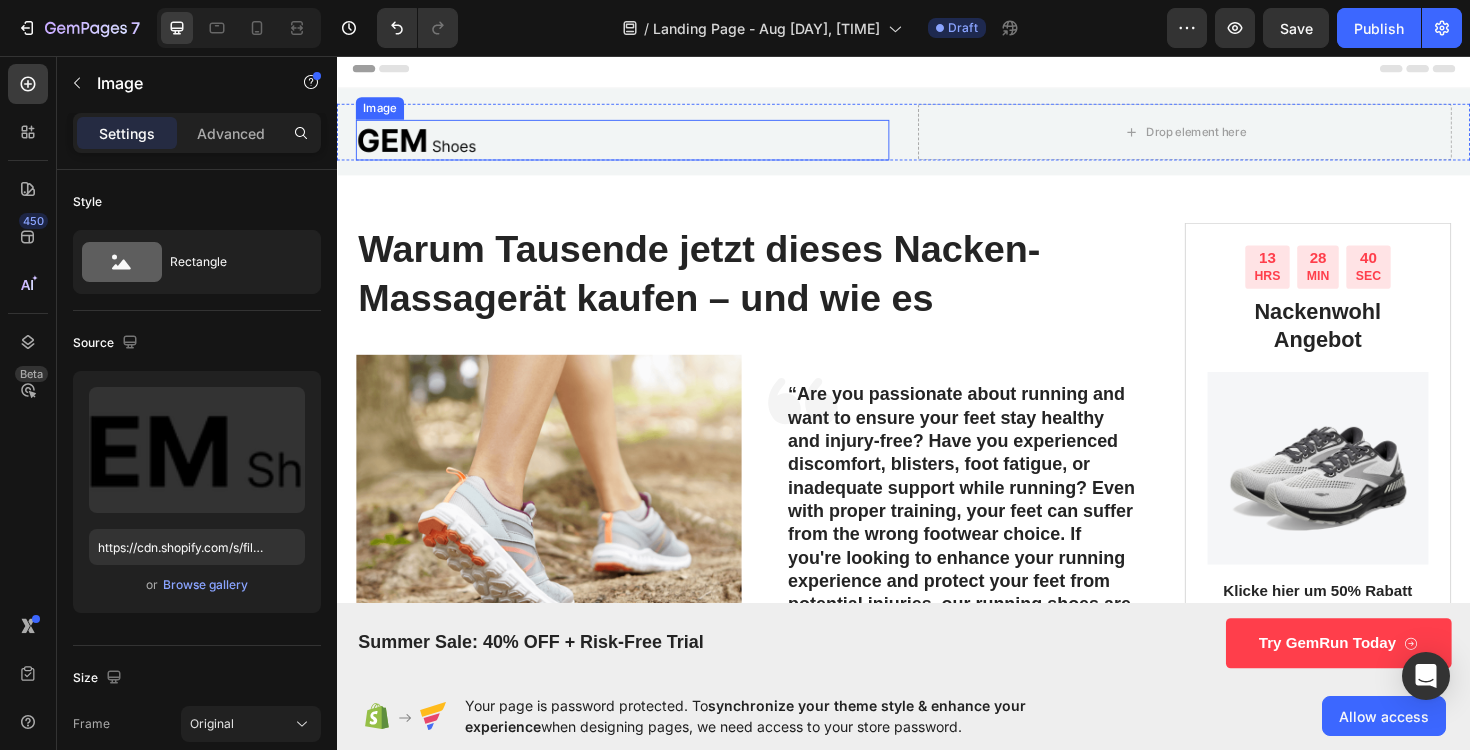 click at bounding box center (420, 145) 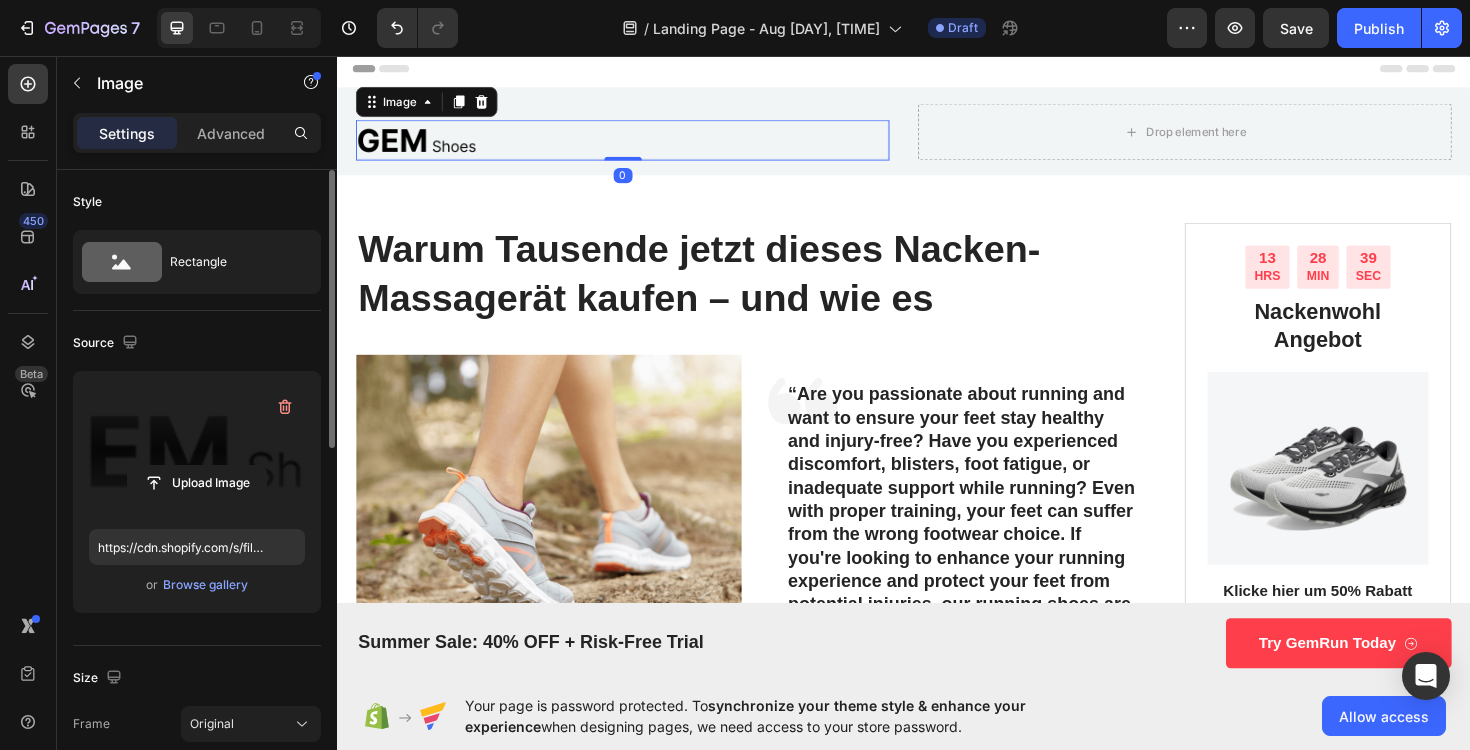 click at bounding box center (197, 450) 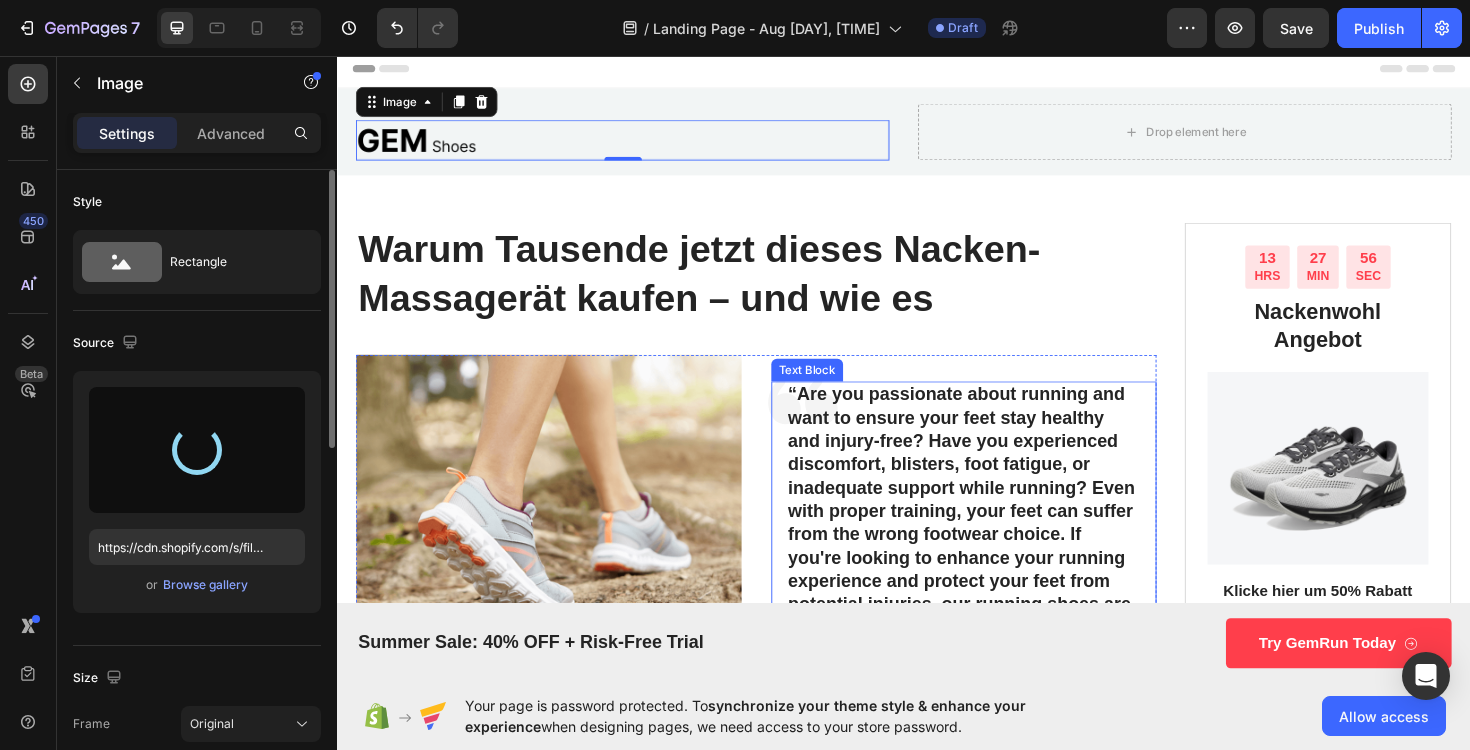 type on "https://cdn.shopify.com/s/files/1/0919/2797/0165/files/gempages_578441992732672743-697ddaf7-f71e-4f23-8e2b-0fc3eb9b0aff.png" 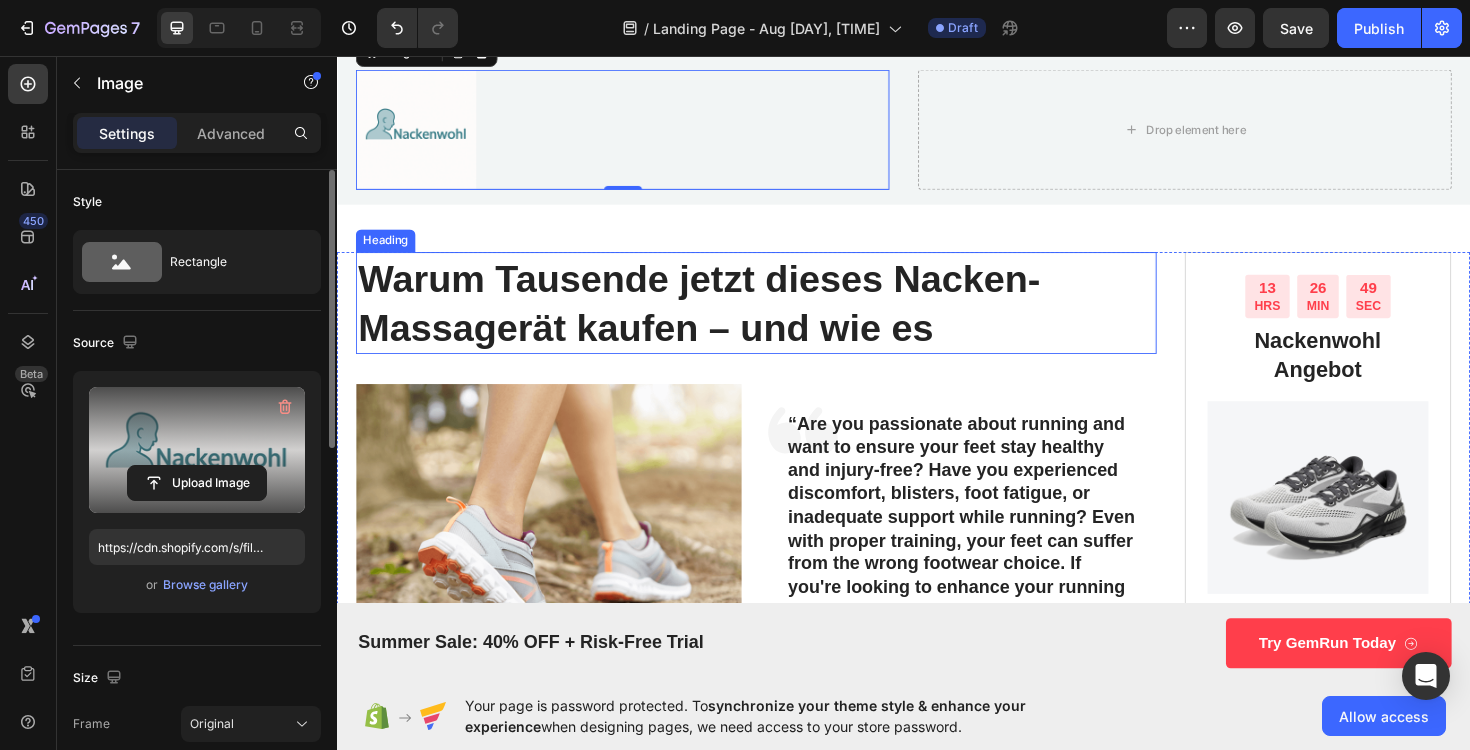 scroll, scrollTop: 0, scrollLeft: 0, axis: both 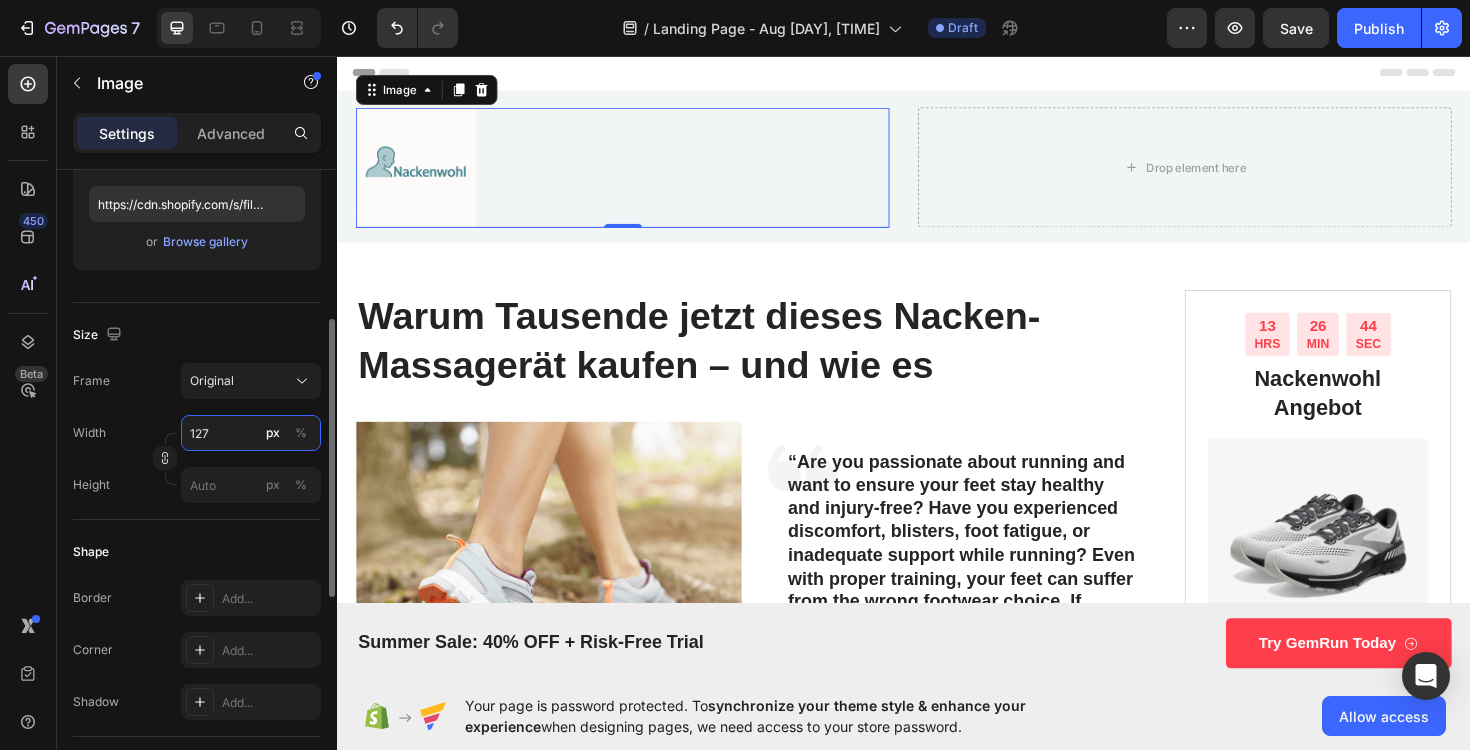 click on "127" at bounding box center (251, 433) 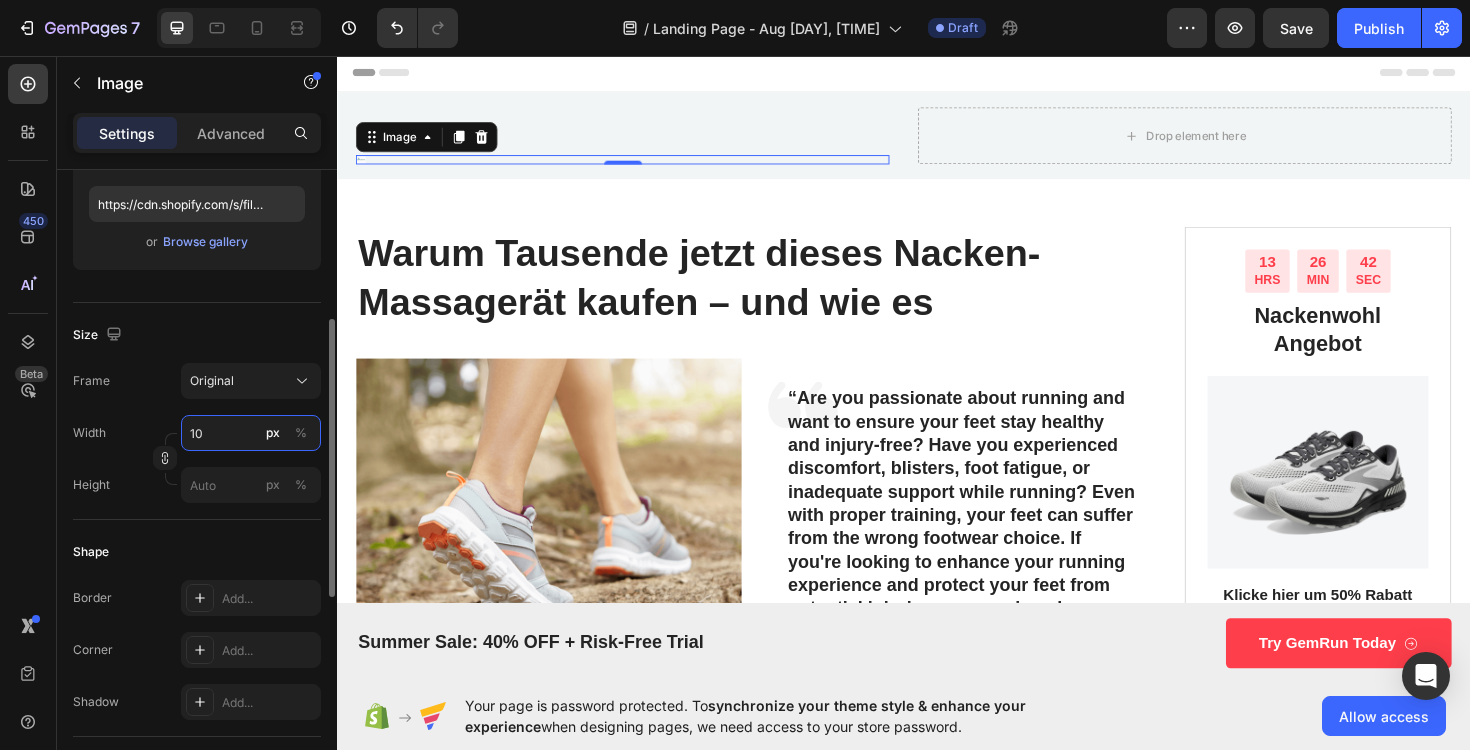 type on "1" 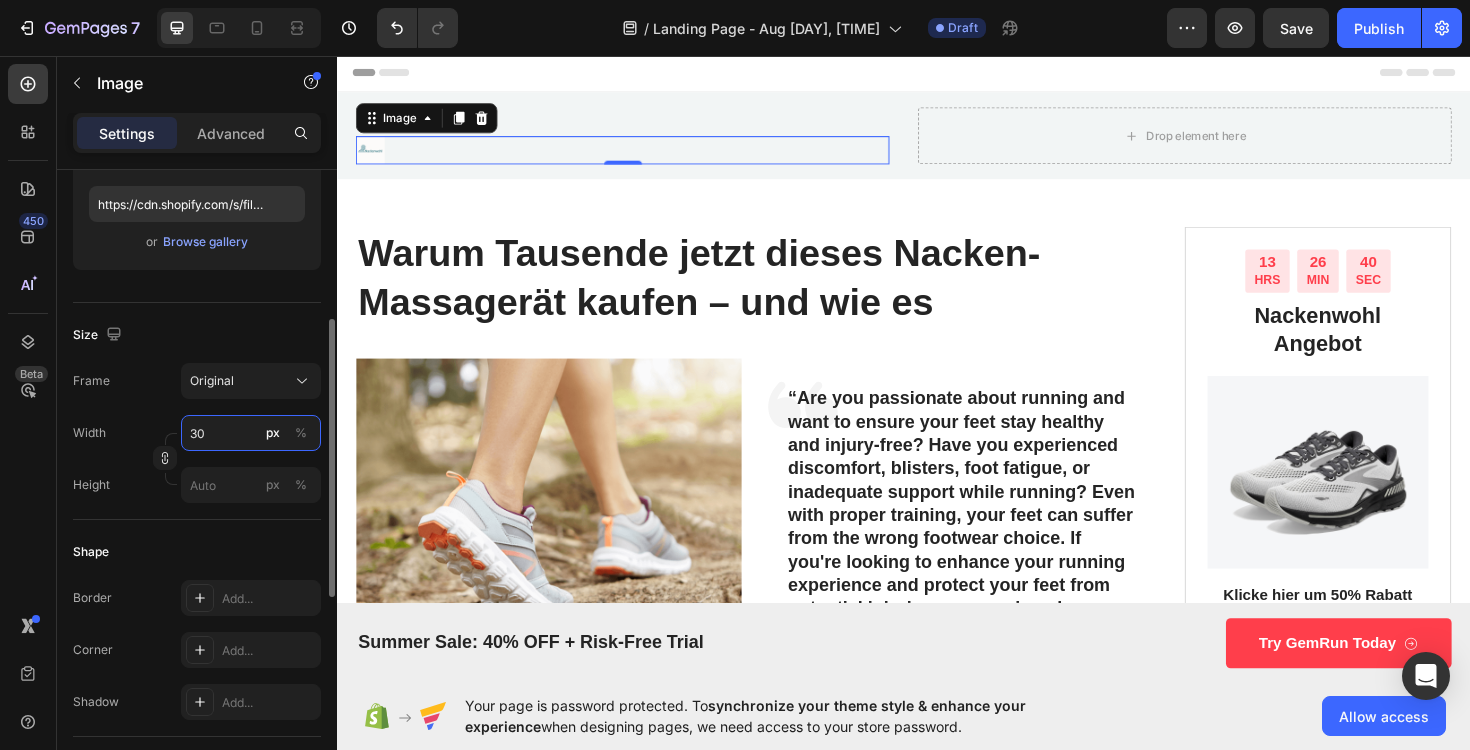 type on "3" 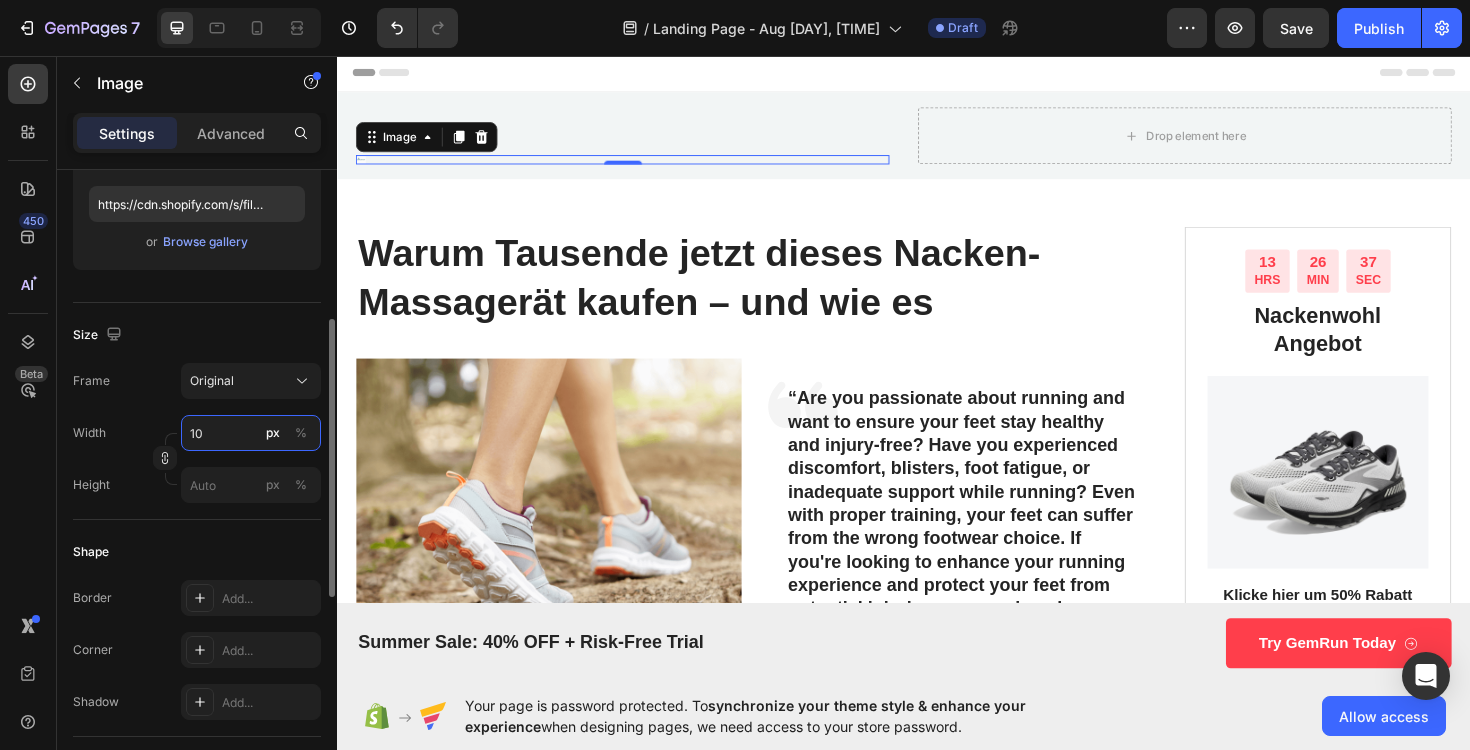 type on "1" 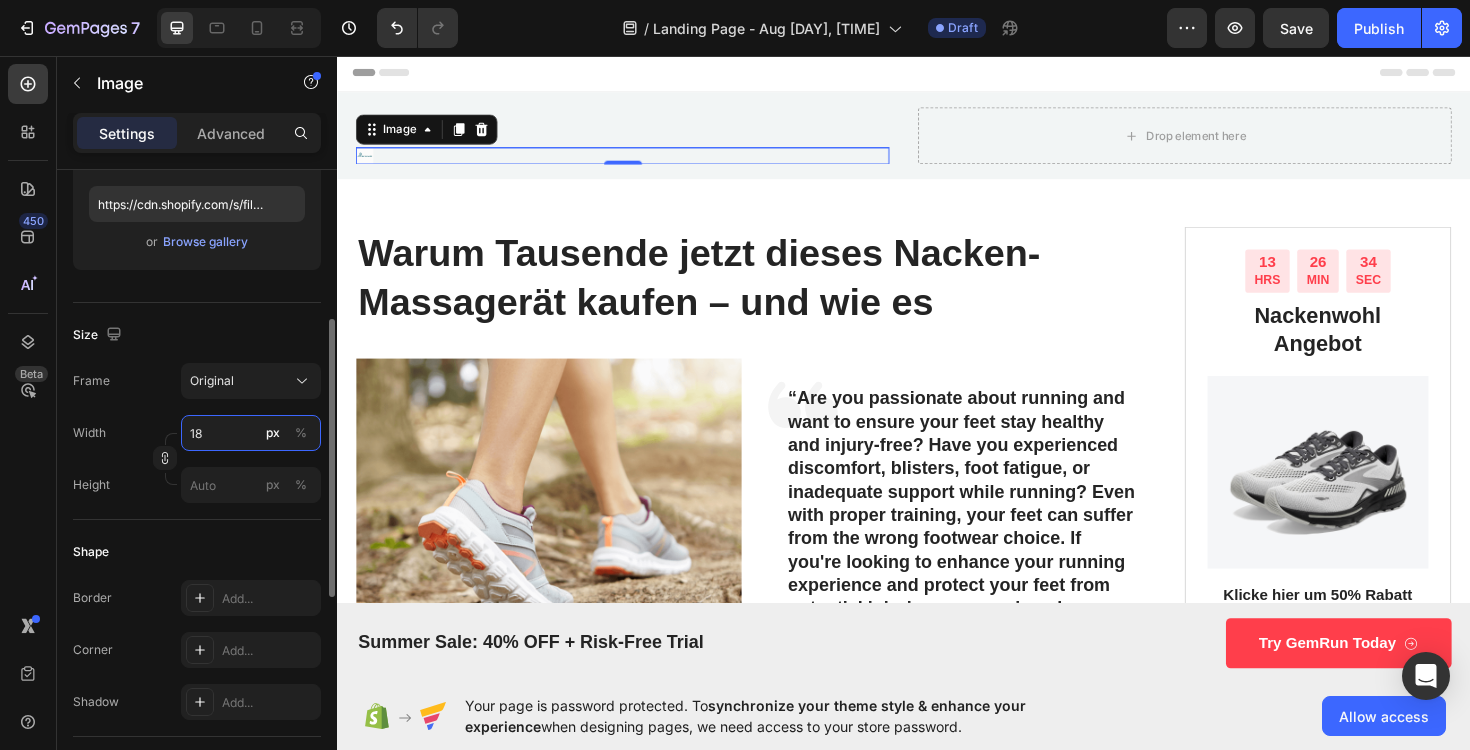 type on "1" 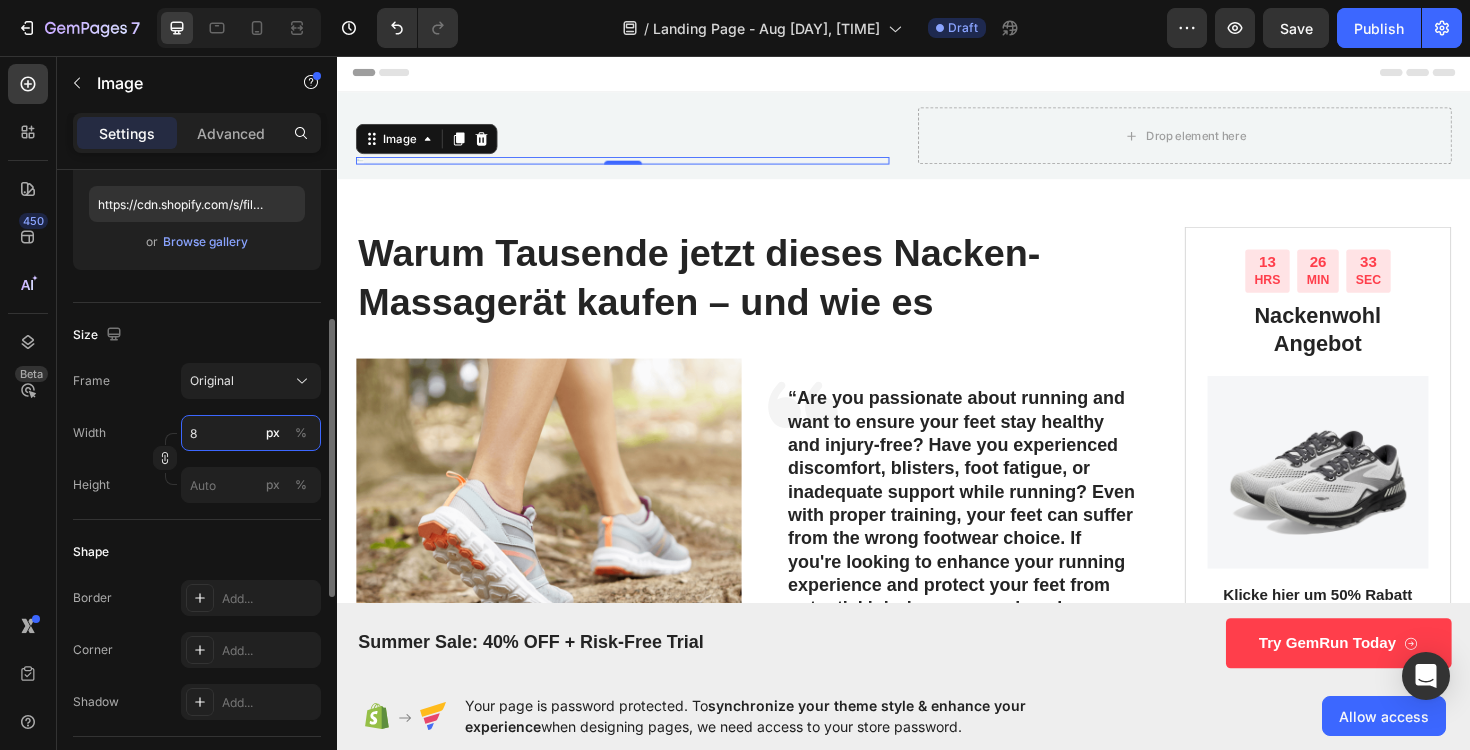 type on "80" 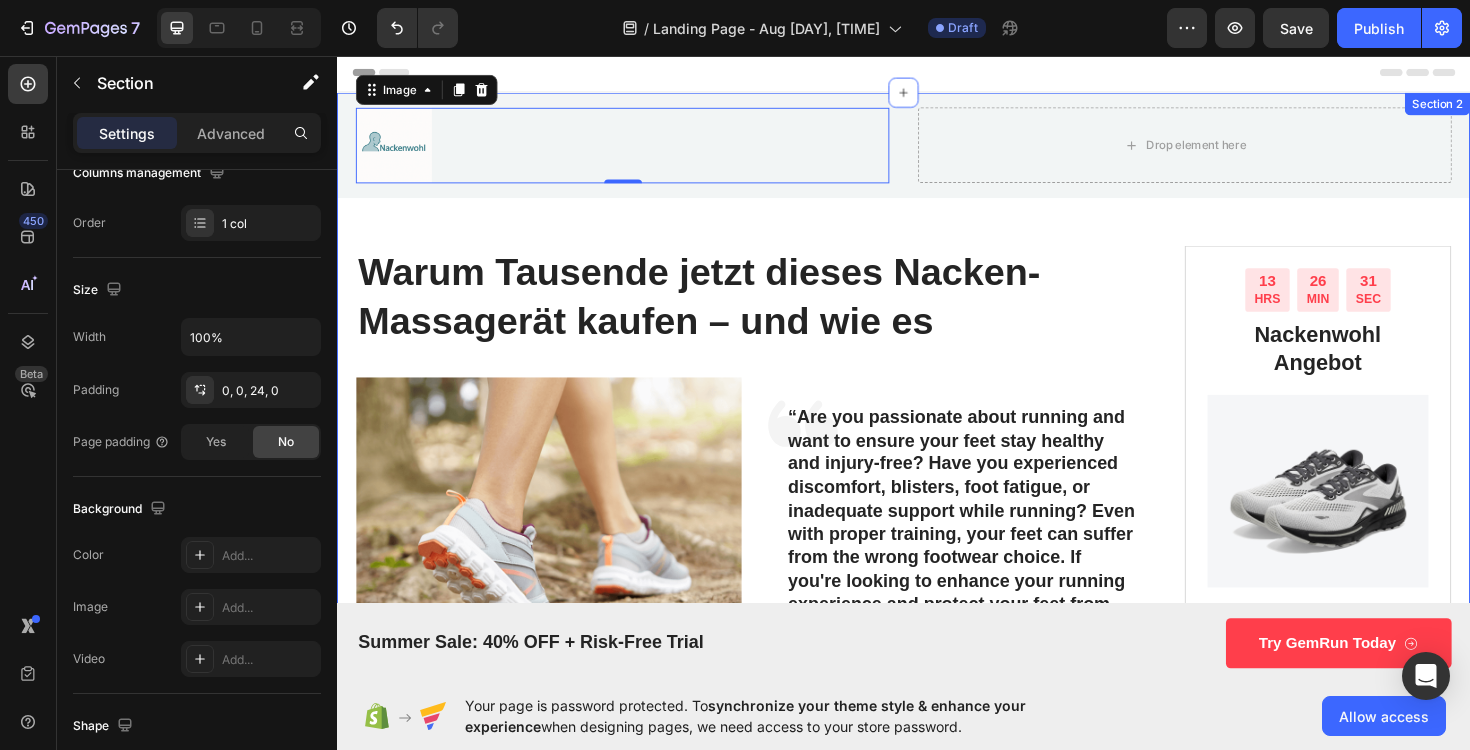click on "Image   0
Drop element here Row Row ⁠⁠⁠⁠⁠⁠⁠ Warum Tausende jetzt dieses Nacken-Massagerät kaufen – und wie es  Heading Image
Icon “Are you passionate about running and want to ensure your feet stay healthy and injury-free? Have you experienced discomfort, blisters, foot fatigue, or inadequate support while running? Even with proper training, your feet can suffer from the wrong footwear choice. If you're looking to enhance your running experience and protect your feet from potential injuries, our running shoes are a must-have.“ Text Block Row What's hiding beneath your uncomfortable running shoes? Text Block Are you running with confidence and comfort every day?  Even if you are, you might be surprised at the hidden discomforts that can arise from wearing improper running shoes.  It can also hinder your performance and increase the risk of long-term foot and leg problems.  Text Block 4 Hidden Dangers of Regular Jogging Heading Text Block Heading Text Block Image" at bounding box center (937, 1250) 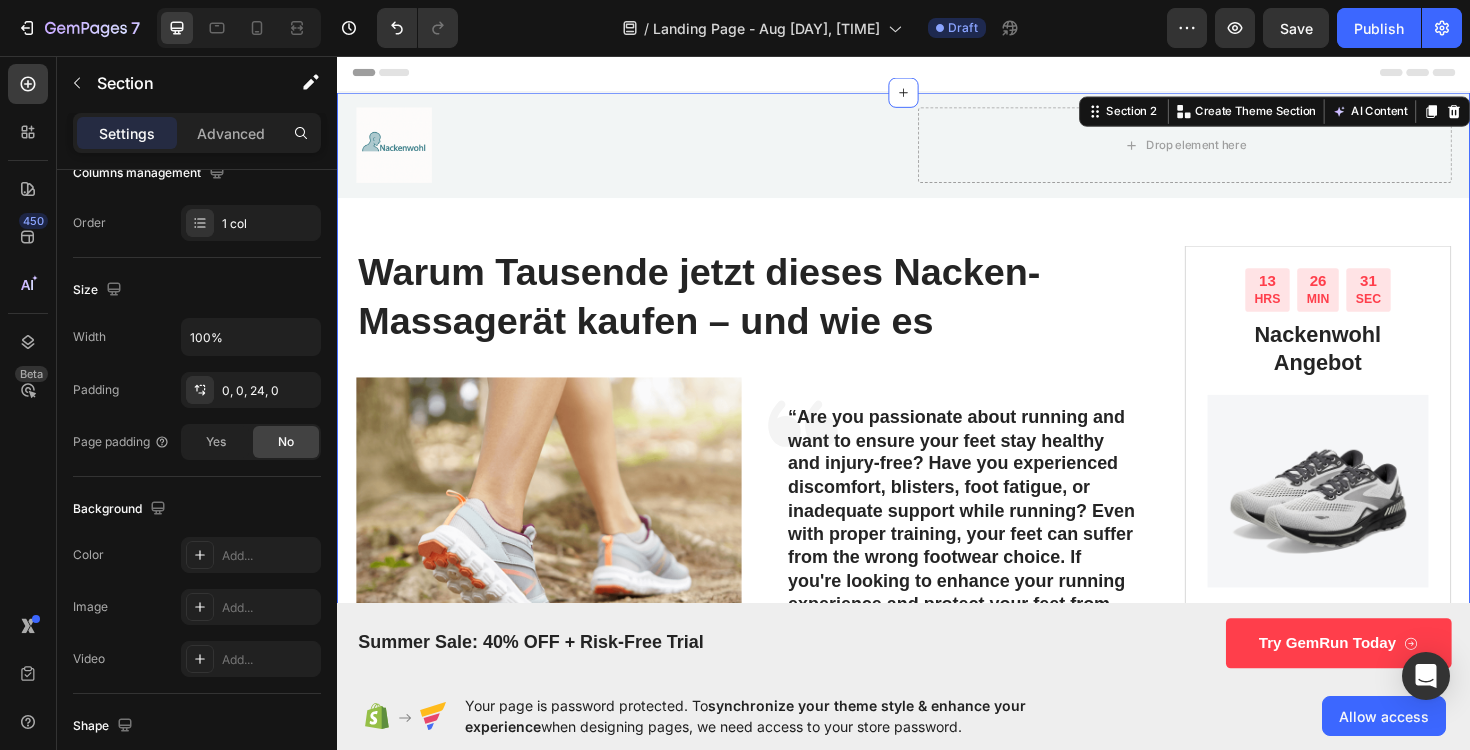 scroll, scrollTop: 0, scrollLeft: 0, axis: both 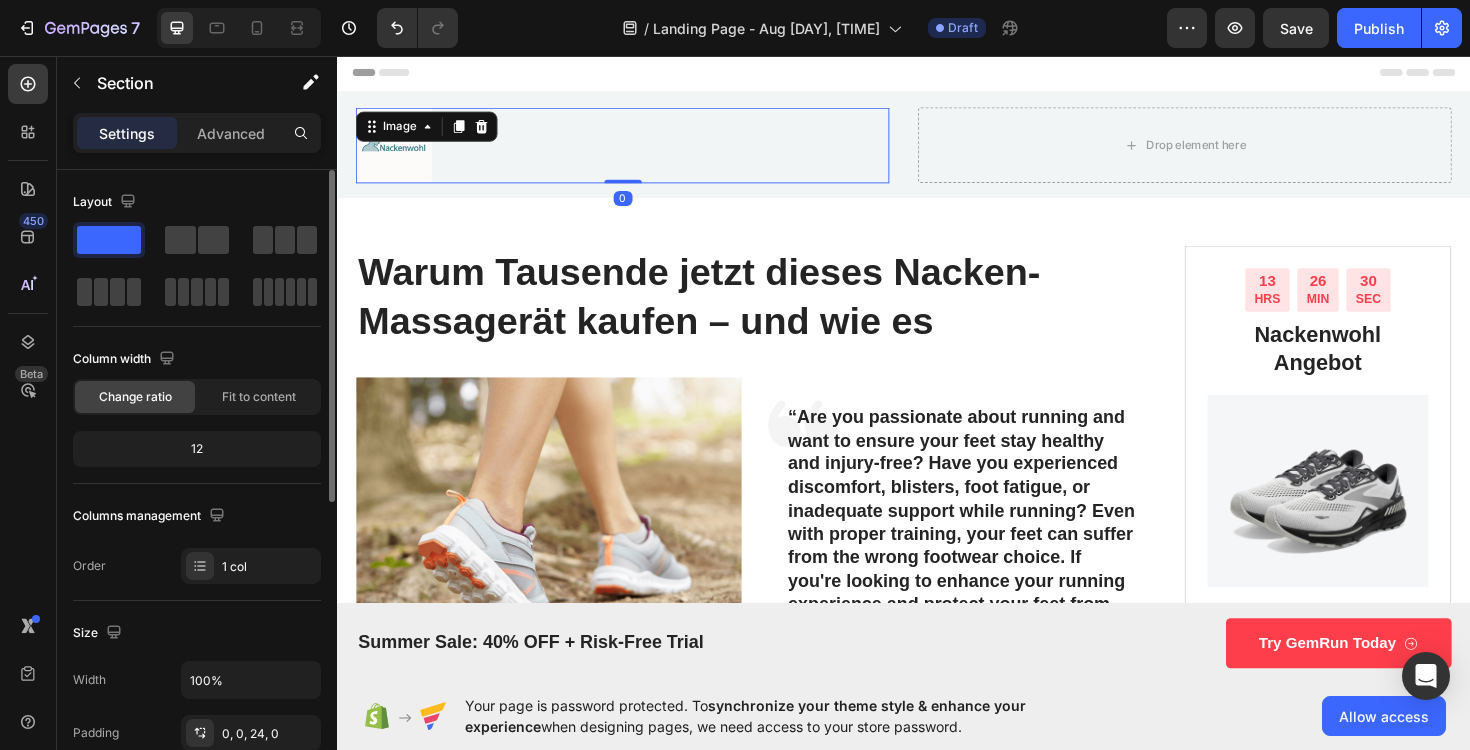 click at bounding box center (639, 151) 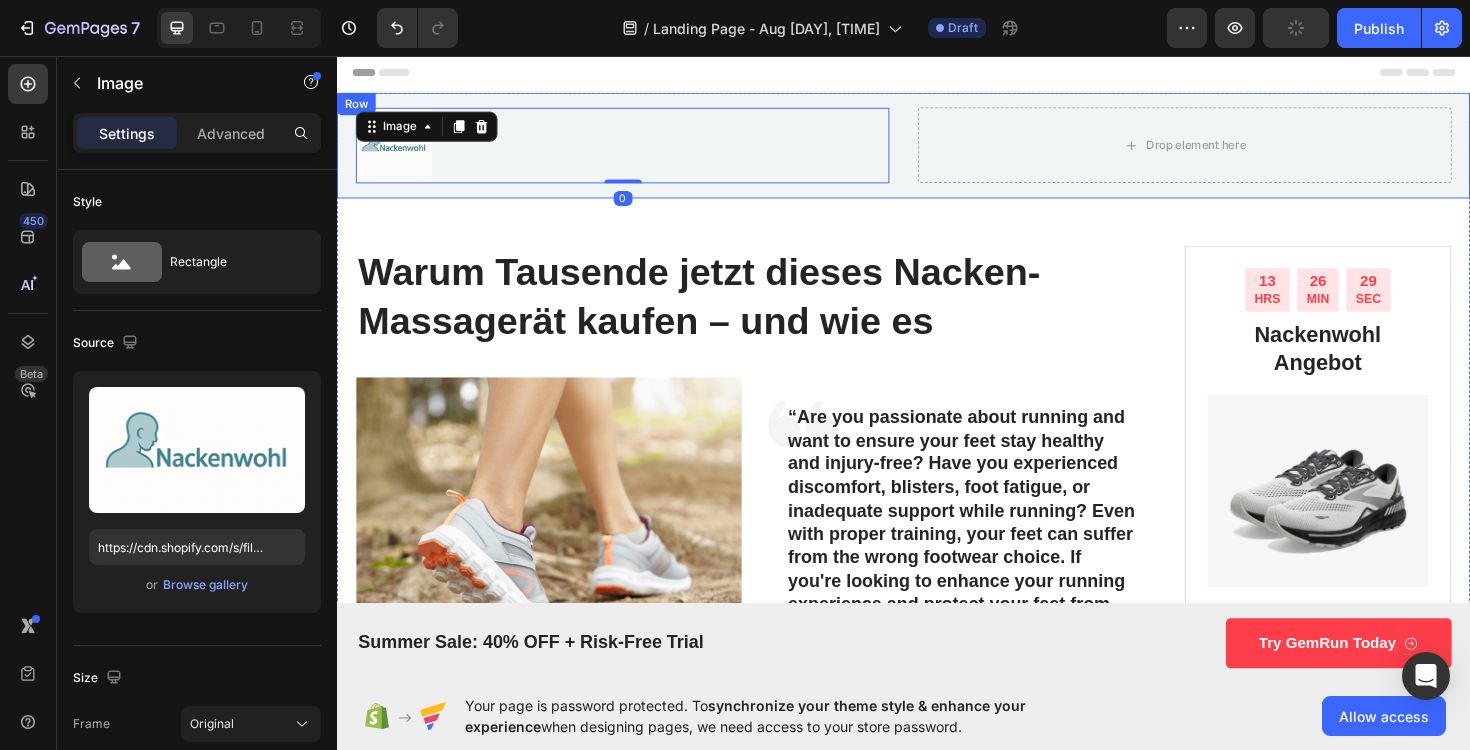 click on "Image   0
Drop element here Row Row" at bounding box center (937, 151) 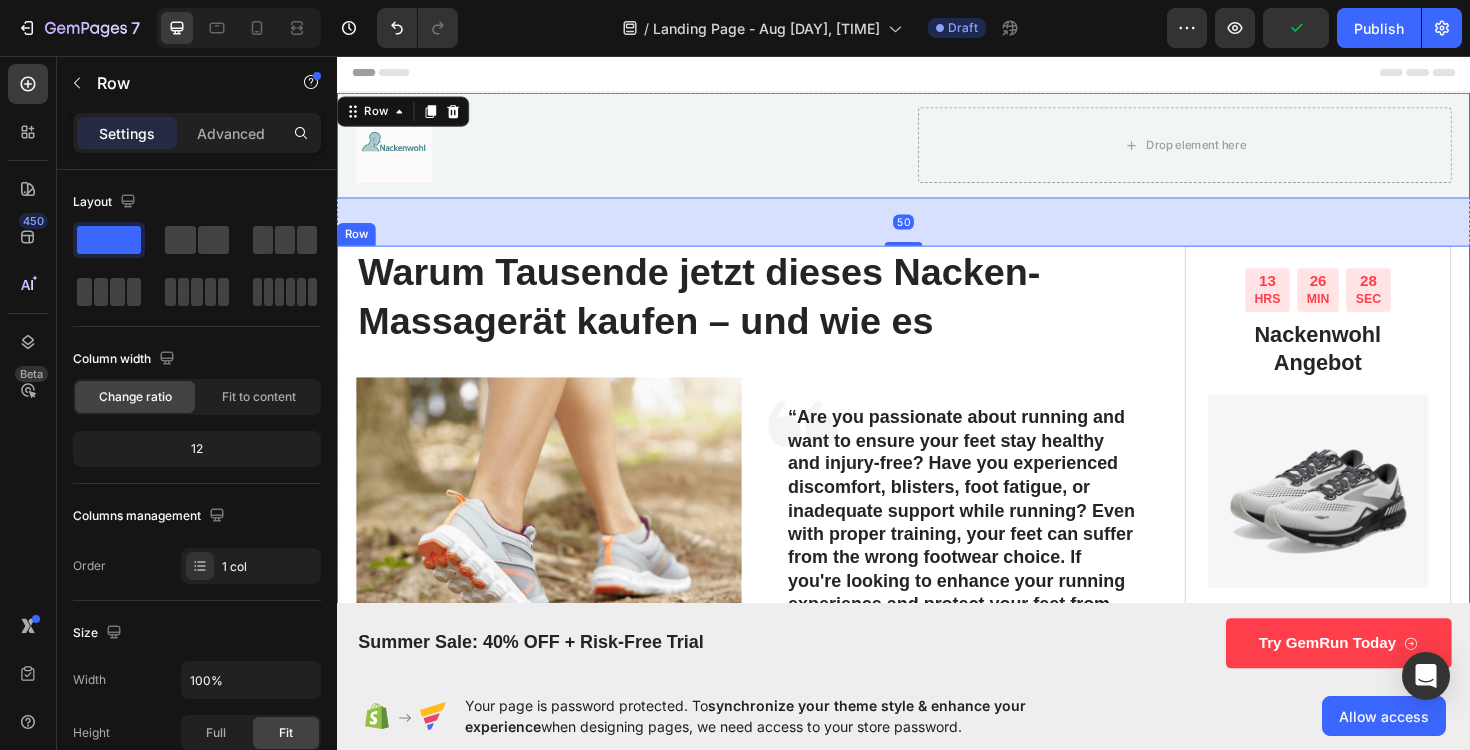 click on "⁠⁠⁠⁠⁠⁠⁠ Warum Tausende jetzt dieses Nacken-Massagerät kaufen – und wie es Heading Image Icon “Are you passionate about running and want to ensure your feet stay healthy and injury-free? Have you experienced discomfort, blisters, foot fatigue, or inadequate support while running? Even with proper training, your feet can suffer from the wrong footwear choice. If you're looking to enhance your running experience and protect your feet from potential injuries, our running shoes are a must-have.“ Text Block Row What's hiding beneath your uncomfortable running shoes? Text Block Are you running with confidence and comfort every day? Even if you are, you might be surprised at the hidden discomforts that can arise from wearing improper running shoes. As unpleasant as it sounds, running with ill-fitting or unsupportive footwear can lead to foot pain, blisters, muscle strain, joint issues, and more. Not only is it frustrating to endure such discomfort while pursuing your passion... Image" at bounding box center [781, 1331] 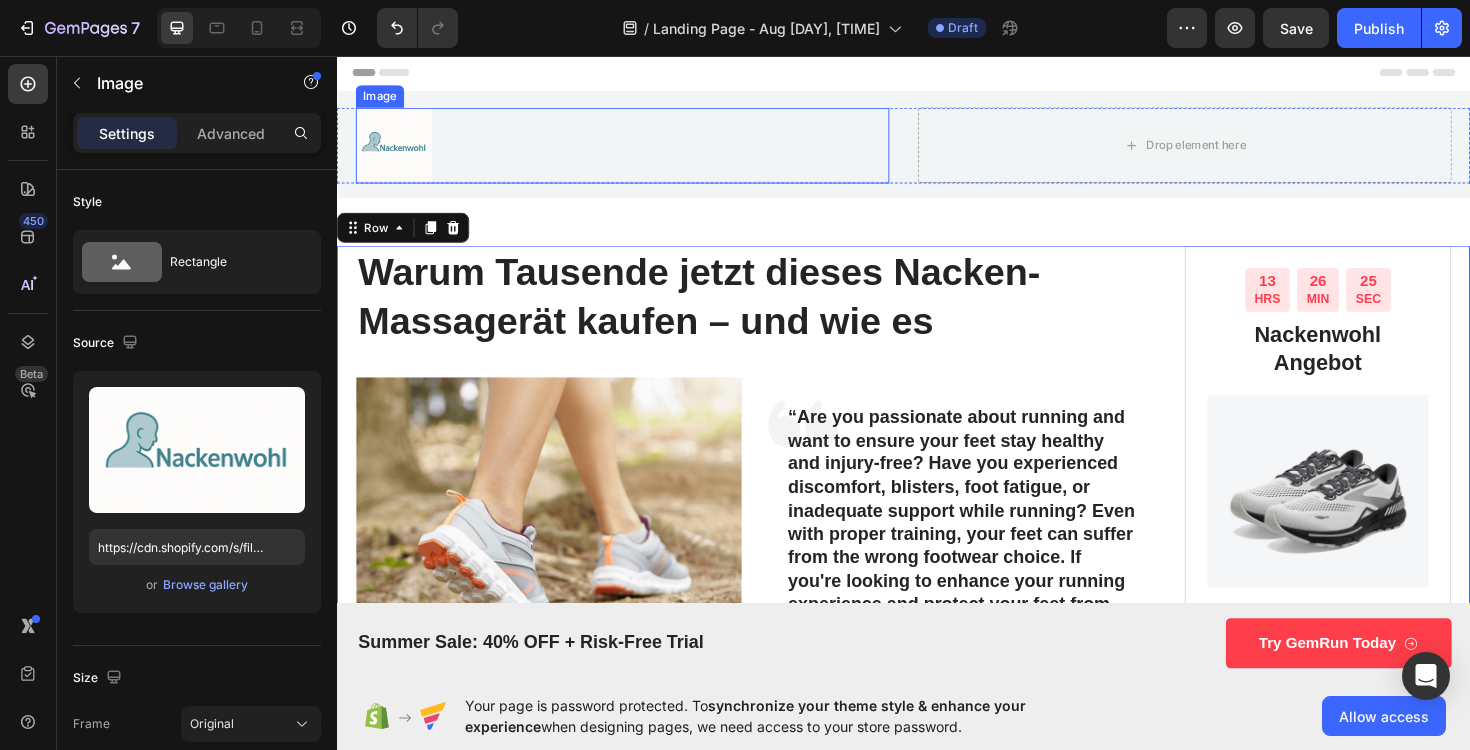 click on "Image" at bounding box center [639, 151] 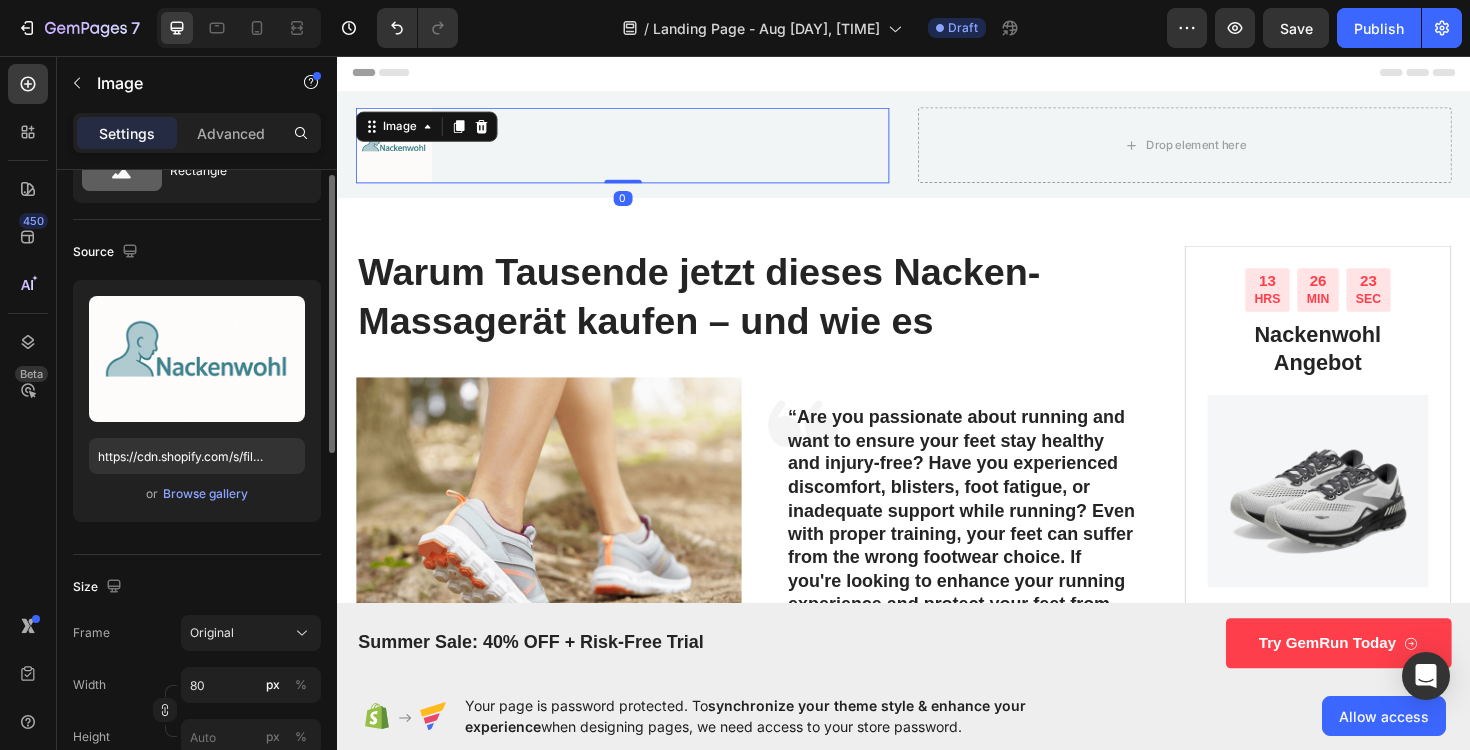 scroll, scrollTop: 108, scrollLeft: 0, axis: vertical 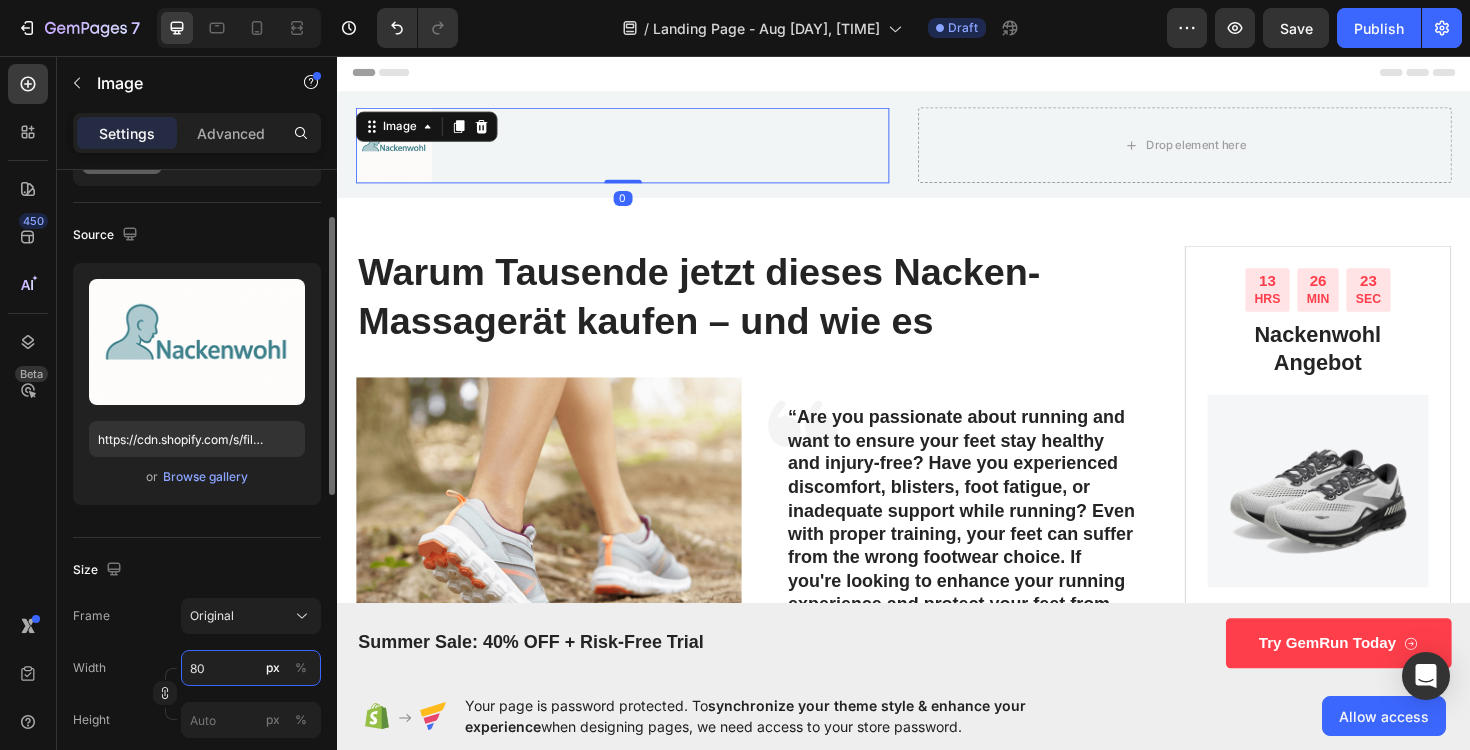 click on "80" at bounding box center [251, 668] 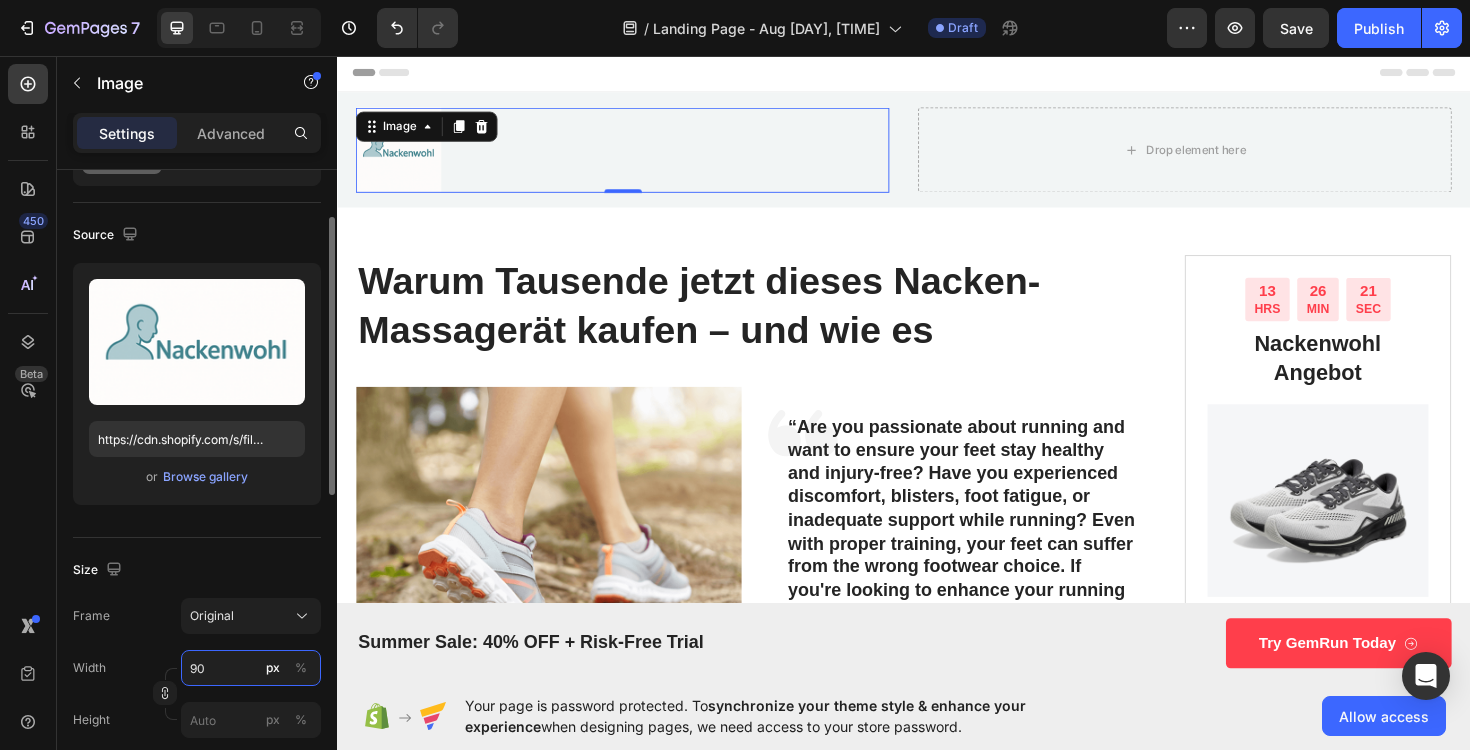 type on "9" 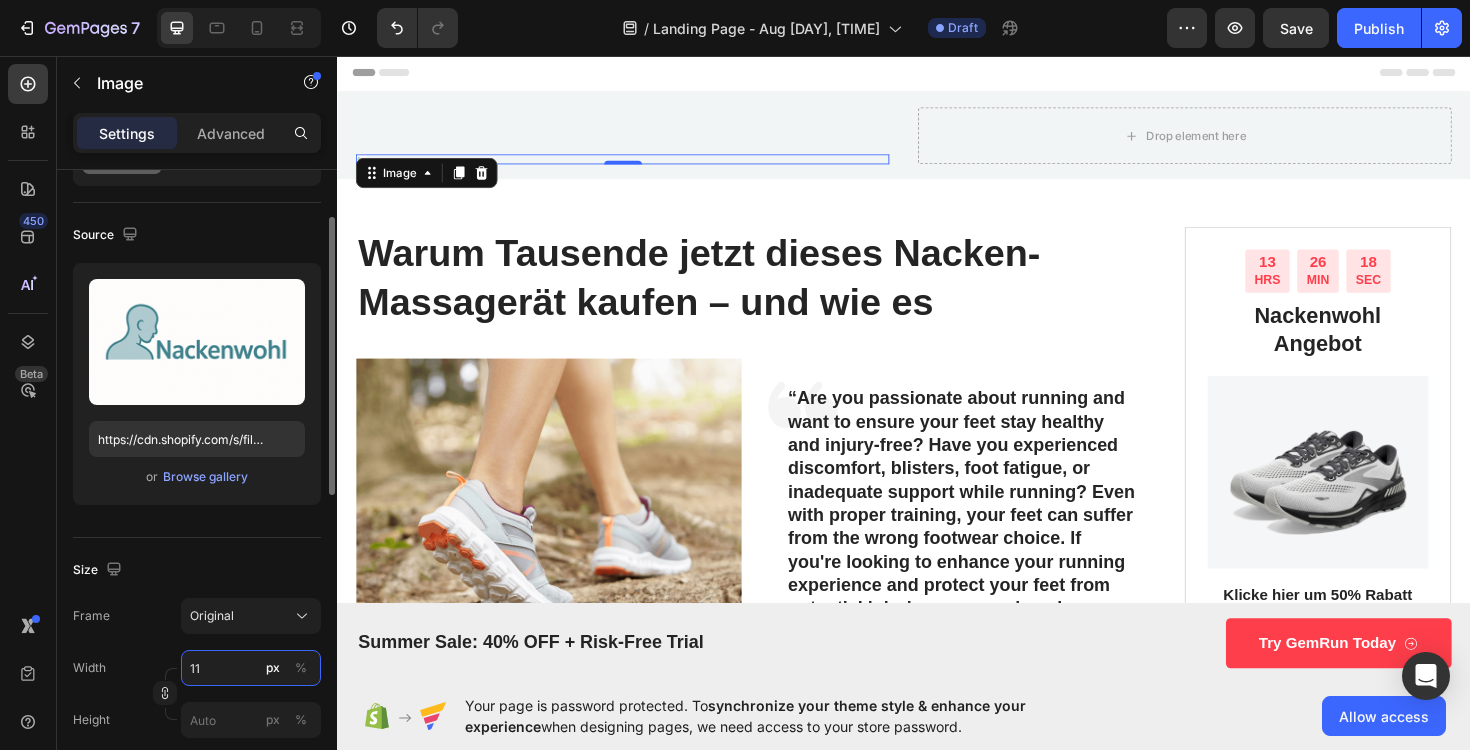 type on "1" 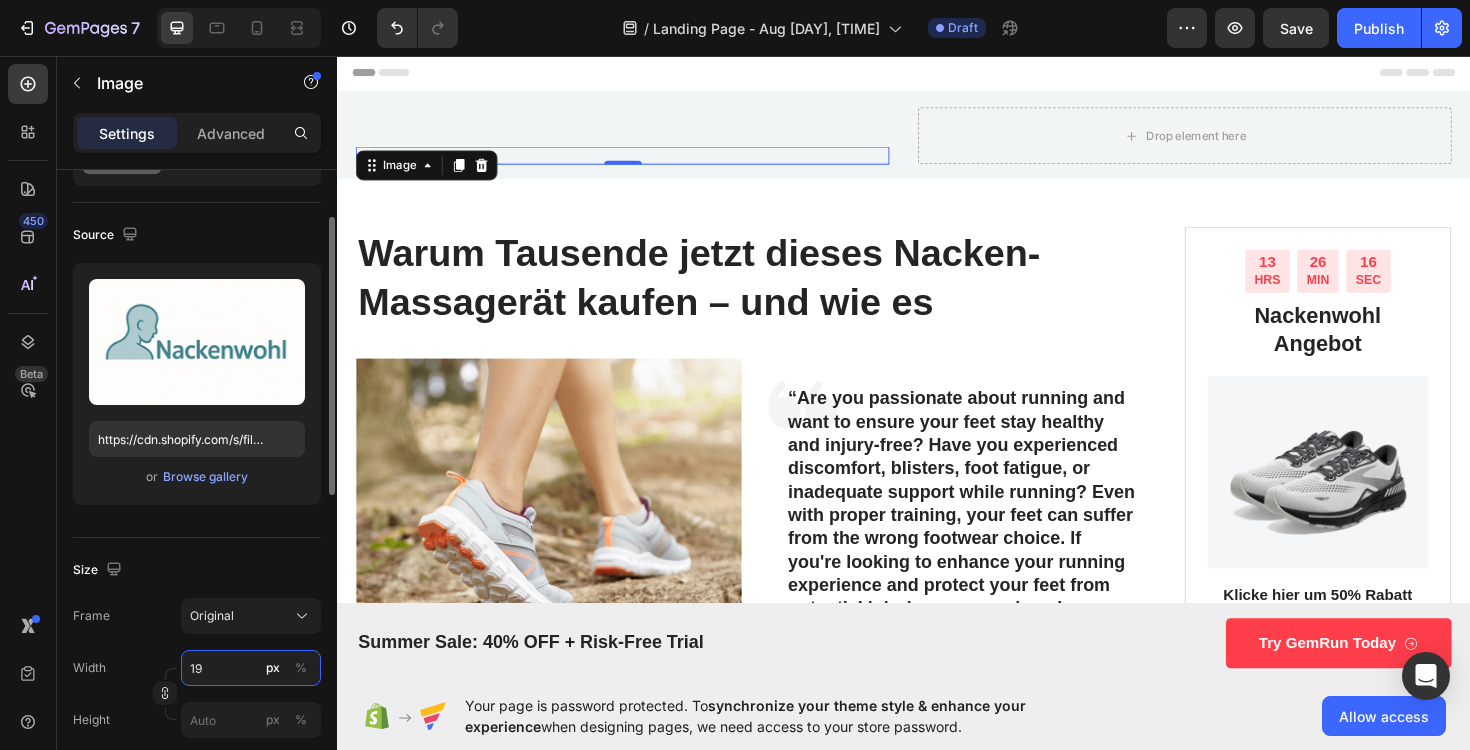 type on "1" 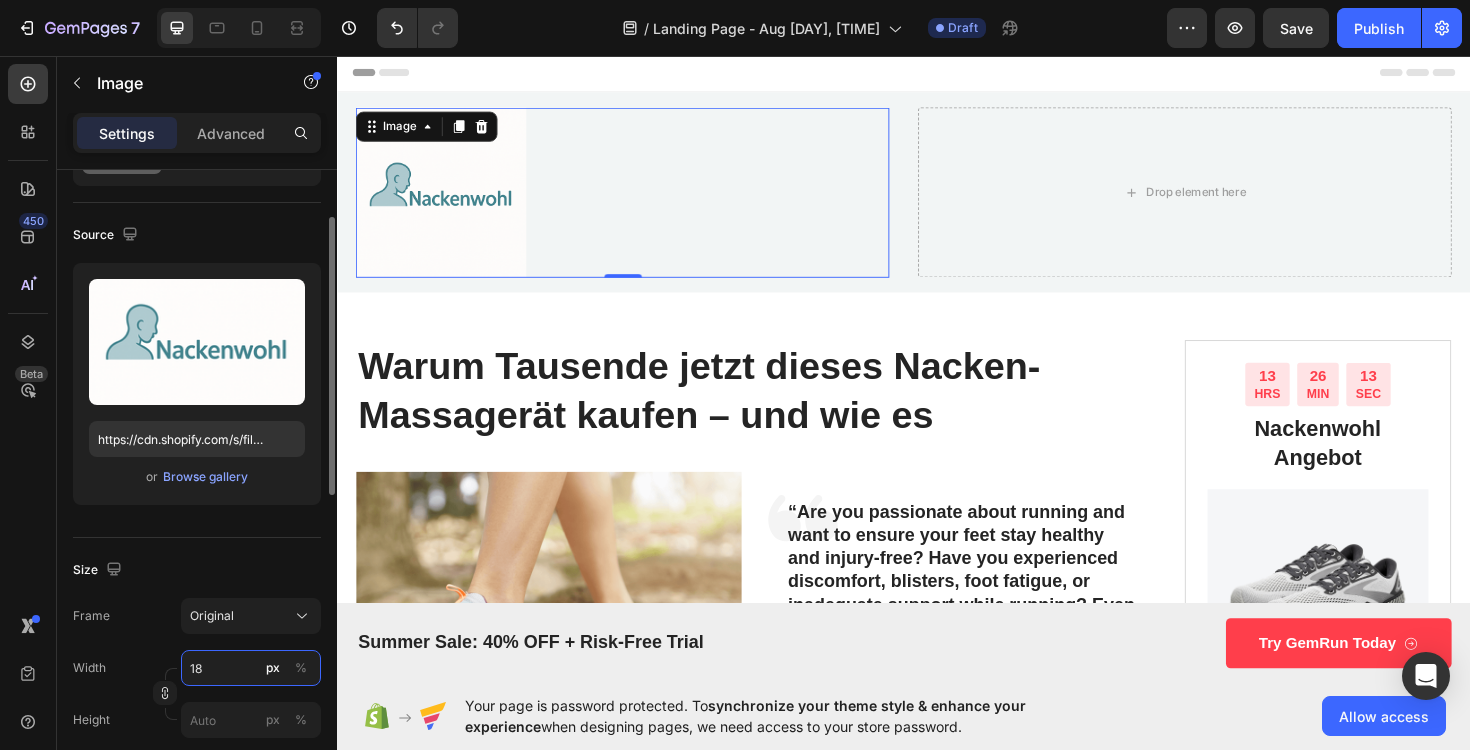 type on "1" 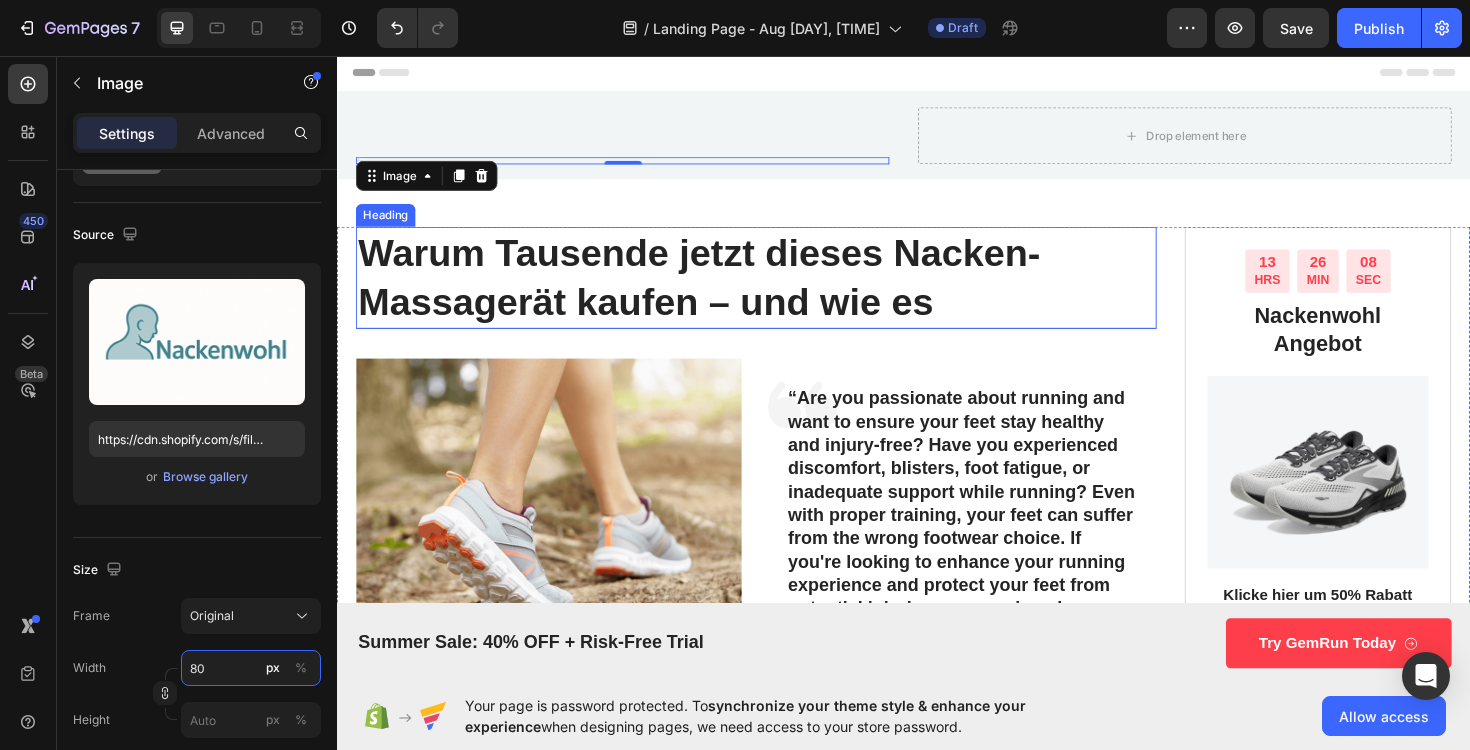 type on "80" 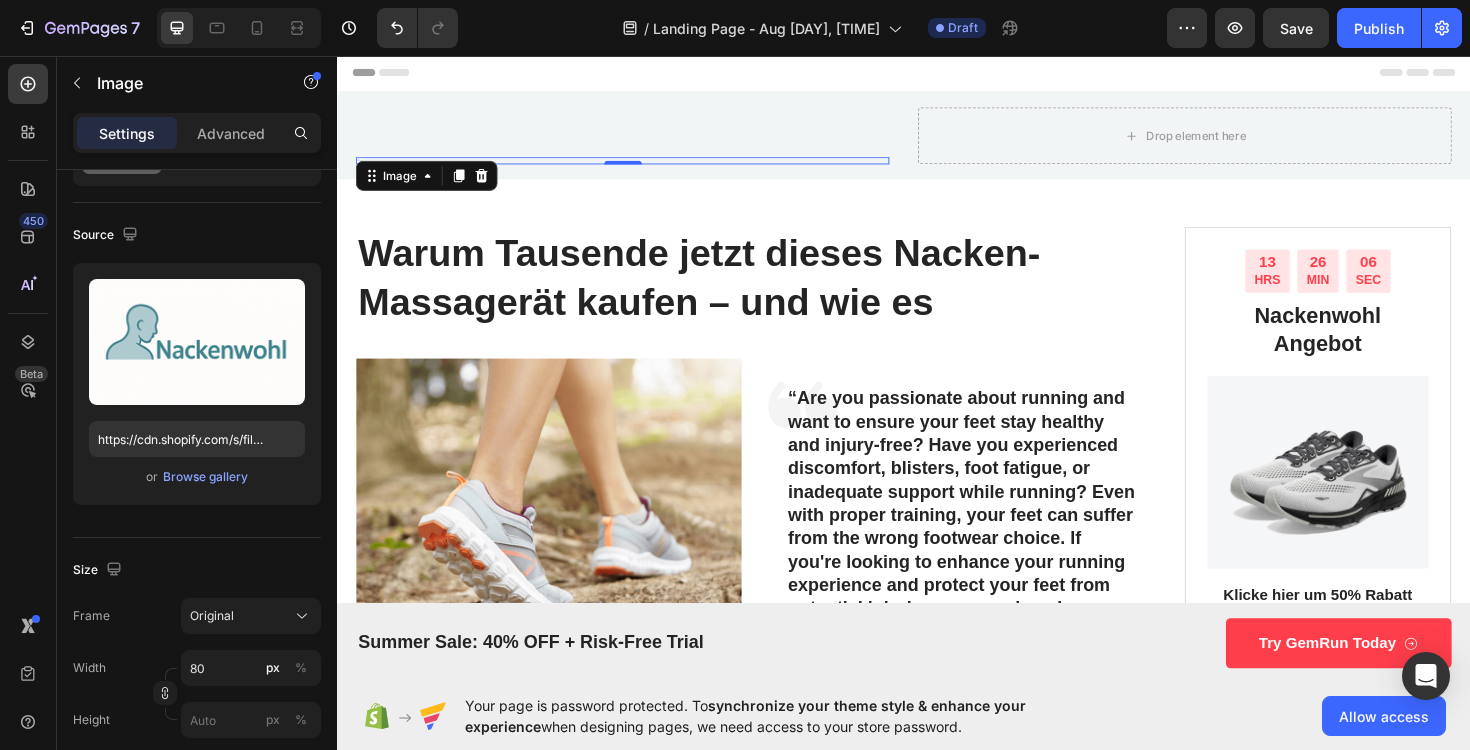 click at bounding box center [639, 167] 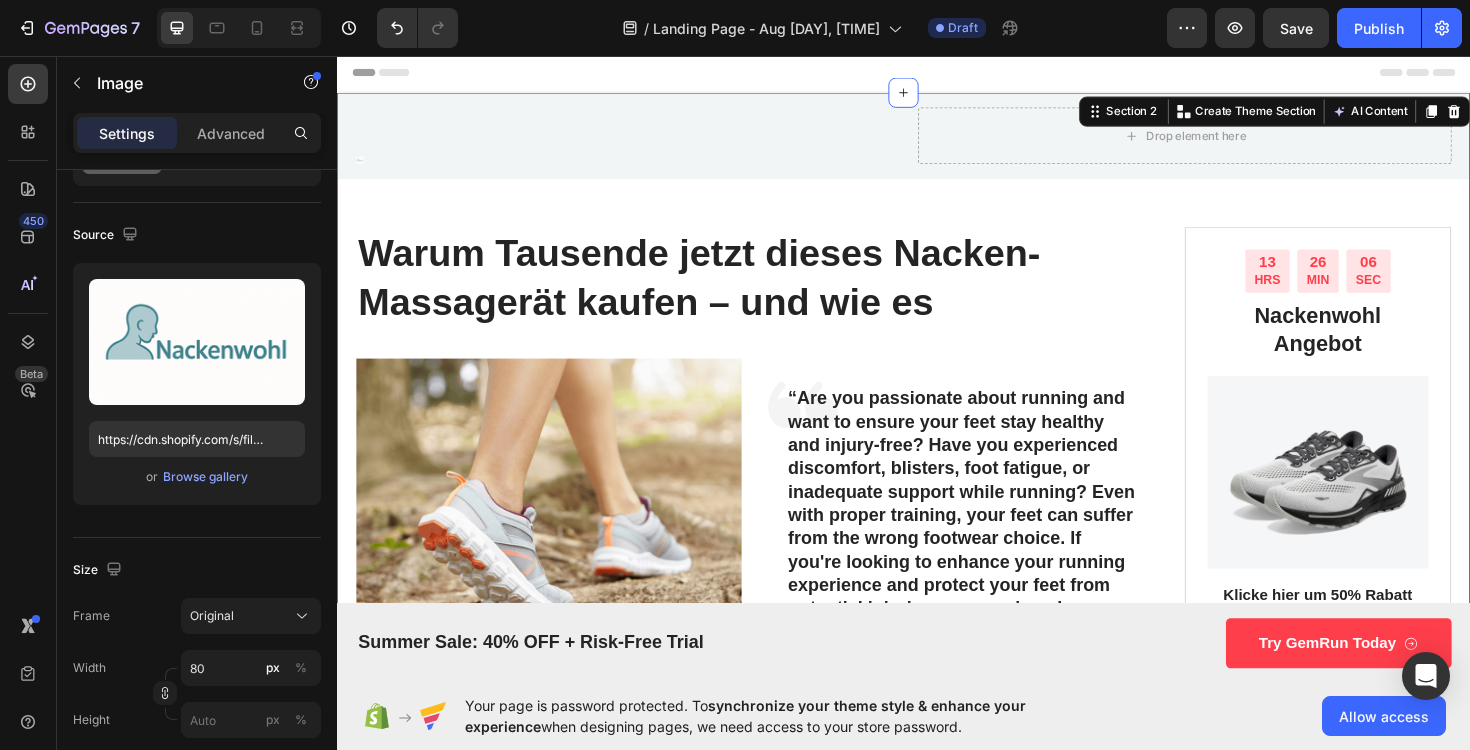 click on "Image
Drop element here Row Row ⁠⁠⁠⁠⁠⁠⁠ Warum Tausende jetzt dieses Nacken-Massagerät kaufen – und wie es  Heading Image
Icon “Are you passionate about running and want to ensure your feet stay healthy and injury-free? Have you experienced discomfort, blisters, foot fatigue, or inadequate support while running? Even with proper training, your feet can suffer from the wrong footwear choice. If you're looking to enhance your running experience and protect your feet from potential injuries, our running shoes are a must-have.“ Text Block Row What's hiding beneath your uncomfortable running shoes? Text Block Are you running with confidence and comfort every day?  Even if you are, you might be surprised at the hidden discomforts that can arise from wearing improper running shoes.  It can also hinder your performance and increase the risk of long-term foot and leg problems.  Text Block 4 Hidden Dangers of Regular Jogging Heading Text Block 1. Muscle and tendon injuries" at bounding box center (937, 1240) 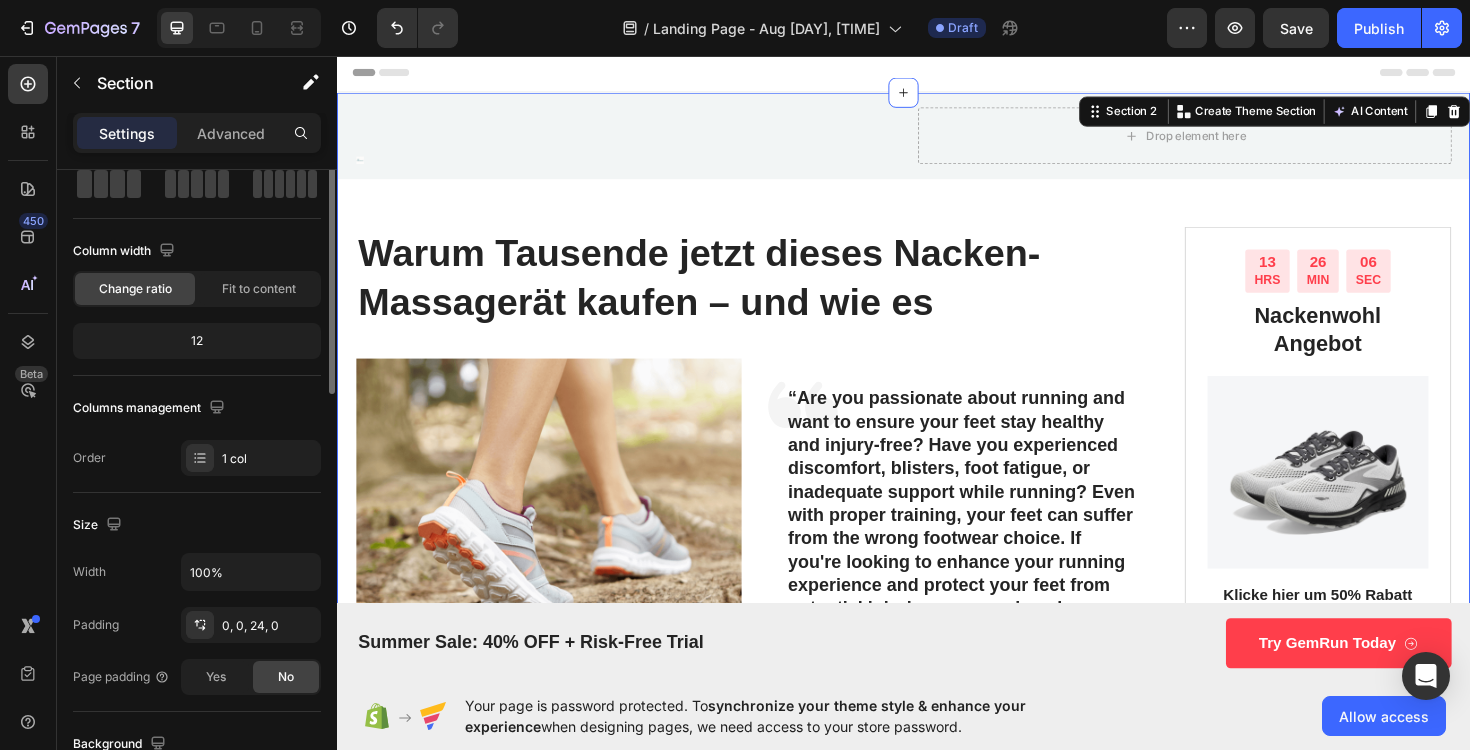 scroll, scrollTop: 0, scrollLeft: 0, axis: both 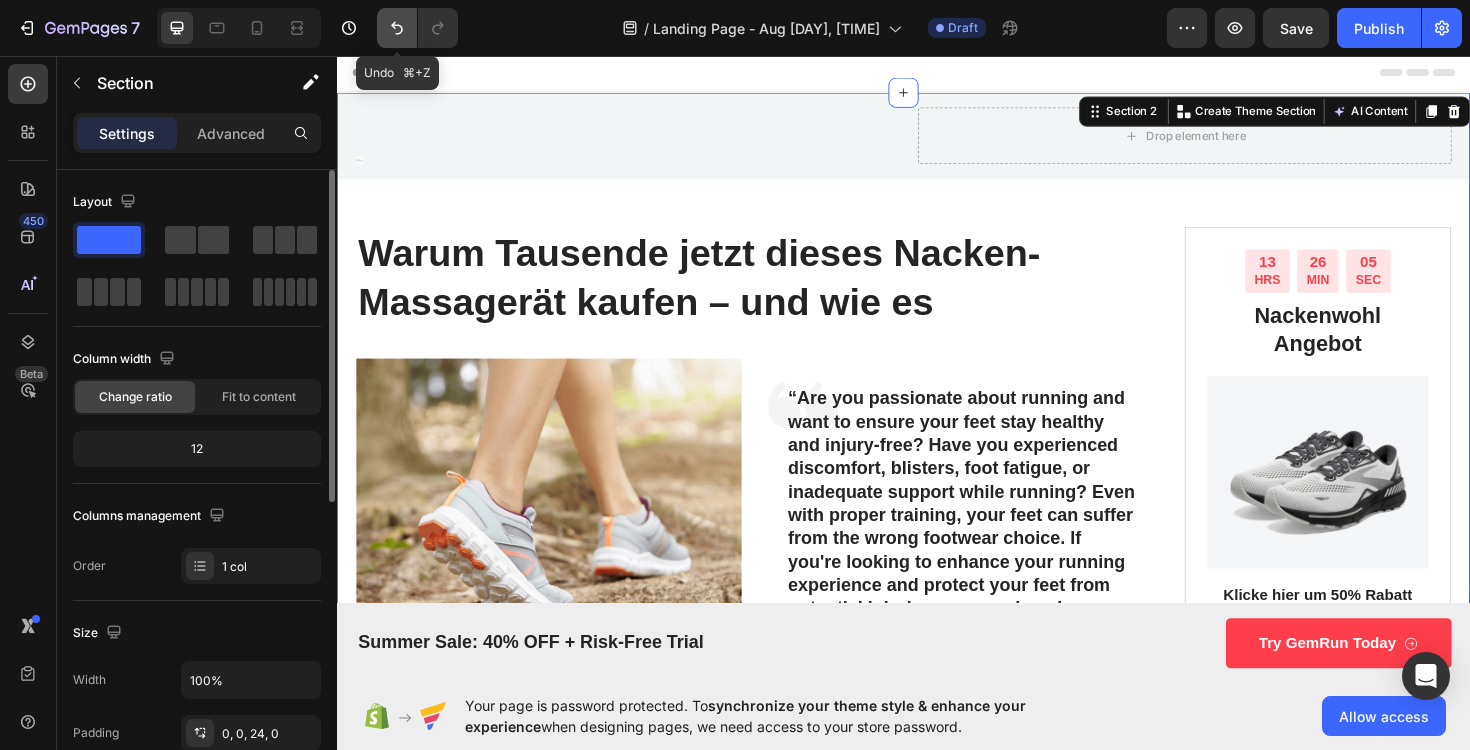 click 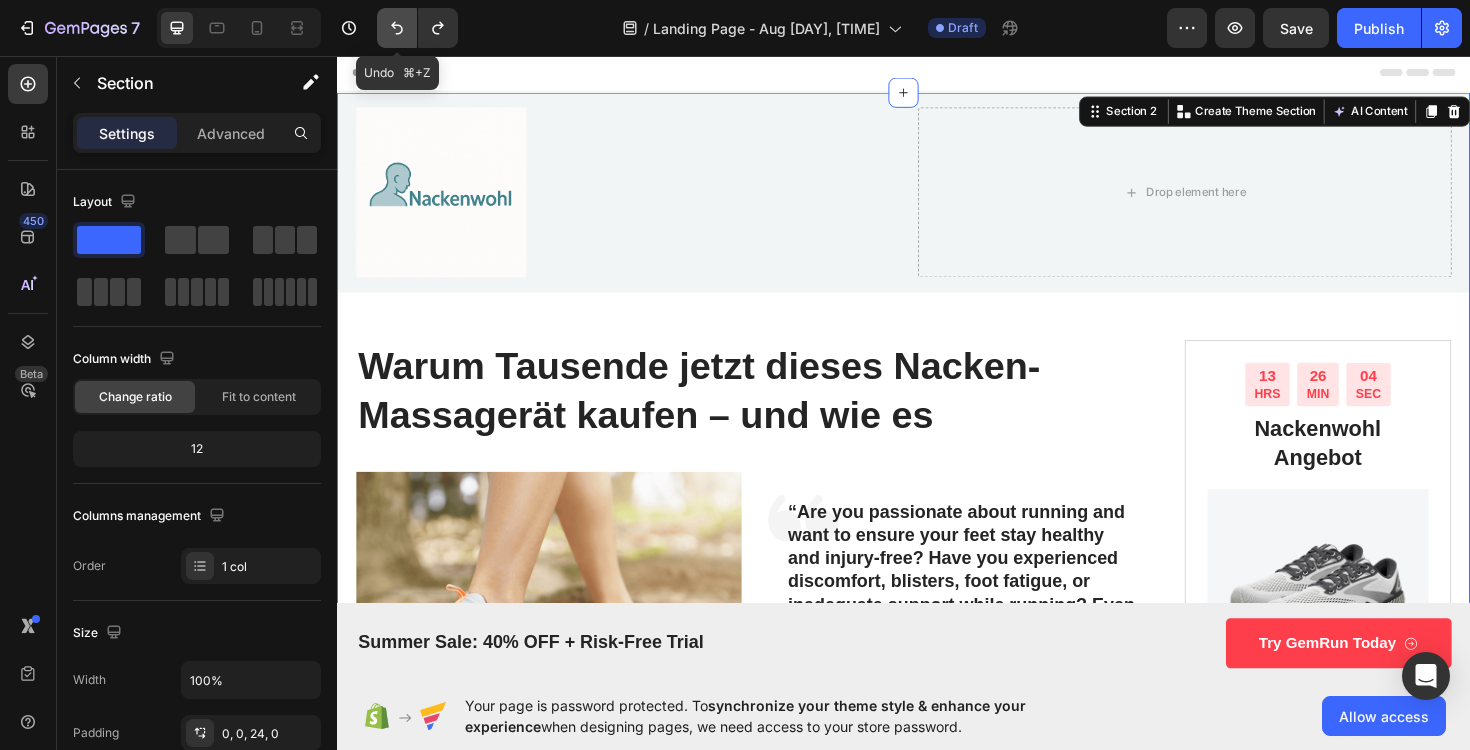 click 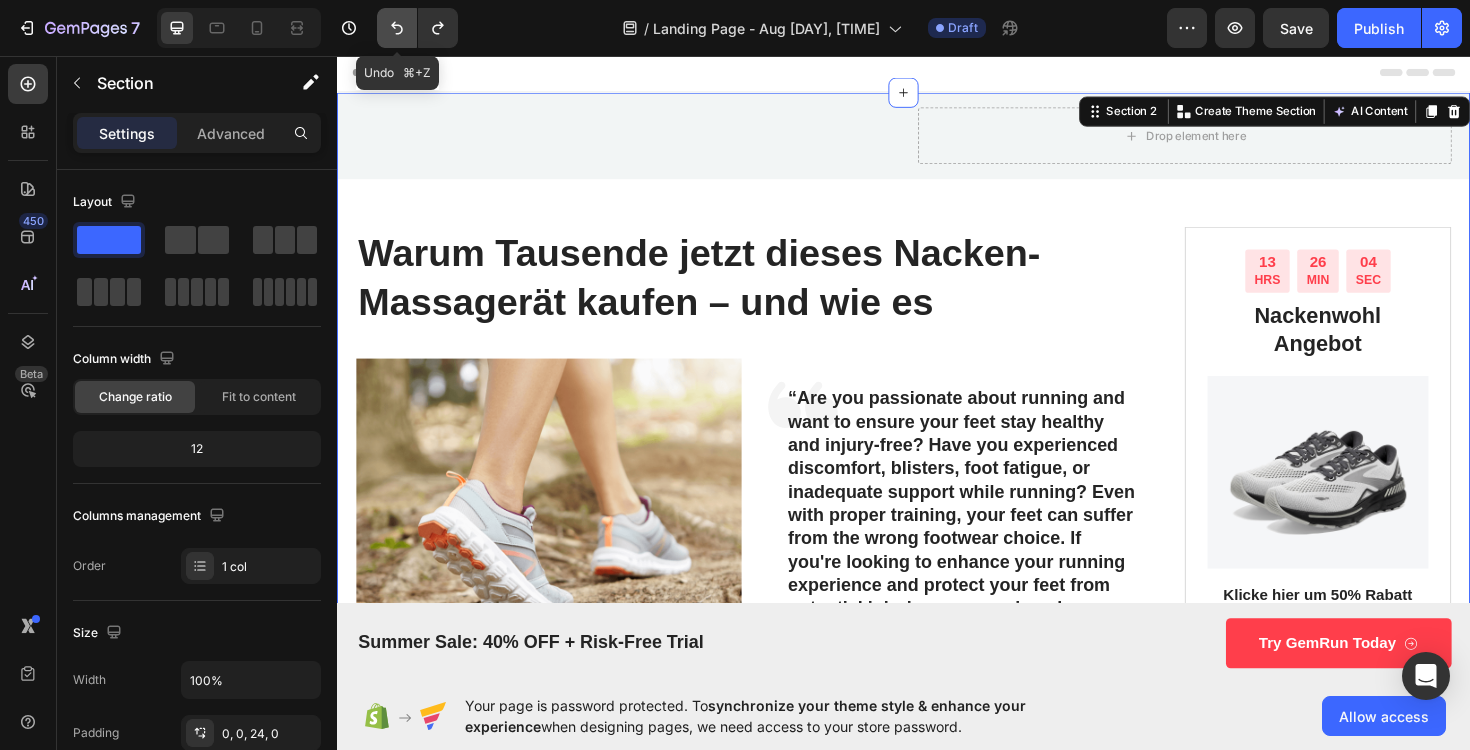 click 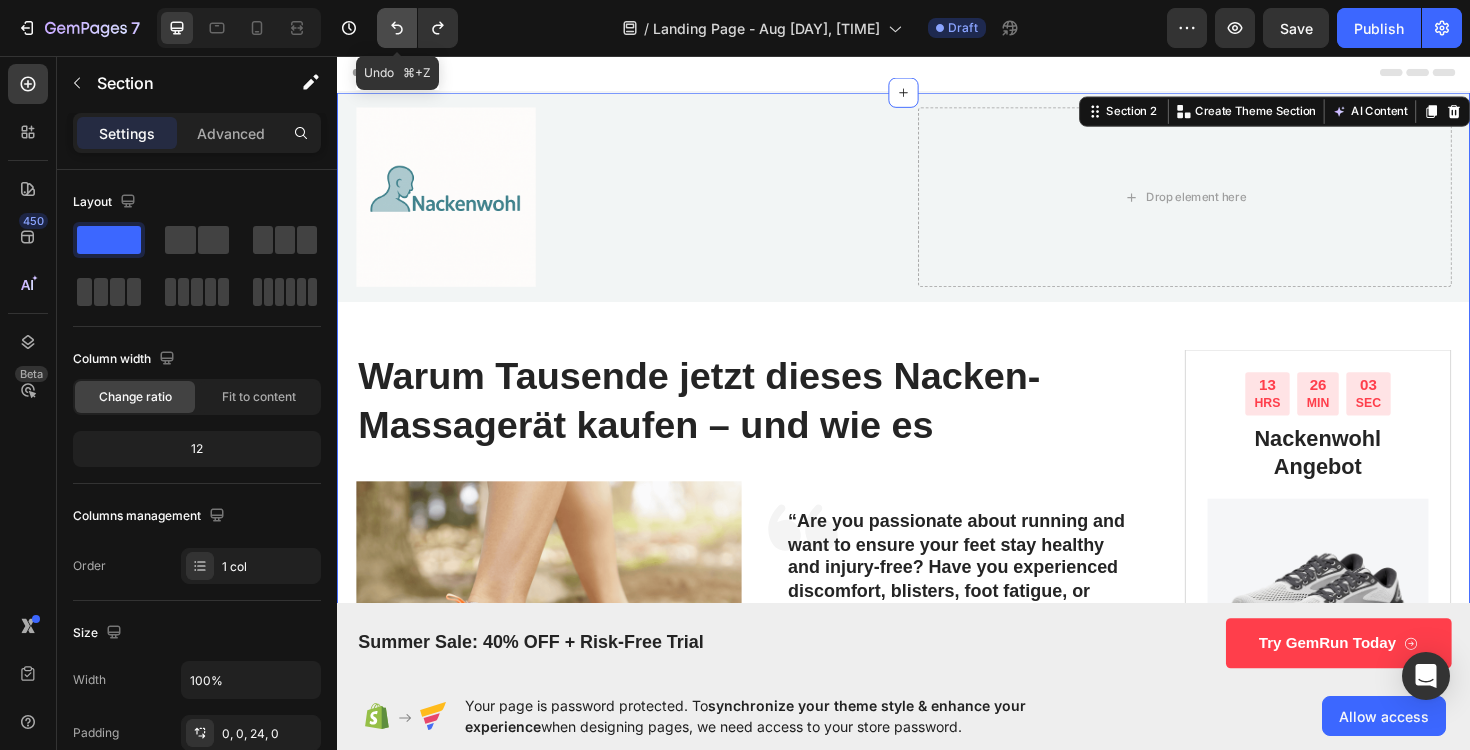 click 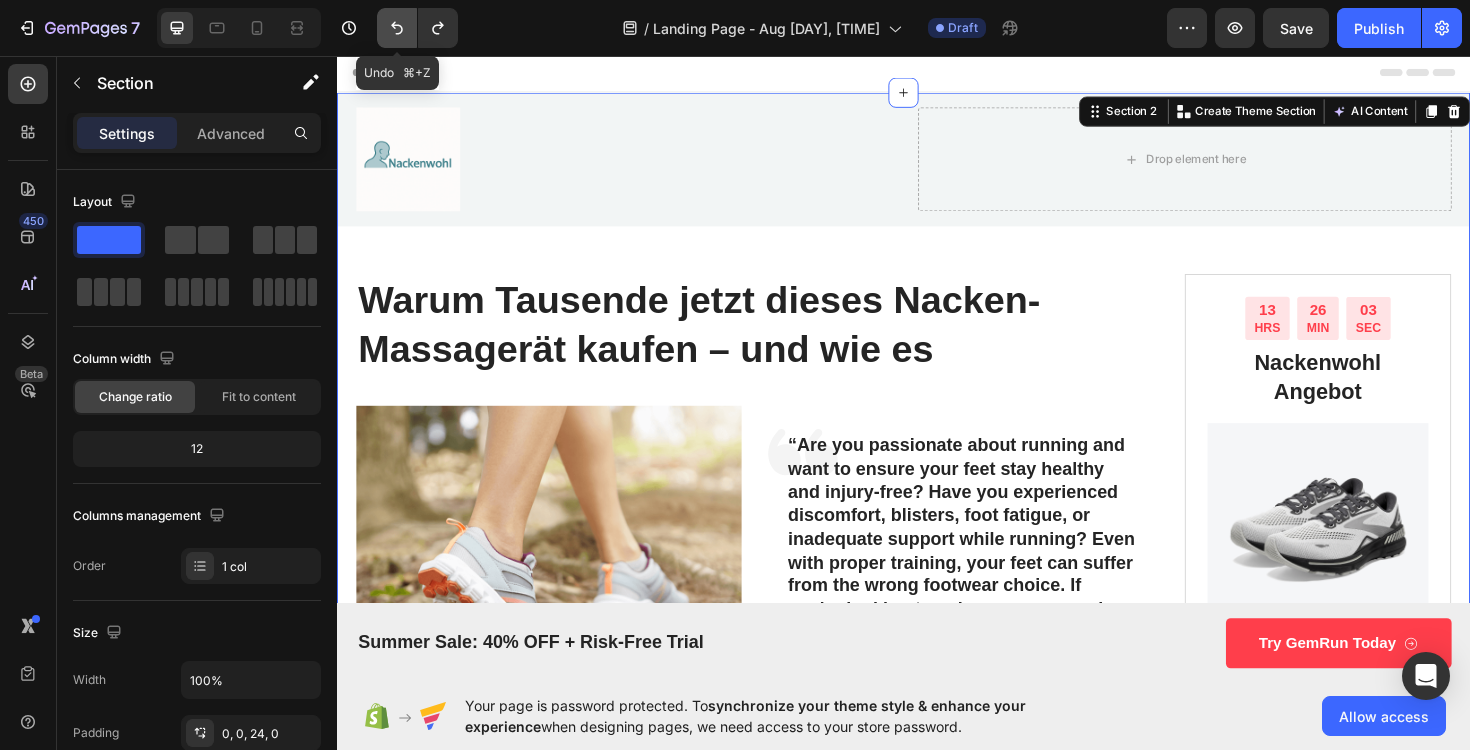 click 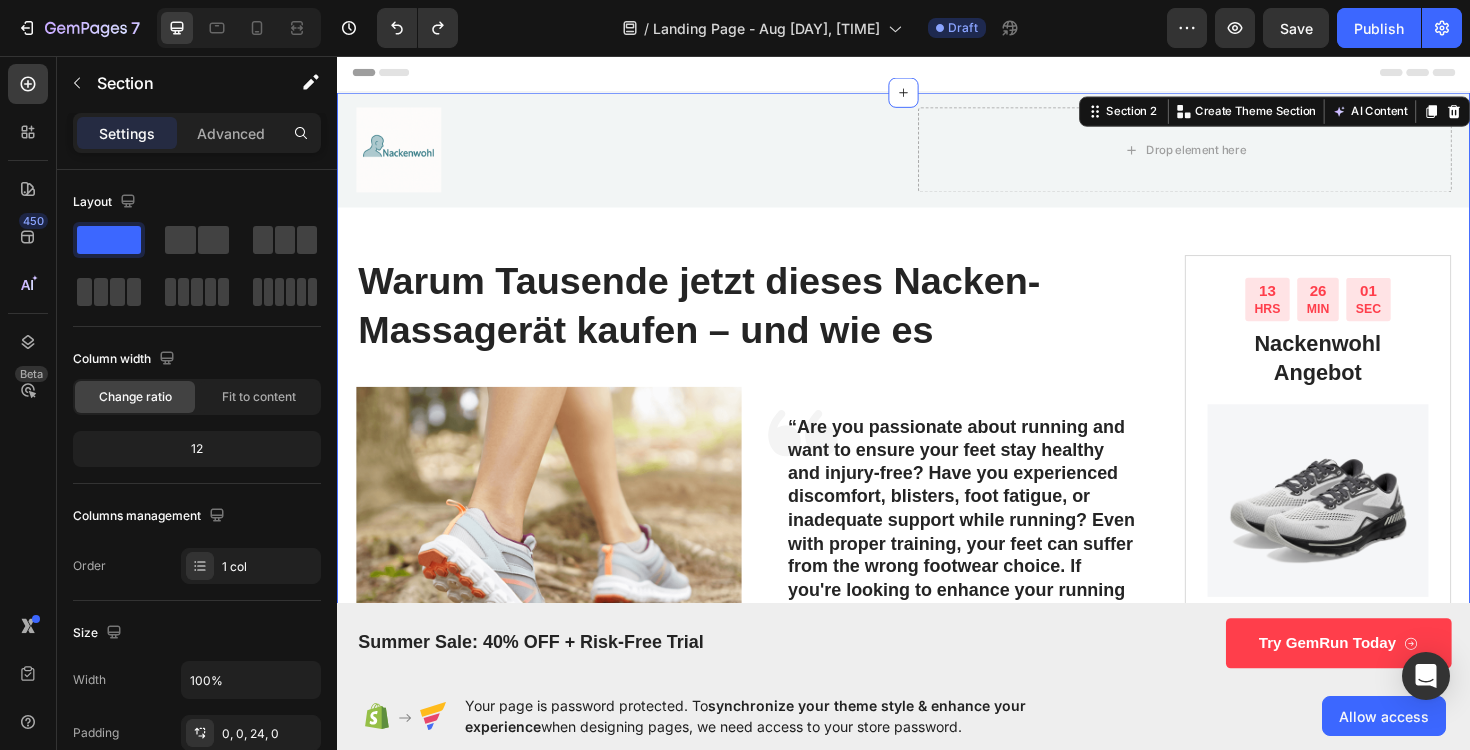 click on "Image
Drop element here Row Row ⁠⁠⁠⁠⁠⁠⁠ Warum Tausende jetzt dieses Nacken-Massagerät kaufen – und wie es  Heading Image
Icon “Are you passionate about running and want to ensure your feet stay healthy and injury-free? Have you experienced discomfort, blisters, foot fatigue, or inadequate support while running? Even with proper training, your feet can suffer from the wrong footwear choice. If you're looking to enhance your running experience and protect your feet from potential injuries, our running shoes are a must-have.“ Text Block Row What's hiding beneath your uncomfortable running shoes? Text Block Are you running with confidence and comfort every day?  Even if you are, you might be surprised at the hidden discomforts that can arise from wearing improper running shoes.  It can also hinder your performance and increase the risk of long-term foot and leg problems.  Text Block 4 Hidden Dangers of Regular Jogging Heading Text Block 1. Muscle and tendon injuries" at bounding box center (937, 1255) 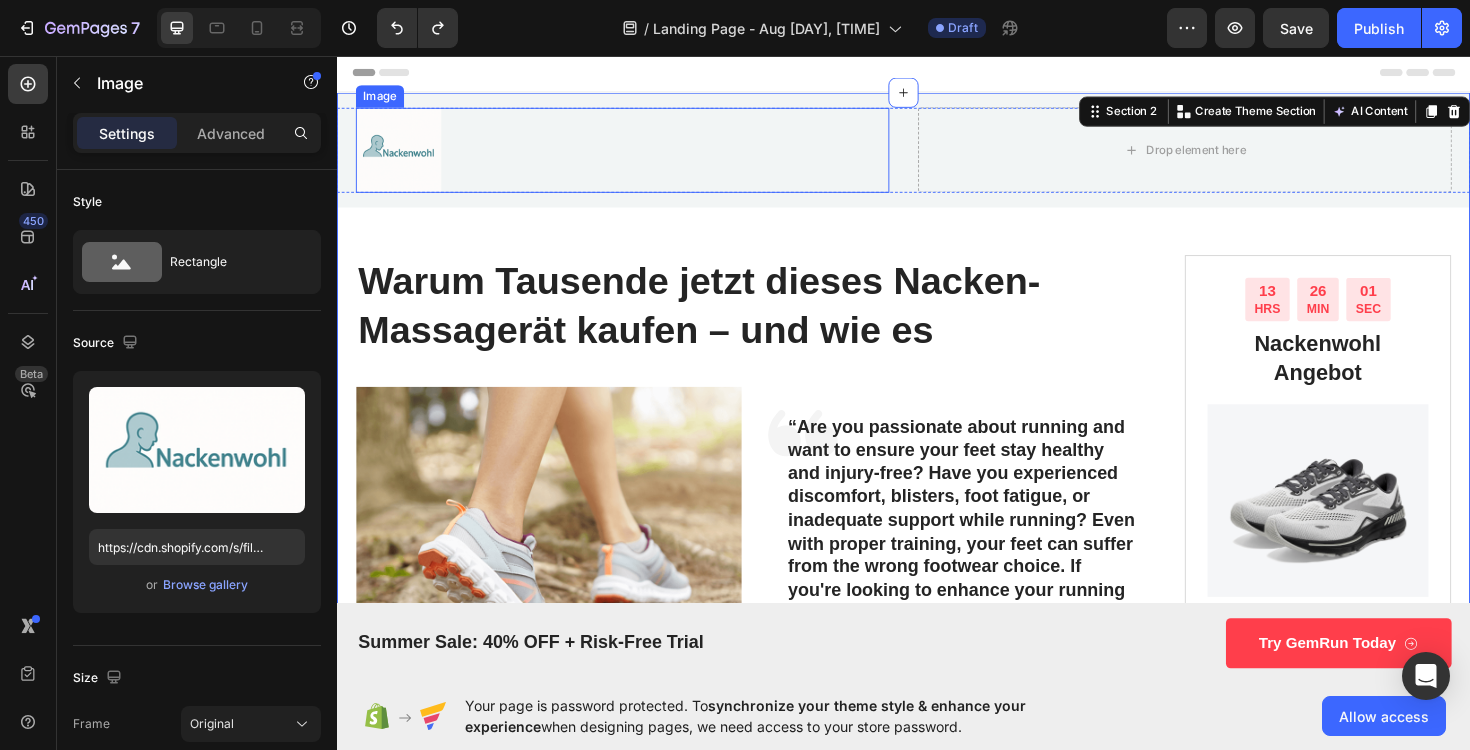 click at bounding box center [402, 156] 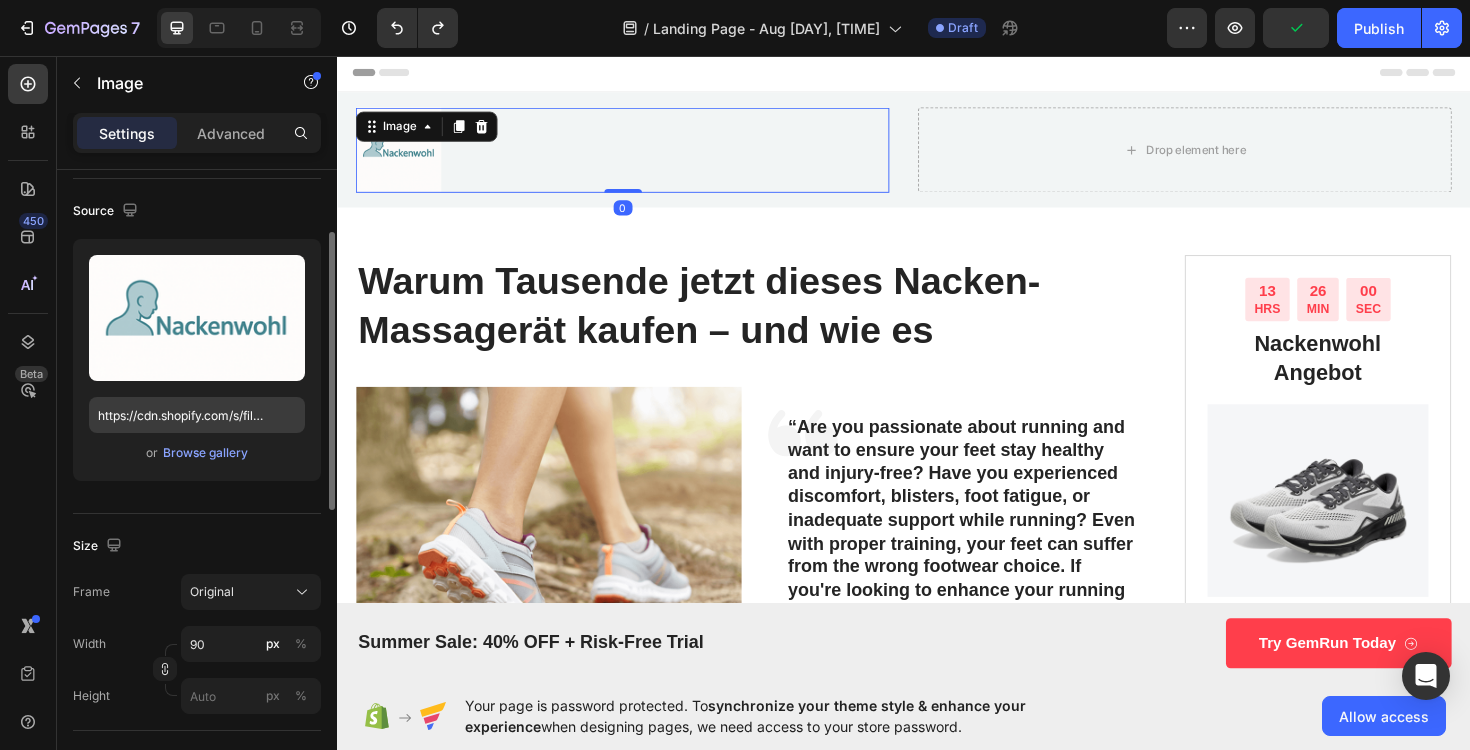 scroll, scrollTop: 135, scrollLeft: 0, axis: vertical 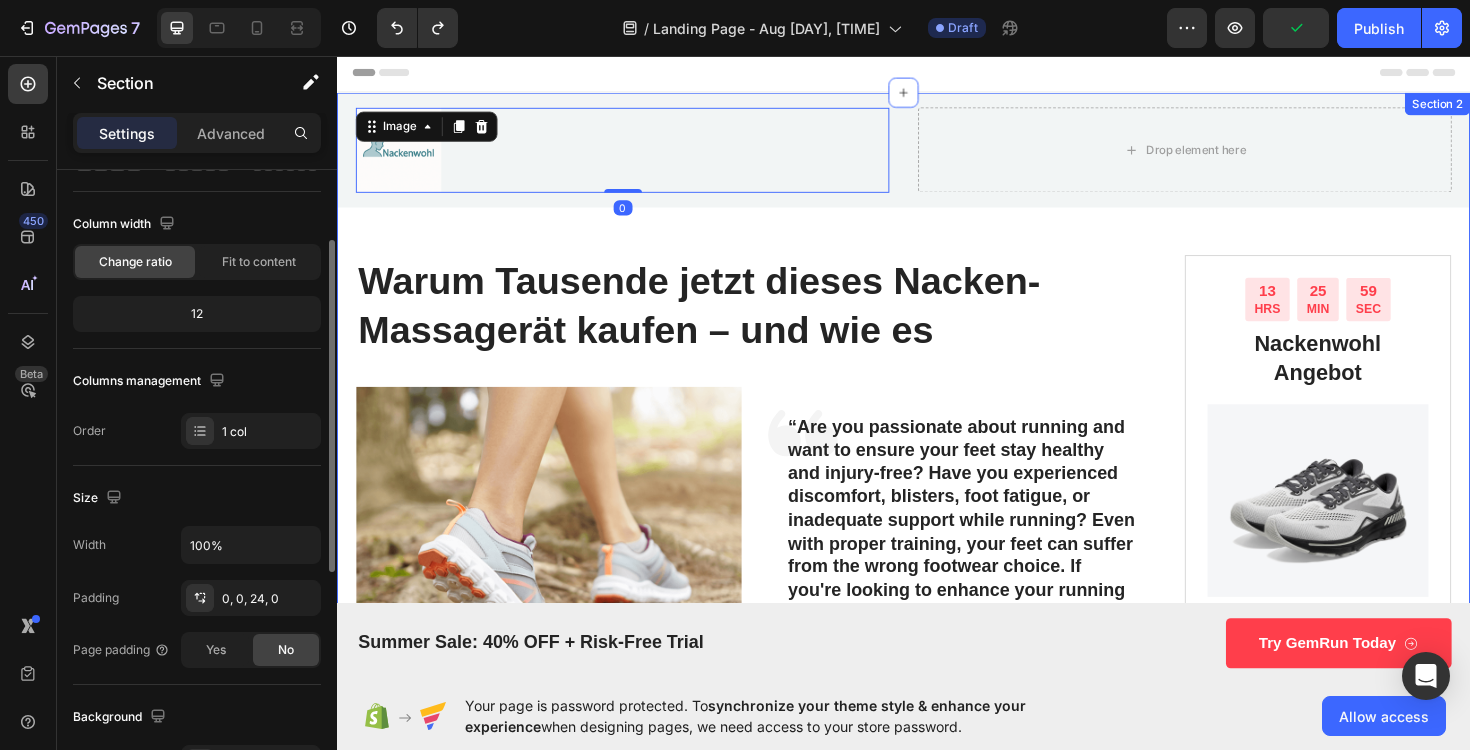 click on "Image   0
Drop element here Row Row ⁠⁠⁠⁠⁠⁠⁠ Warum Tausende jetzt dieses Nacken-Massagerät kaufen – und wie es  Heading Image
Icon “Are you passionate about running and want to ensure your feet stay healthy and injury-free? Have you experienced discomfort, blisters, foot fatigue, or inadequate support while running? Even with proper training, your feet can suffer from the wrong footwear choice. If you're looking to enhance your running experience and protect your feet from potential injuries, our running shoes are a must-have.“ Text Block Row What's hiding beneath your uncomfortable running shoes? Text Block Are you running with confidence and comfort every day?  Even if you are, you might be surprised at the hidden discomforts that can arise from wearing improper running shoes.  It can also hinder your performance and increase the risk of long-term foot and leg problems.  Text Block 4 Hidden Dangers of Regular Jogging Heading Text Block Heading Text Block Image" at bounding box center (937, 1255) 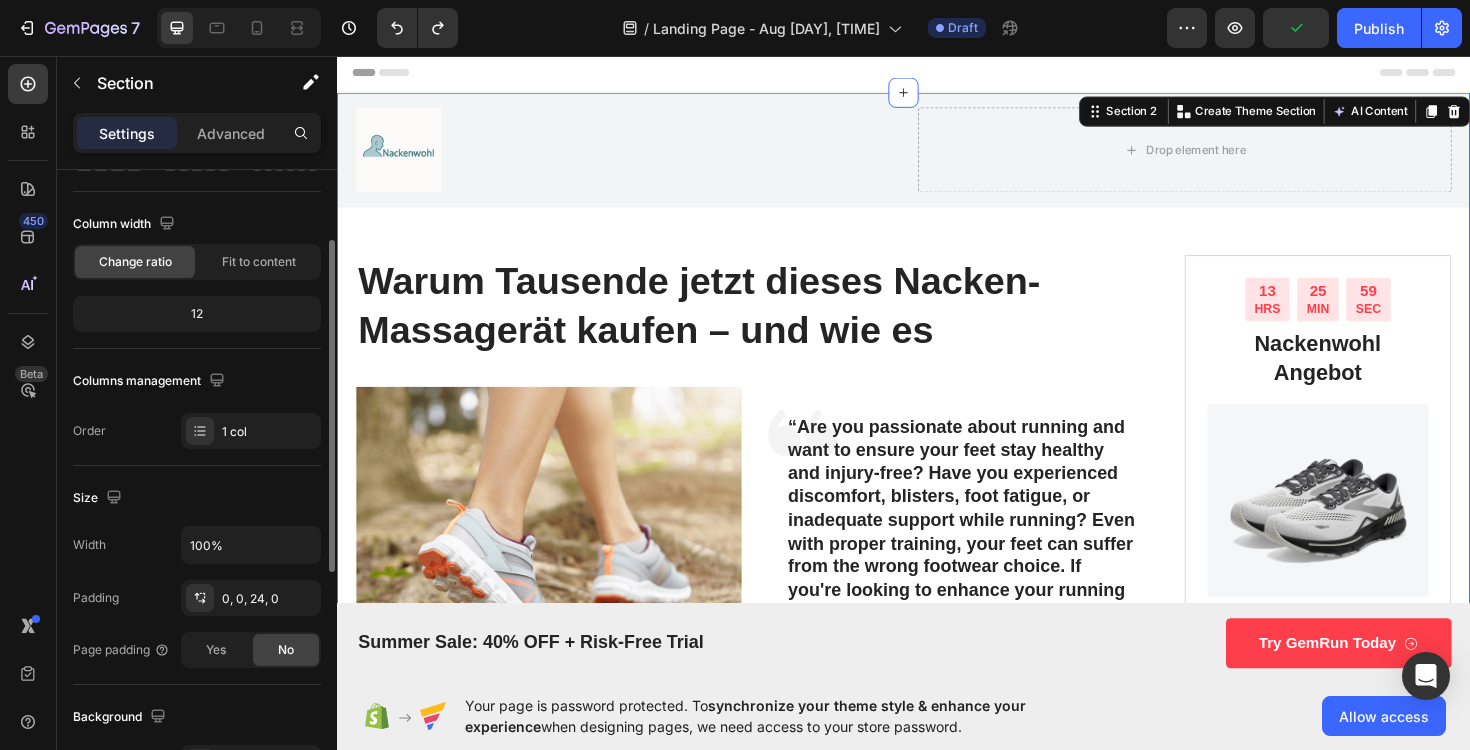 scroll, scrollTop: 0, scrollLeft: 0, axis: both 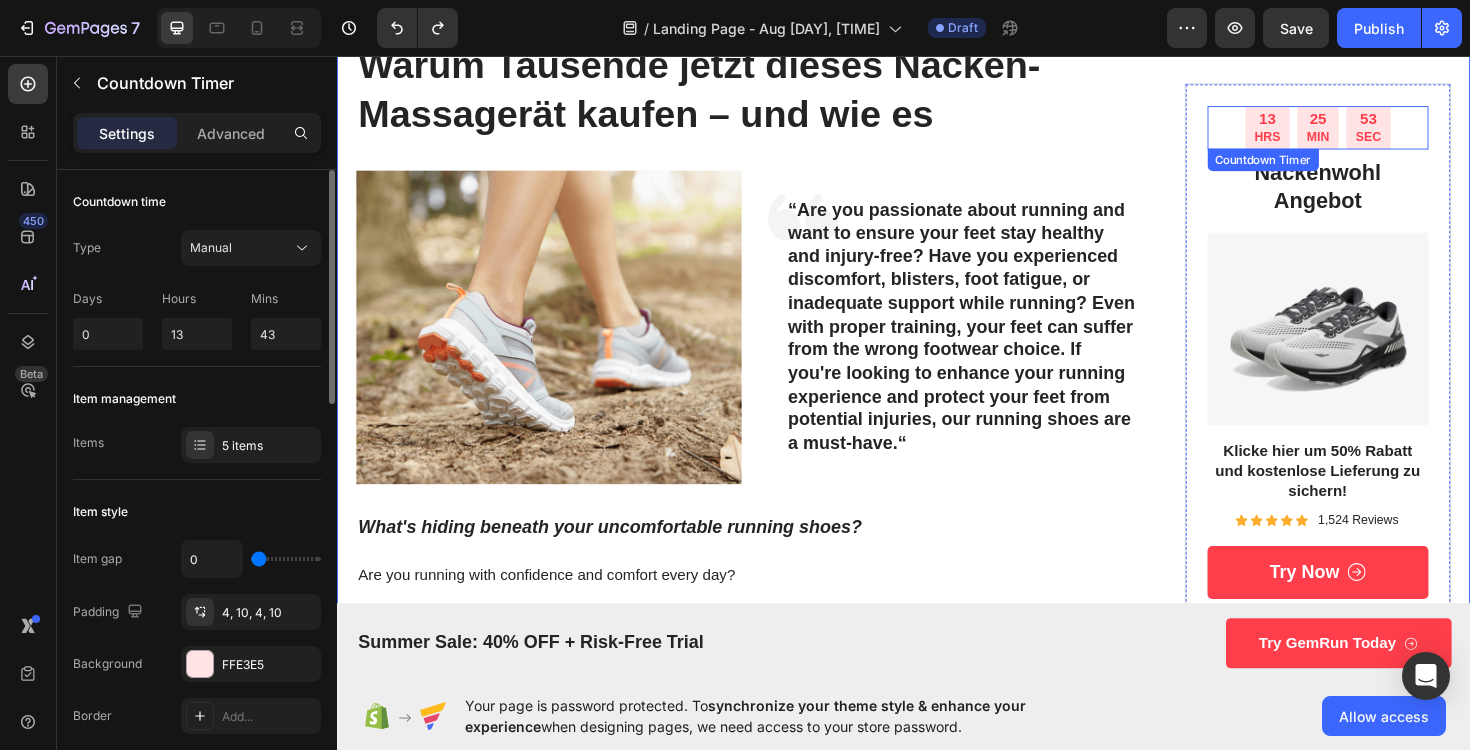 click on "HRS" at bounding box center [1322, 143] 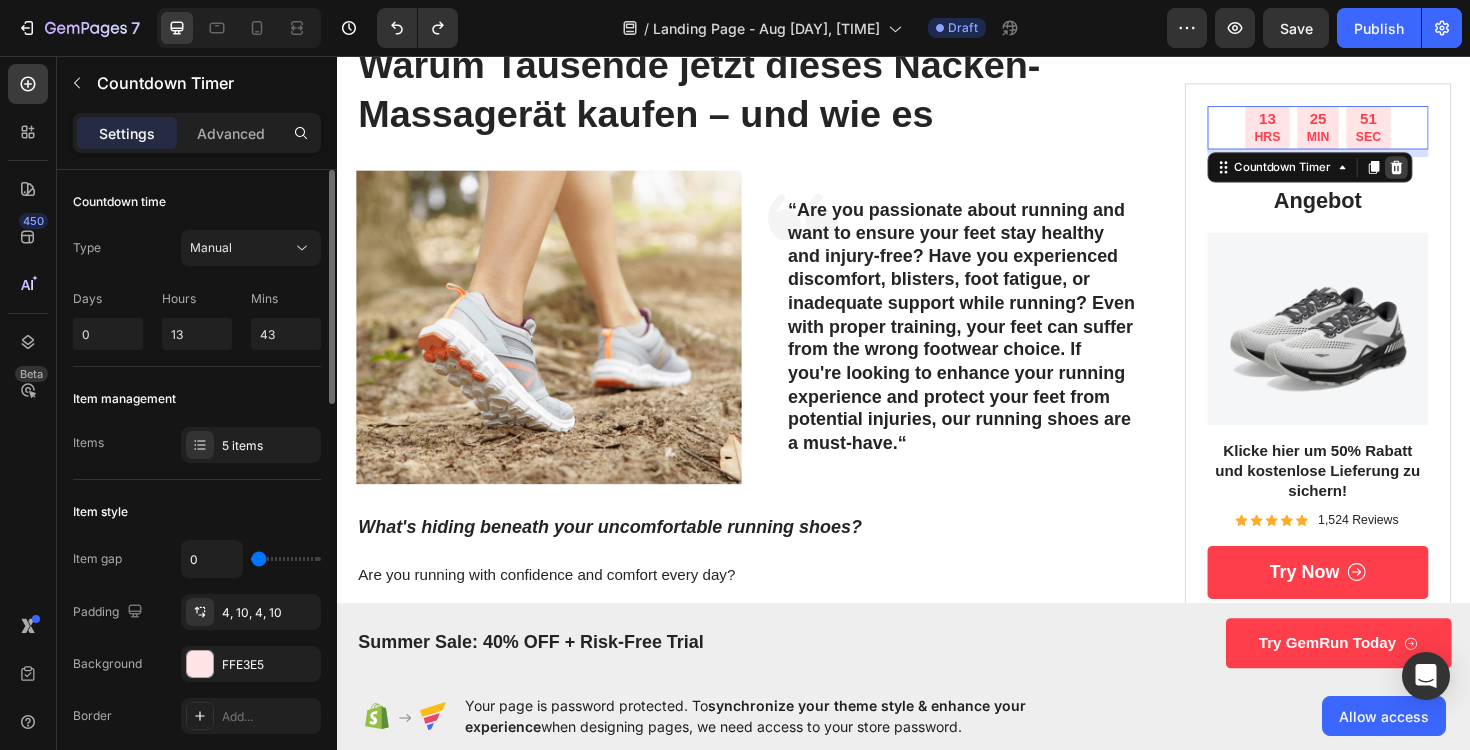 click 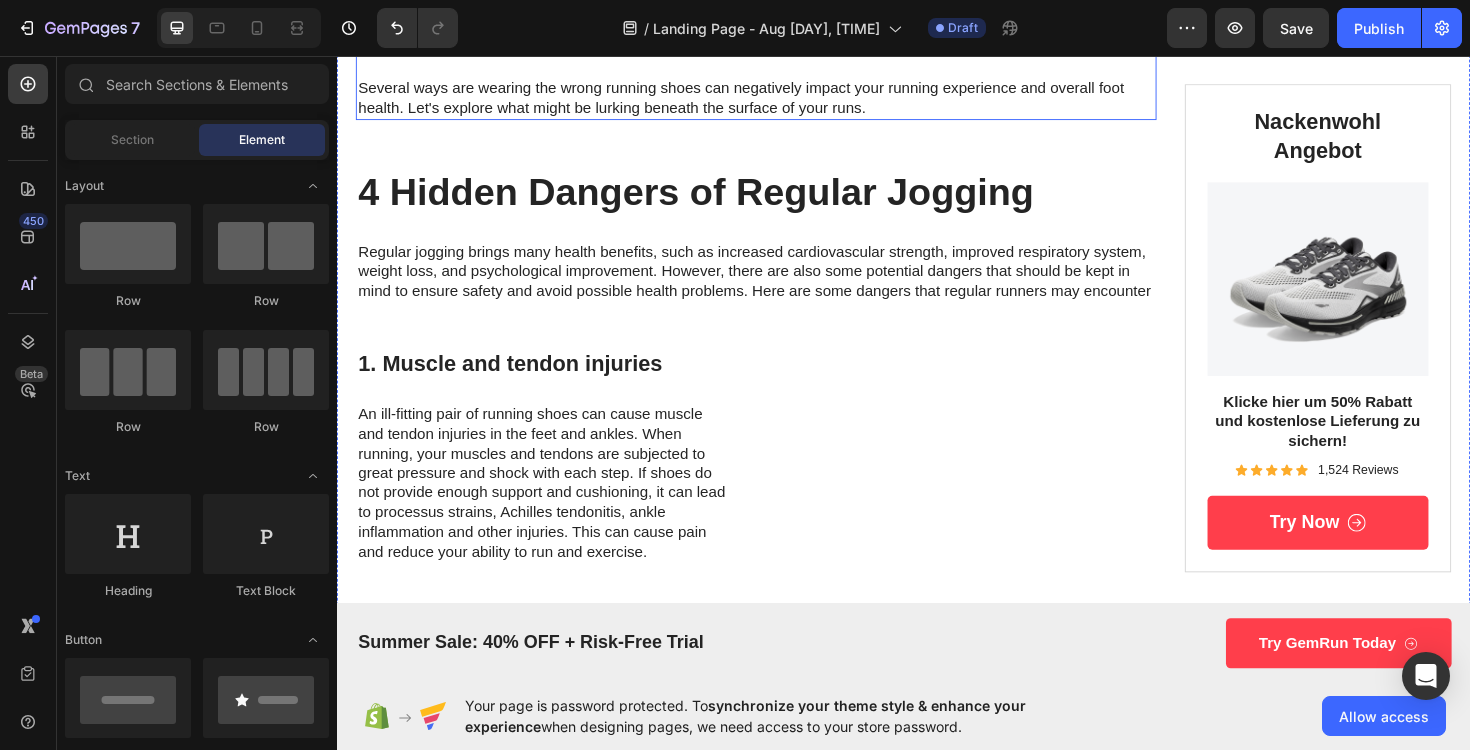 scroll, scrollTop: 977, scrollLeft: 0, axis: vertical 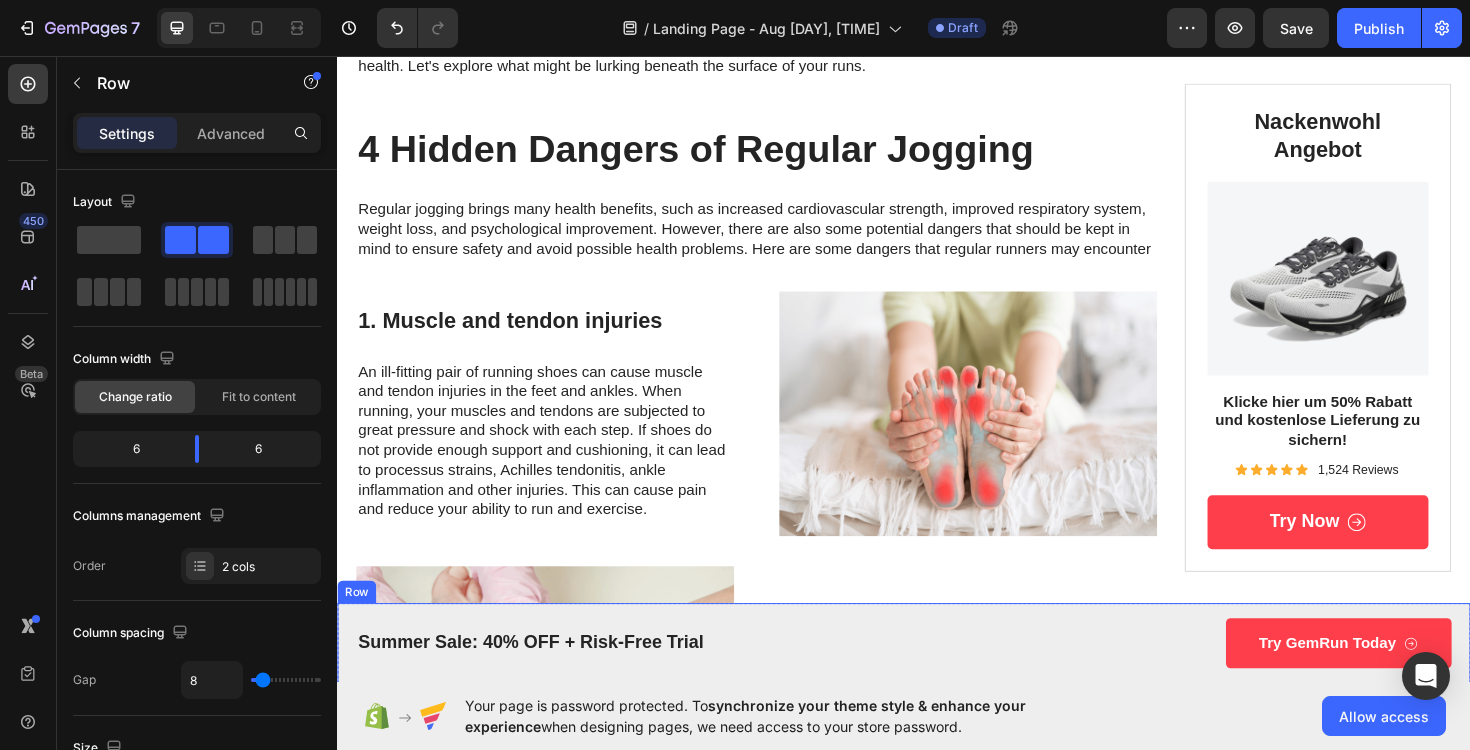 click on "Summer Sale: 40% OFF + Risk-Free Trial Text Block" at bounding box center (645, 678) 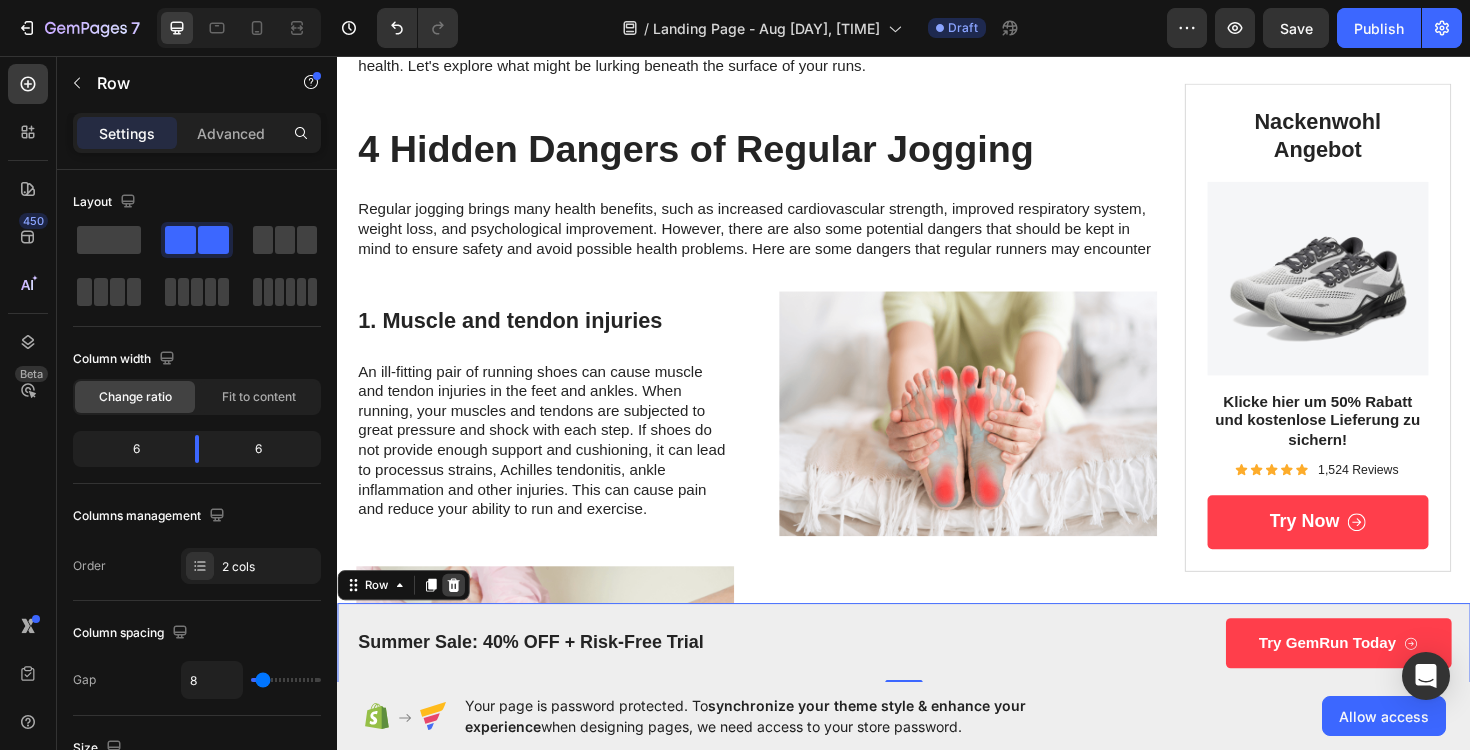 click 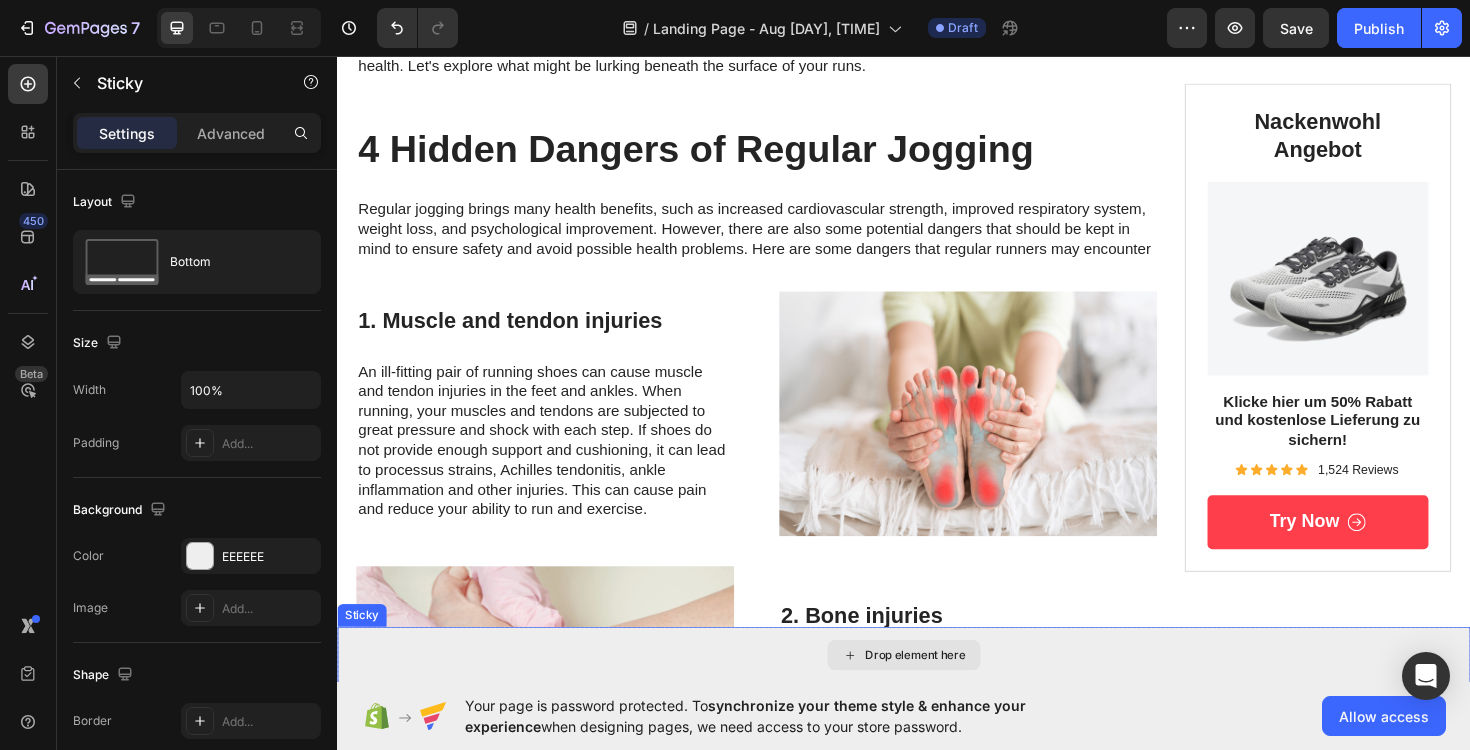 click on "Drop element here" at bounding box center [937, 691] 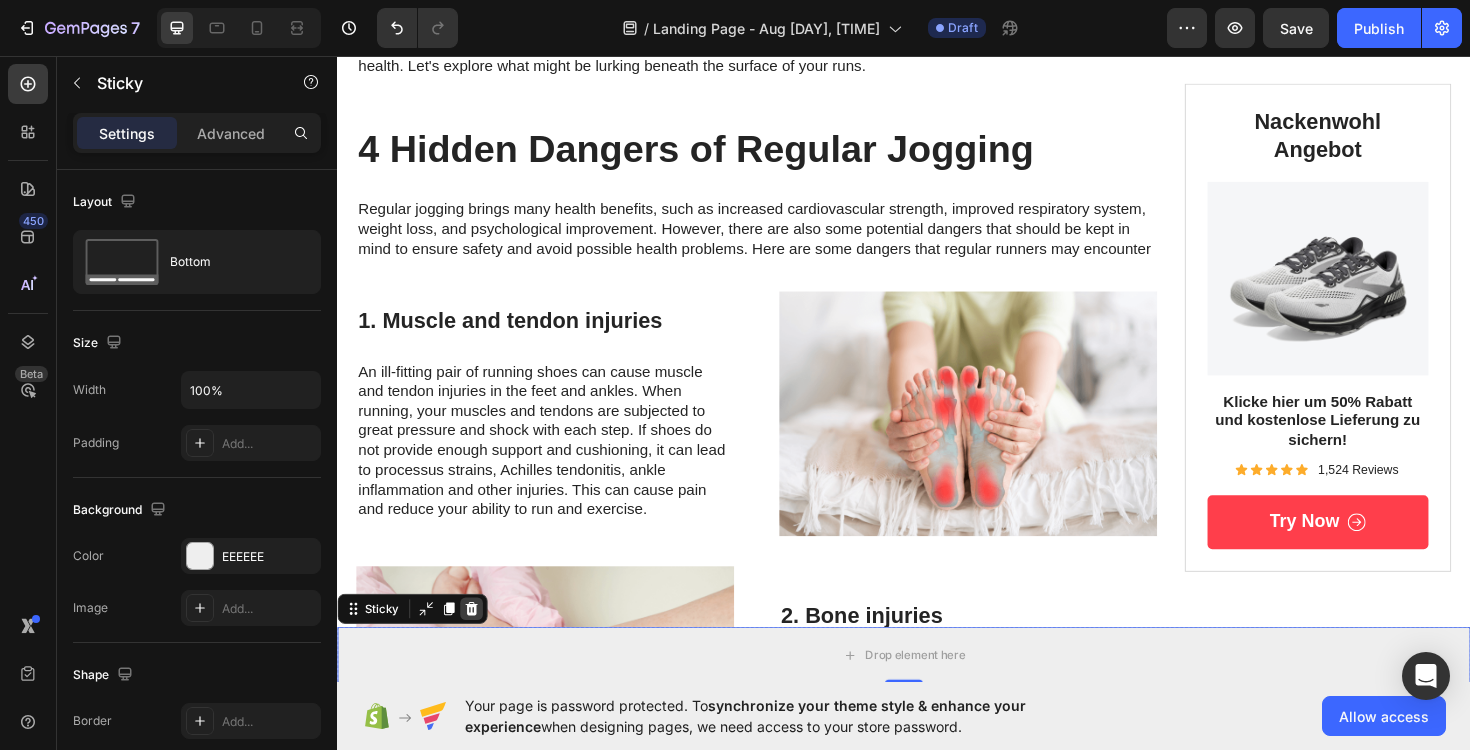 click at bounding box center (479, 642) 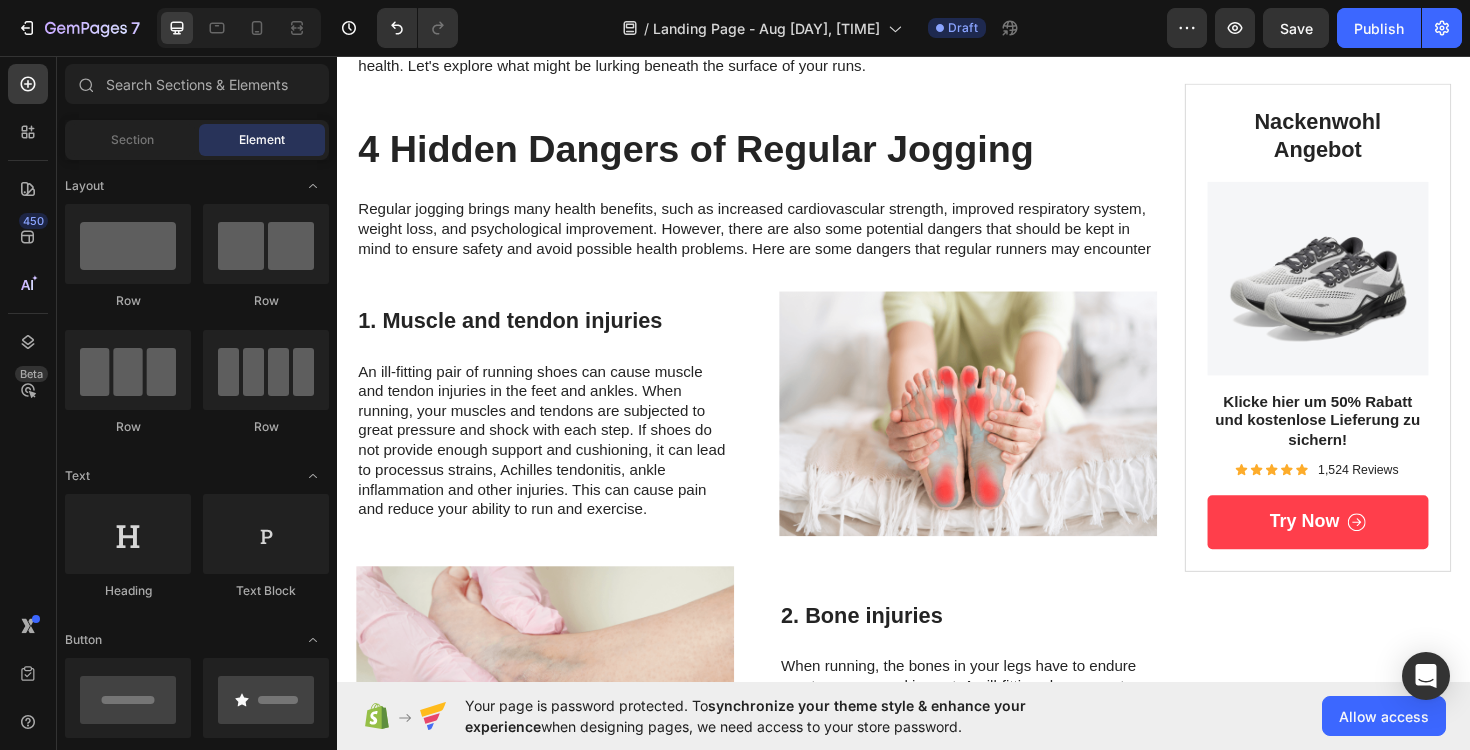 click on "Your page is password protected. To  synchronize your theme style & enhance your experience  when designing pages, we need access to your store password.  Allow access" 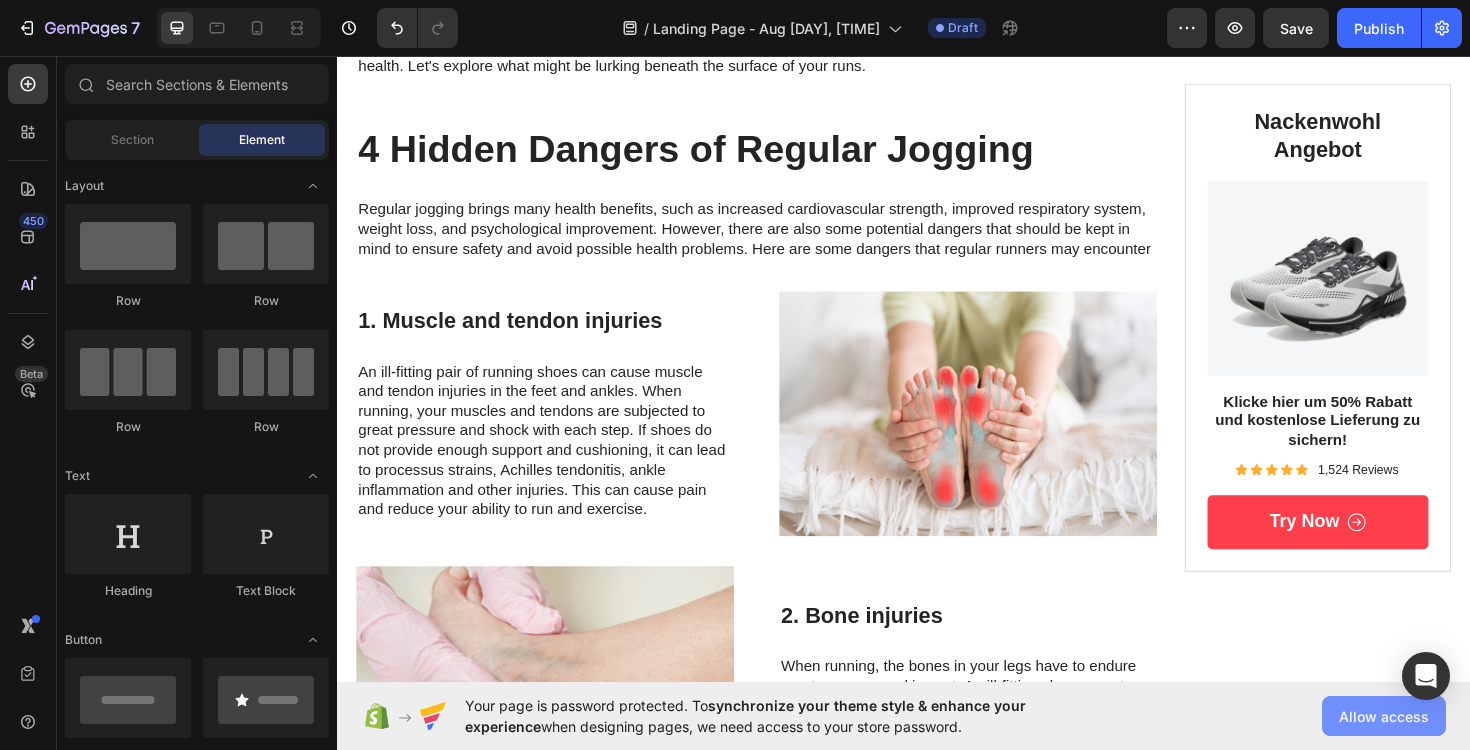 click on "Allow access" at bounding box center (1384, 716) 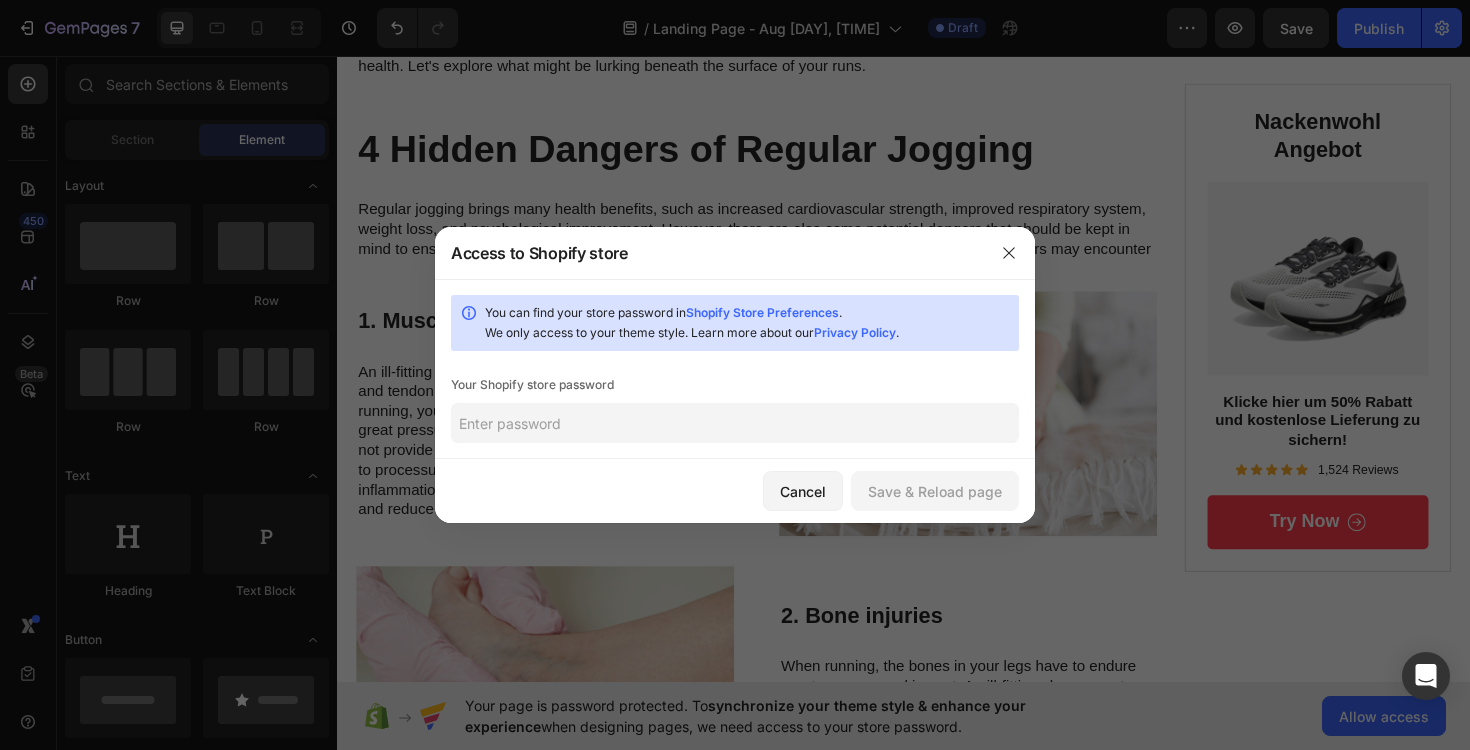 click 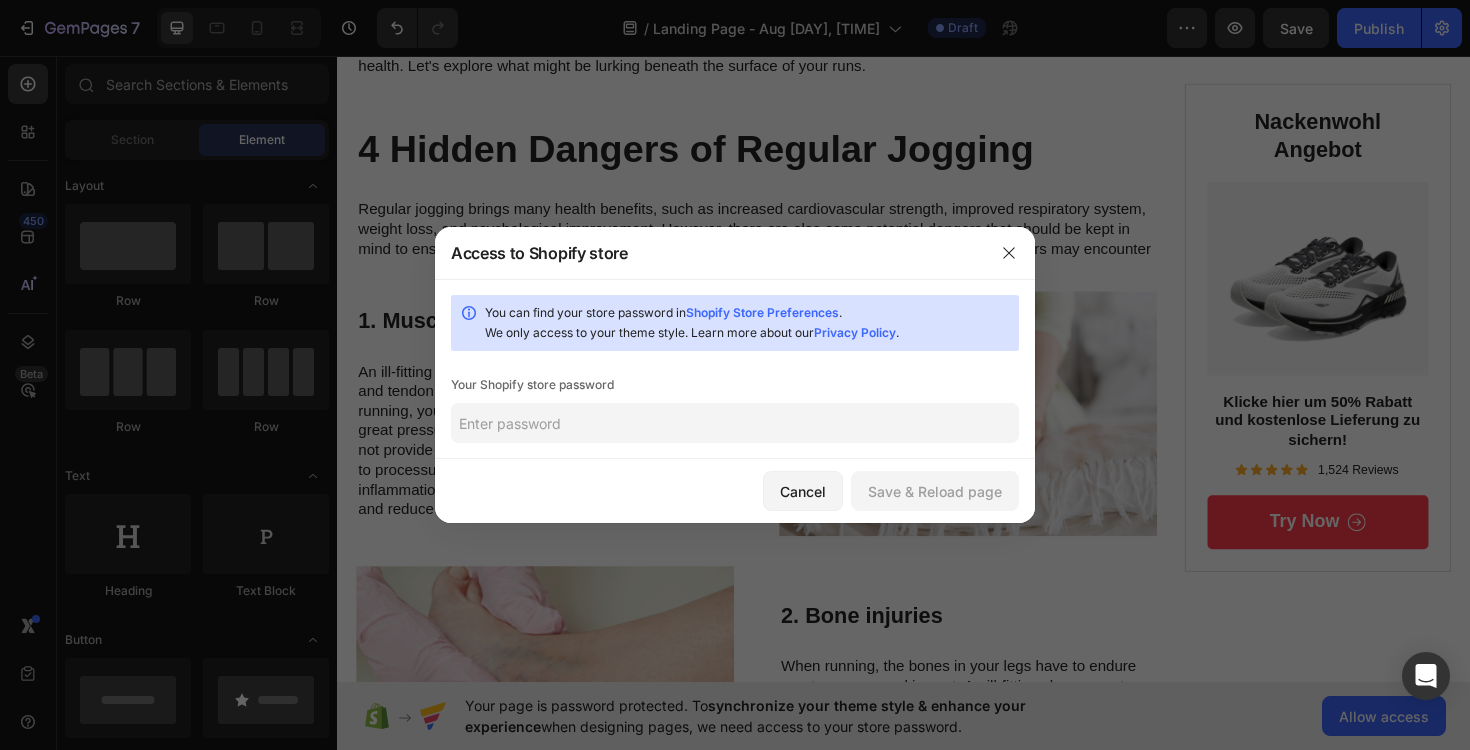 click on "Shopify Store Preferences" at bounding box center [762, 312] 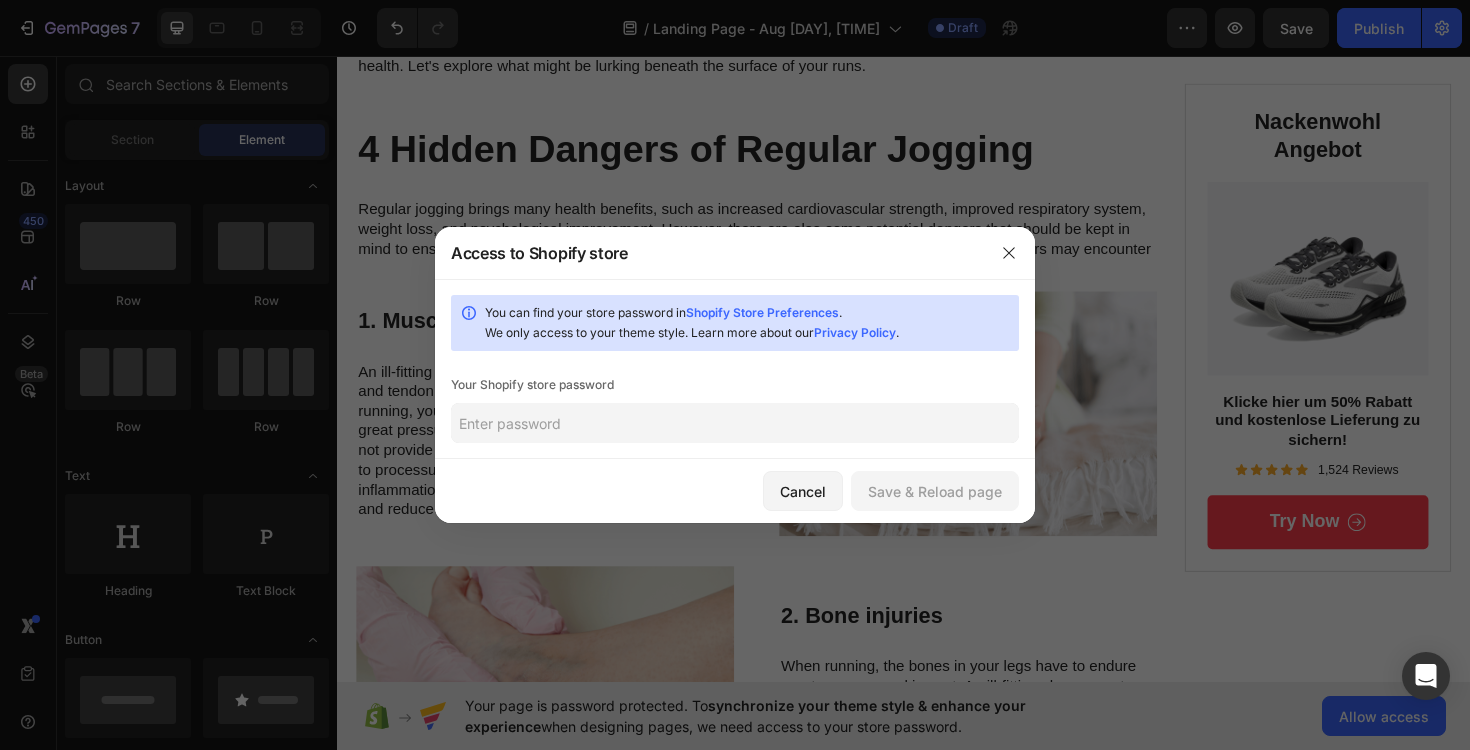 click 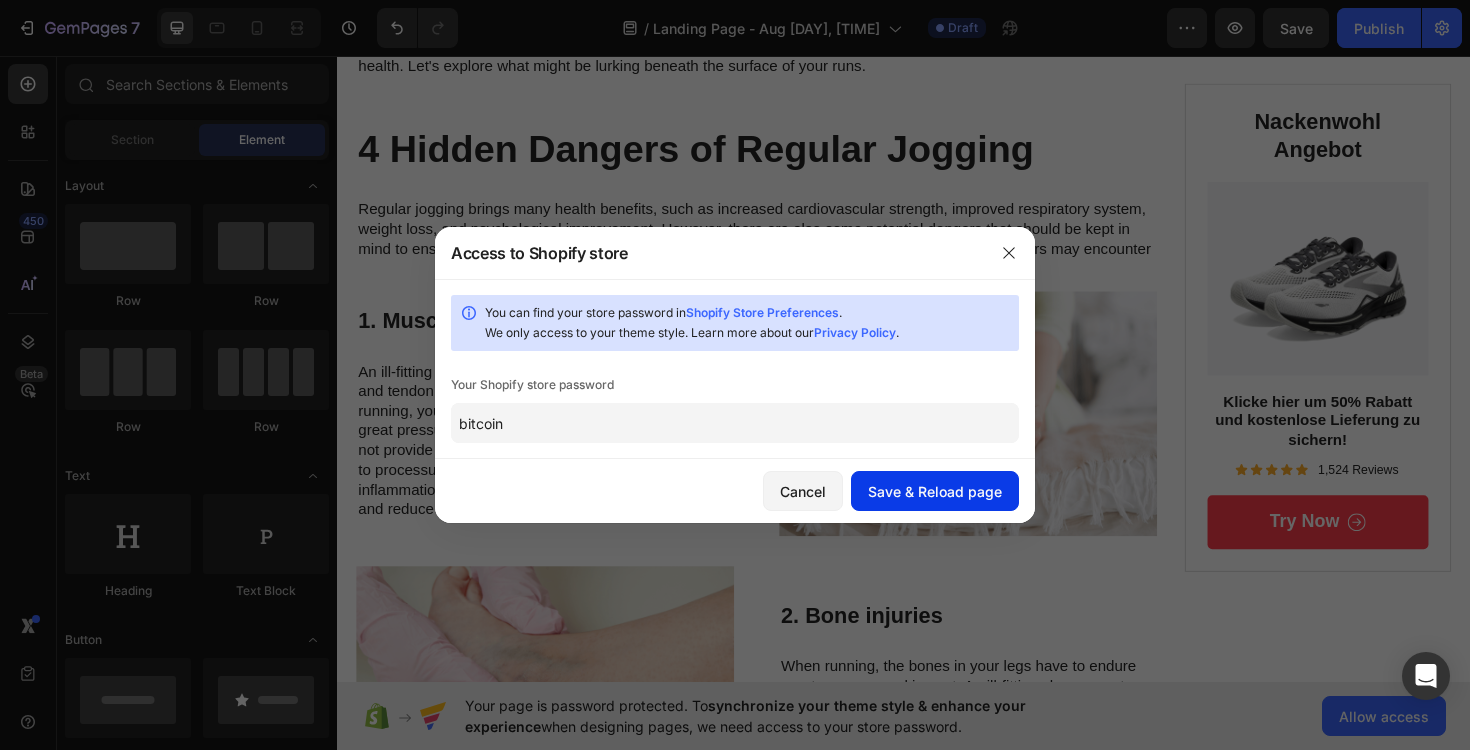 type on "bitcoin" 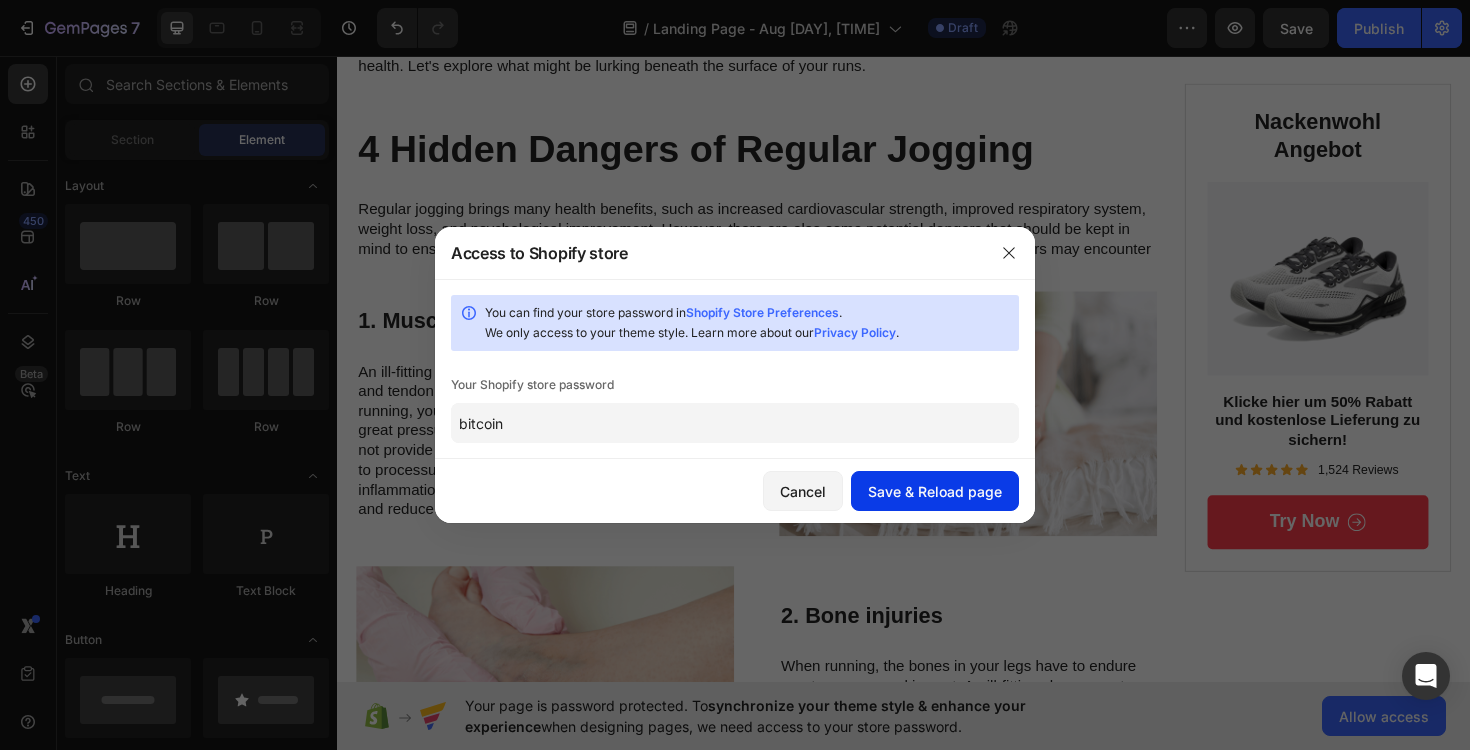 click on "Save & Reload page" 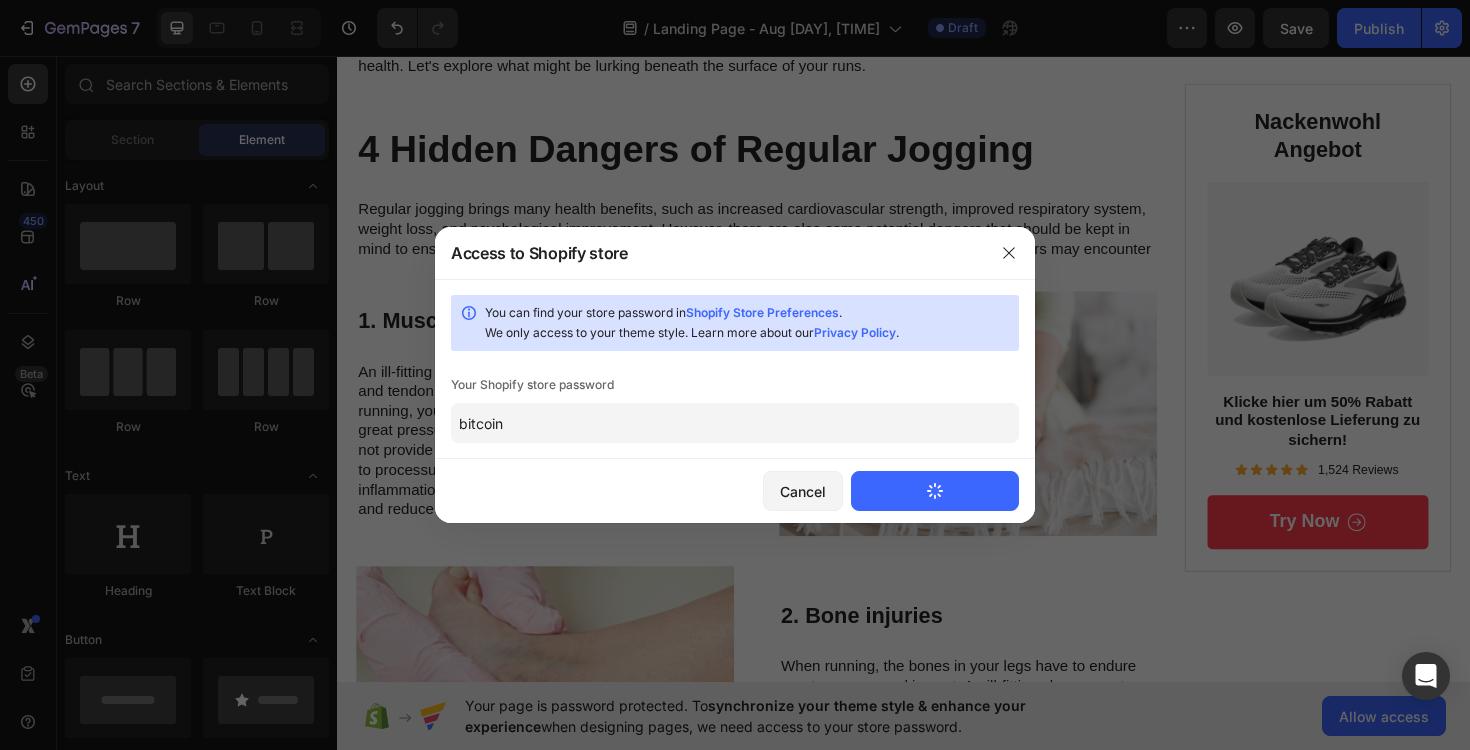 type 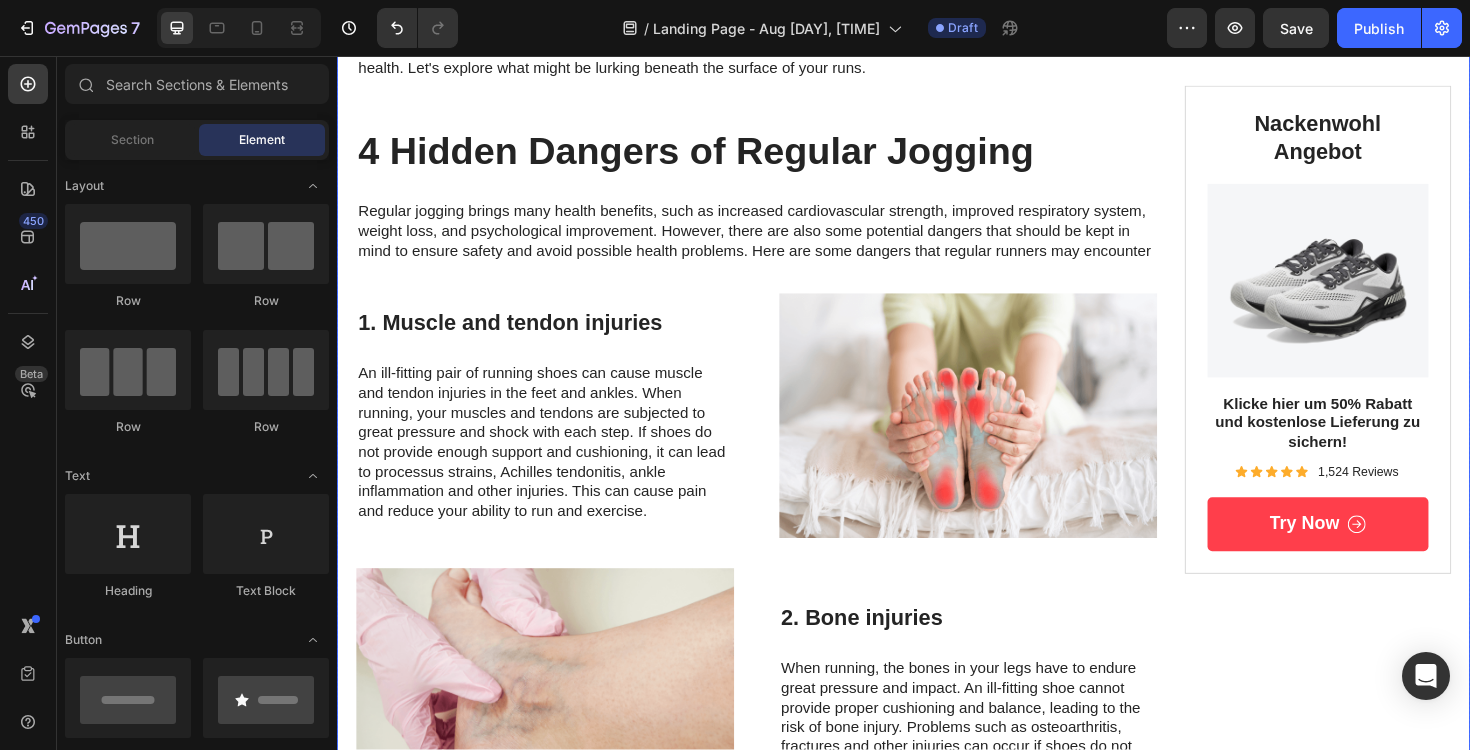 scroll, scrollTop: 0, scrollLeft: 0, axis: both 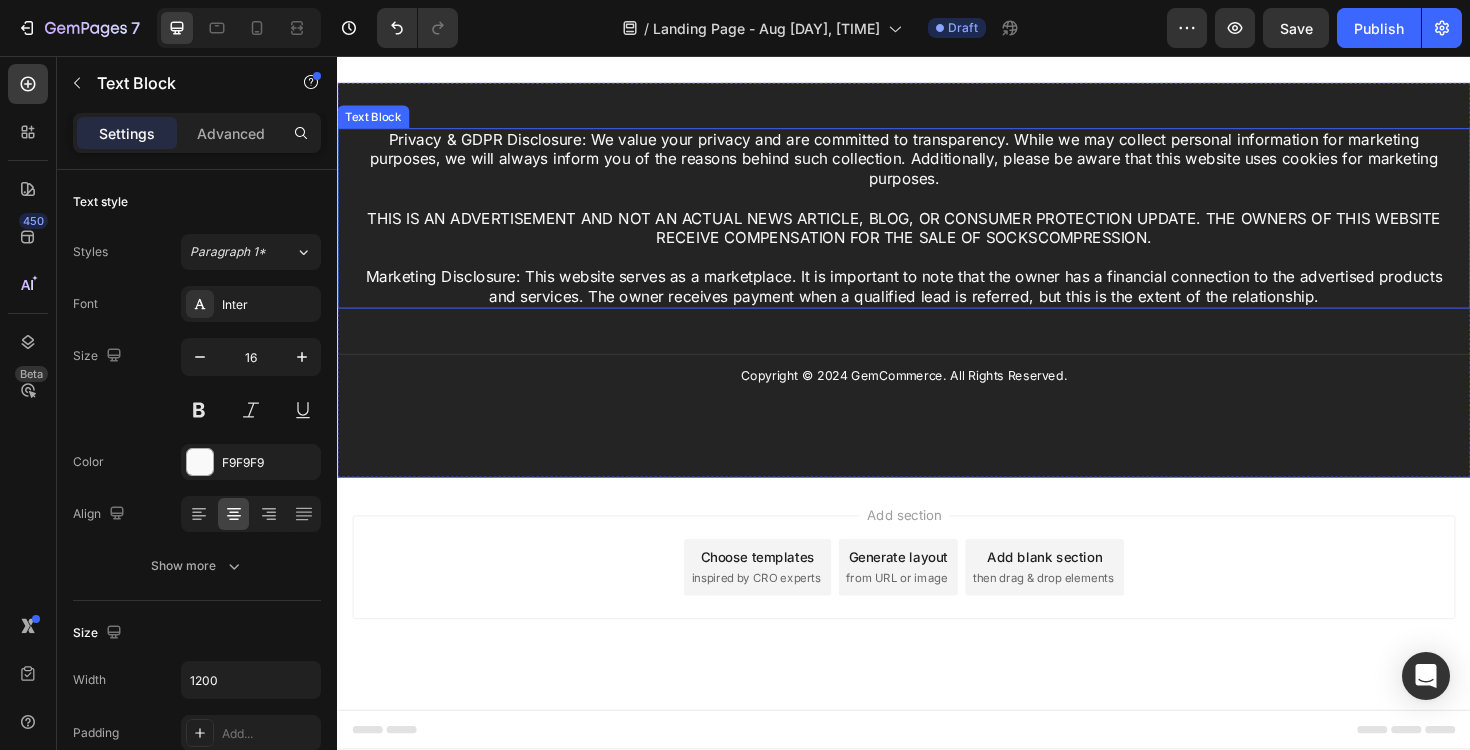 click on "Privacy & GDPR Disclosure: We value your privacy and are committed to transparency. While we may collect personal information for marketing purposes, we will always inform you of the reasons behind such collection. Additionally, please be aware that this website uses cookies for marketing purposes. THIS IS AN ADVERTISEMENT AND NOT AN ACTUAL NEWS ARTICLE, BLOG, OR CONSUMER PROTECTION UPDATE. THE OWNERS OF THIS WEBSITE RECEIVE COMPENSATION FOR THE SALE OF SOCKSCOMPRESSION. Marketing Disclosure: This website serves as a marketplace. It is important to note that the owner has a financial connection to the advertised products and services. The owner receives payment when a qualified lead is referred, but this is the extent of the relationship." at bounding box center [937, 228] 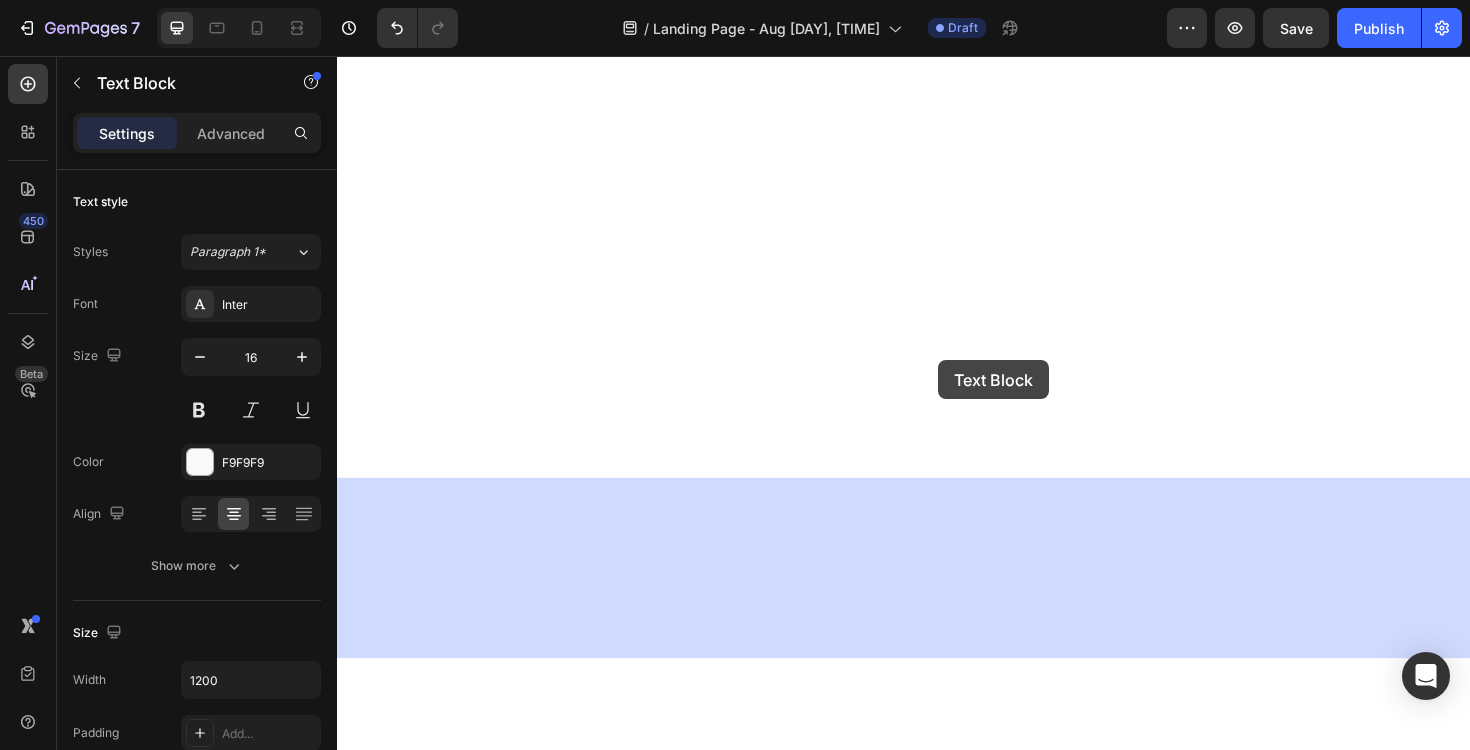 drag, startPoint x: 394, startPoint y: 272, endPoint x: 974, endPoint y: 378, distance: 589.6066 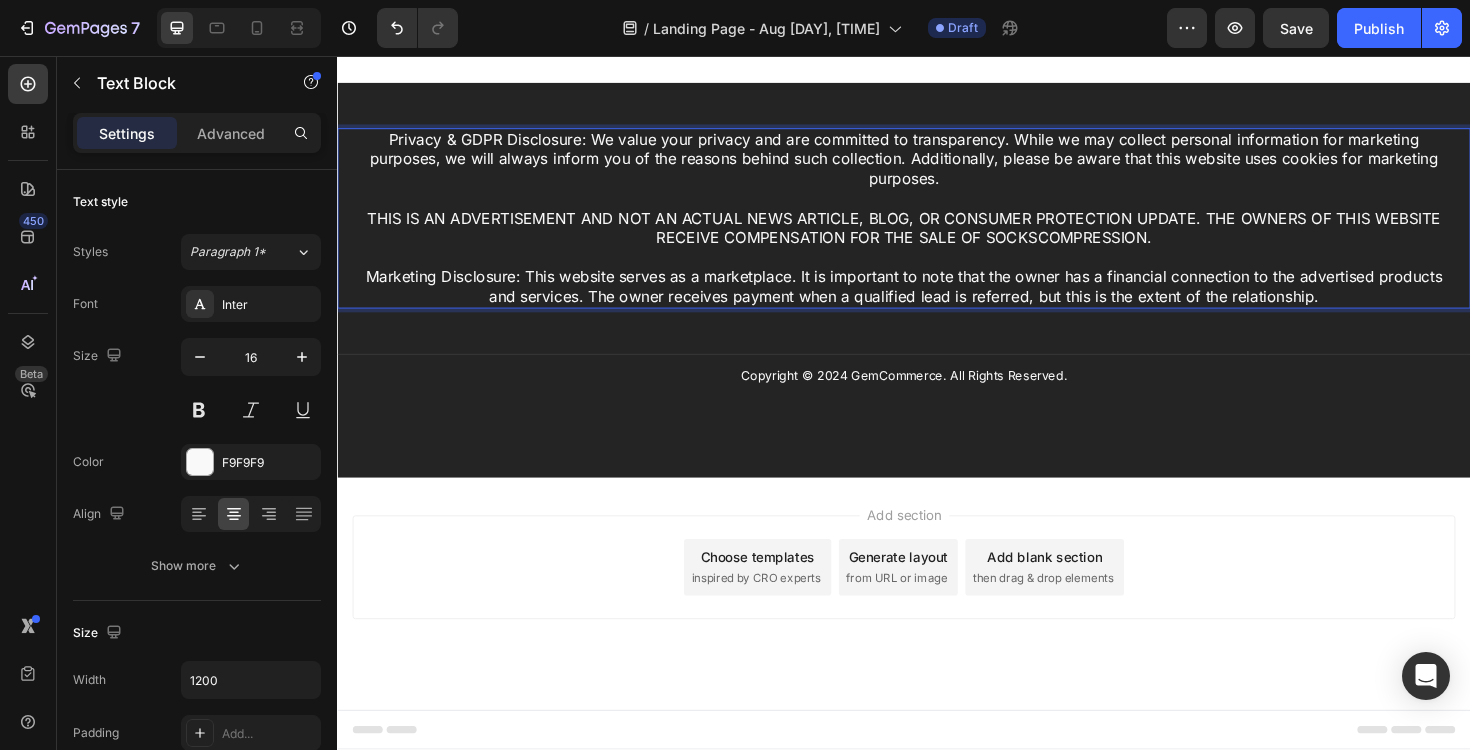 click on "Privacy & GDPR Disclosure: We value your privacy and are committed to transparency. While we may collect personal information for marketing purposes, we will always inform you of the reasons behind such collection. Additionally, please be aware that this website uses cookies for marketing purposes. ⁠⁠⁠⁠⁠⁠⁠ THIS IS AN ADVERTISEMENT AND NOT AN ACTUAL NEWS ARTICLE, BLOG, OR CONSUMER PROTECTION UPDATE. THE OWNERS OF THIS WEBSITE RECEIVE COMPENSATION FOR THE SALE OF SOCKSCOMPRESSION. Marketing Disclosure: This website serves as a marketplace. It is important to note that the owner has a financial connection to the advertised products and services. The owner receives payment when a qualified lead is referred, but this is the extent of the relationship." at bounding box center (937, 228) 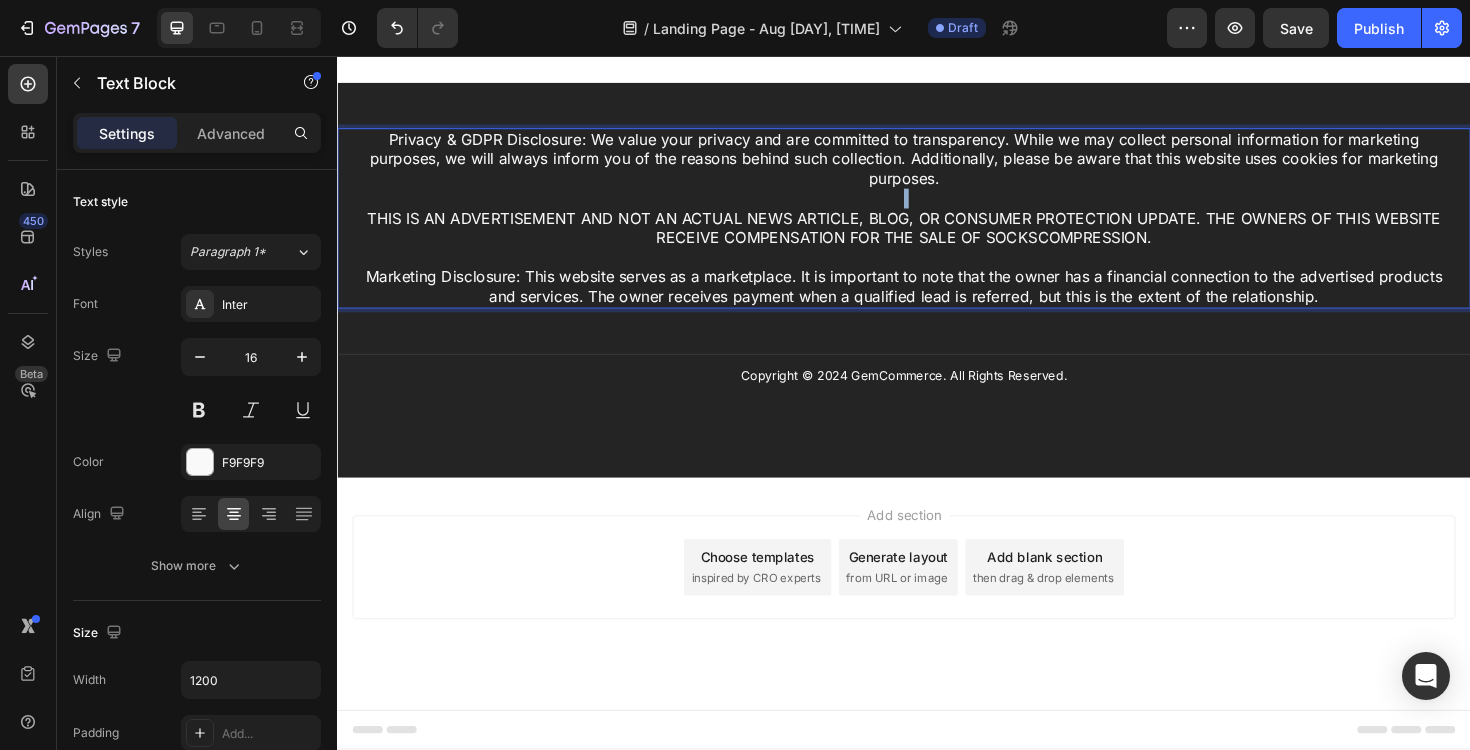 click on "Privacy & GDPR Disclosure: We value your privacy and are committed to transparency. While we may collect personal information for marketing purposes, we will always inform you of the reasons behind such collection. Additionally, please be aware that this website uses cookies for marketing purposes. ⁠⁠⁠⁠⁠⁠⁠ THIS IS AN ADVERTISEMENT AND NOT AN ACTUAL NEWS ARTICLE, BLOG, OR CONSUMER PROTECTION UPDATE. THE OWNERS OF THIS WEBSITE RECEIVE COMPENSATION FOR THE SALE OF SOCKSCOMPRESSION. Marketing Disclosure: This website serves as a marketplace. It is important to note that the owner has a financial connection to the advertised products and services. The owner receives payment when a qualified lead is referred, but this is the extent of the relationship." at bounding box center (937, 228) 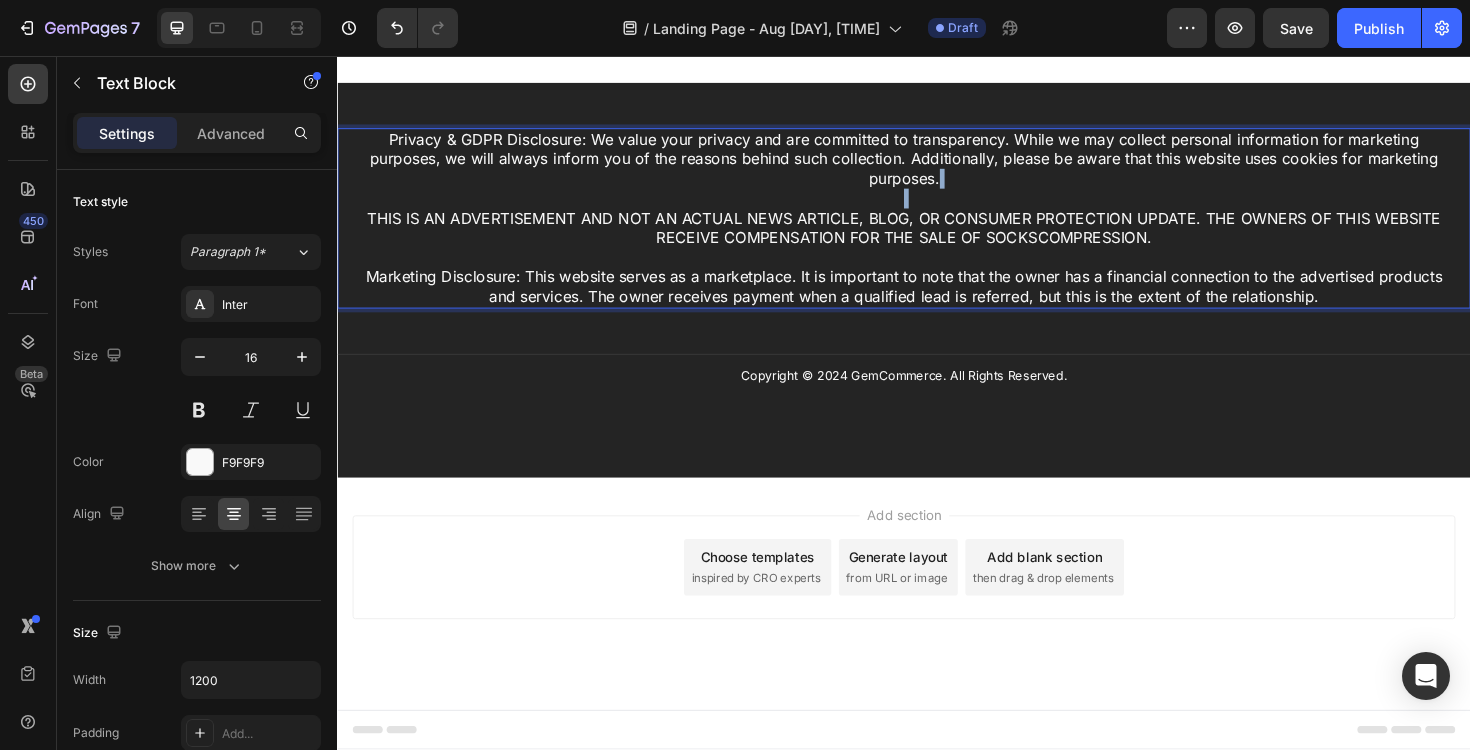 click on "Privacy & GDPR Disclosure: We value your privacy and are committed to transparency. While we may collect personal information for marketing purposes, we will always inform you of the reasons behind such collection. Additionally, please be aware that this website uses cookies for marketing purposes. ⁠⁠⁠⁠⁠⁠⁠ THIS IS AN ADVERTISEMENT AND NOT AN ACTUAL NEWS ARTICLE, BLOG, OR CONSUMER PROTECTION UPDATE. THE OWNERS OF THIS WEBSITE RECEIVE COMPENSATION FOR THE SALE OF SOCKSCOMPRESSION. Marketing Disclosure: This website serves as a marketplace. It is important to note that the owner has a financial connection to the advertised products and services. The owner receives payment when a qualified lead is referred, but this is the extent of the relationship." at bounding box center (937, 228) 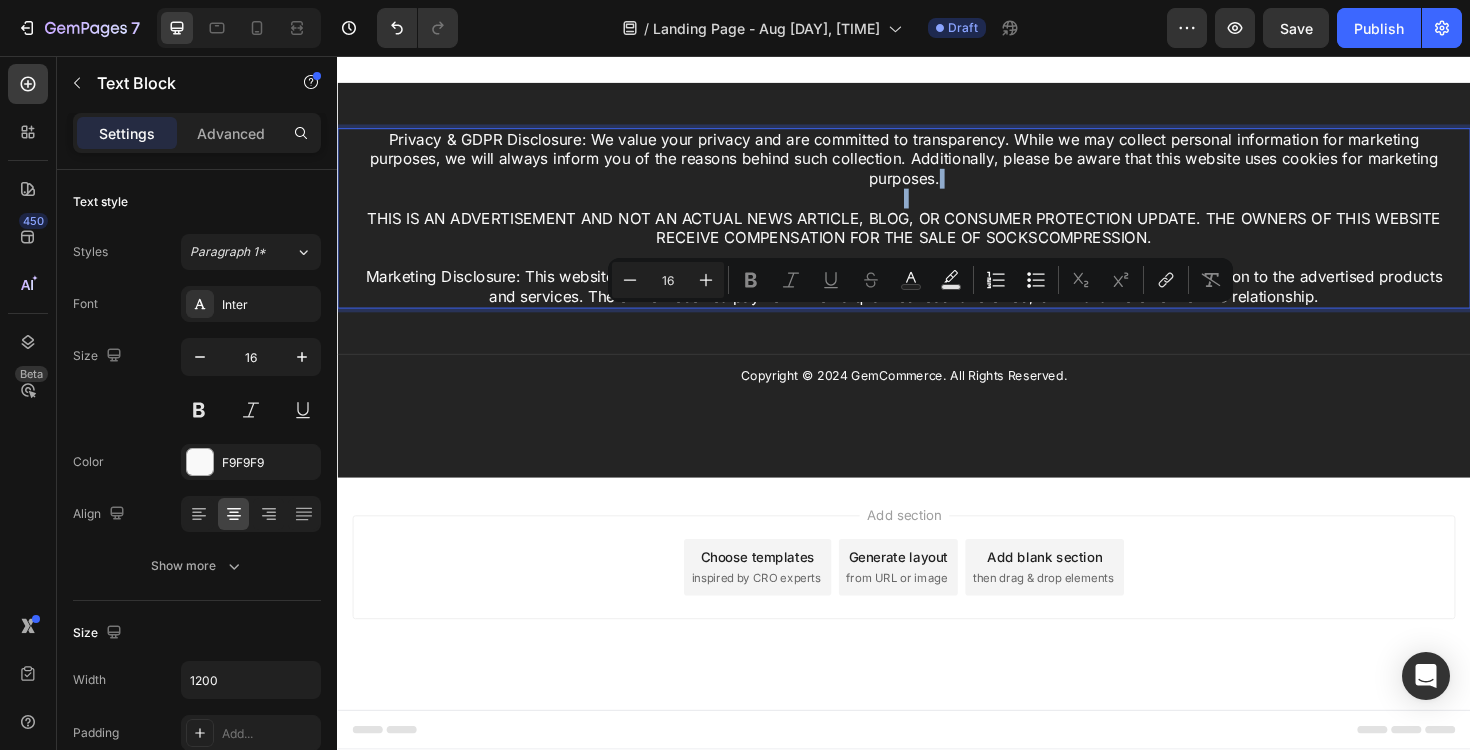 click on "Privacy & GDPR Disclosure: We value your privacy and are committed to transparency. While we may collect personal information for marketing purposes, we will always inform you of the reasons behind such collection. Additionally, please be aware that this website uses cookies for marketing purposes. THIS IS AN ADVERTISEMENT AND NOT AN ACTUAL NEWS ARTICLE, BLOG, OR CONSUMER PROTECTION UPDATE. THE OWNERS OF THIS WEBSITE RECEIVE COMPENSATION FOR THE SALE OF SOCKSCOMPRESSION. Marketing Disclosure: This website serves as a marketplace. It is important to note that the owner has a financial connection to the advertised products and services. The owner receives payment when a qualified lead is referred, but this is the extent of the relationship." at bounding box center (937, 228) 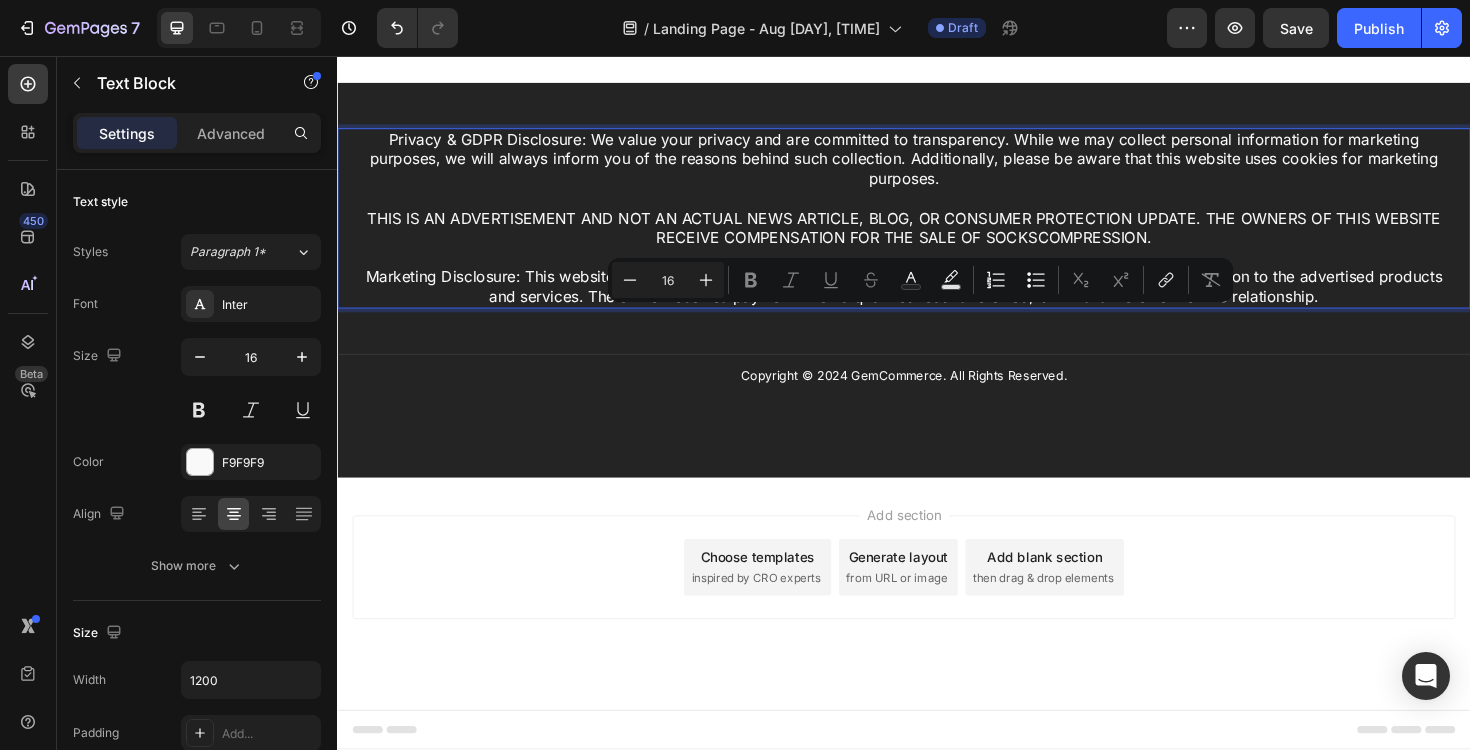 click on "Privacy & GDPR Disclosure: We value your privacy and are committed to transparency. While we may collect personal information for marketing purposes, we will always inform you of the reasons behind such collection. Additionally, please be aware that this website uses cookies for marketing purposes. THIS IS AN ADVERTISEMENT AND NOT AN ACTUAL NEWS ARTICLE, BLOG, OR CONSUMER PROTECTION UPDATE. THE OWNERS OF THIS WEBSITE RECEIVE COMPENSATION FOR THE SALE OF SOCKSCOMPRESSION. Marketing Disclosure: This website serves as a marketplace. It is important to note that the owner has a financial connection to the advertised products and services. The owner receives payment when a qualified lead is referred, but this is the extent of the relationship." at bounding box center [937, 228] 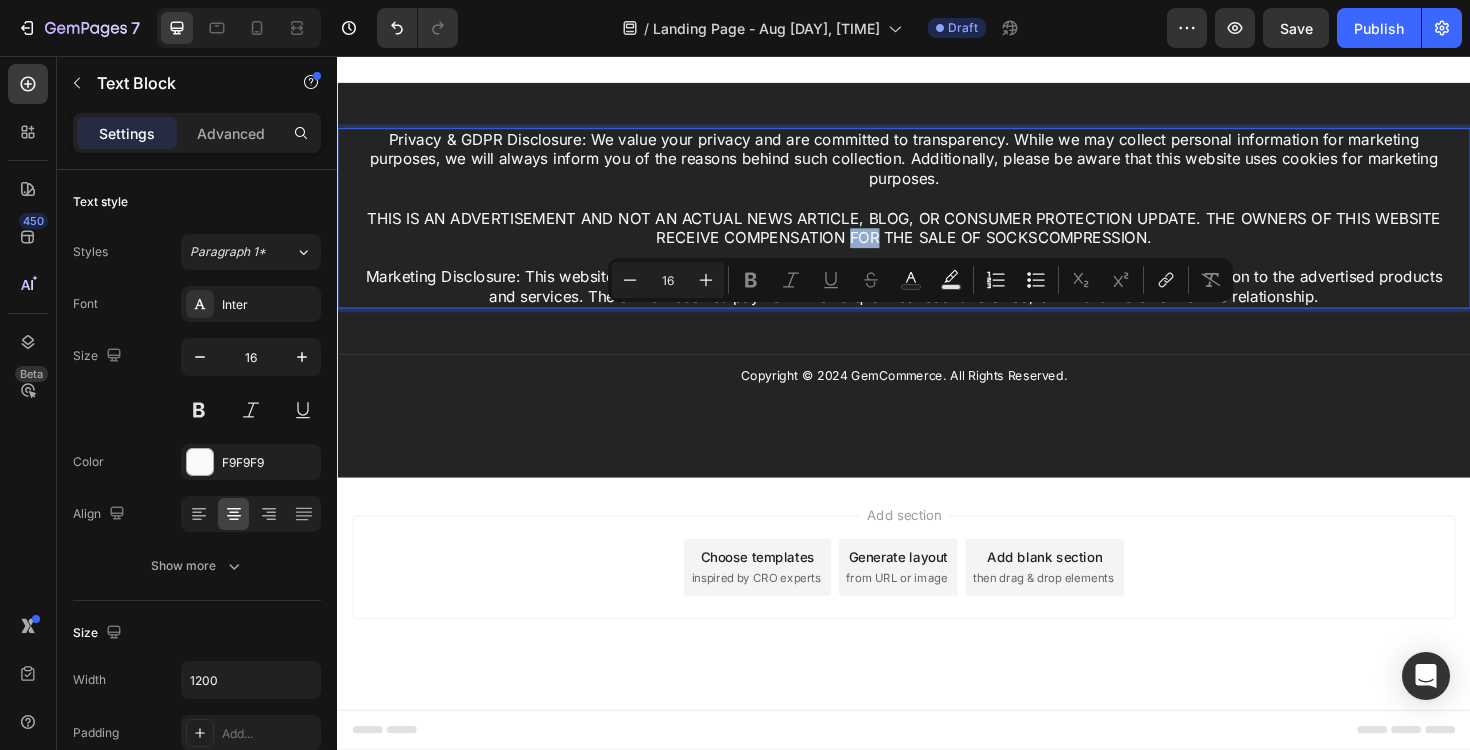 click on "Privacy & GDPR Disclosure: We value your privacy and are committed to transparency. While we may collect personal information for marketing purposes, we will always inform you of the reasons behind such collection. Additionally, please be aware that this website uses cookies for marketing purposes. THIS IS AN ADVERTISEMENT AND NOT AN ACTUAL NEWS ARTICLE, BLOG, OR CONSUMER PROTECTION UPDATE. THE OWNERS OF THIS WEBSITE RECEIVE COMPENSATION FOR THE SALE OF SOCKSCOMPRESSION. Marketing Disclosure: This website serves as a marketplace. It is important to note that the owner has a financial connection to the advertised products and services. The owner receives payment when a qualified lead is referred, but this is the extent of the relationship." at bounding box center [937, 228] 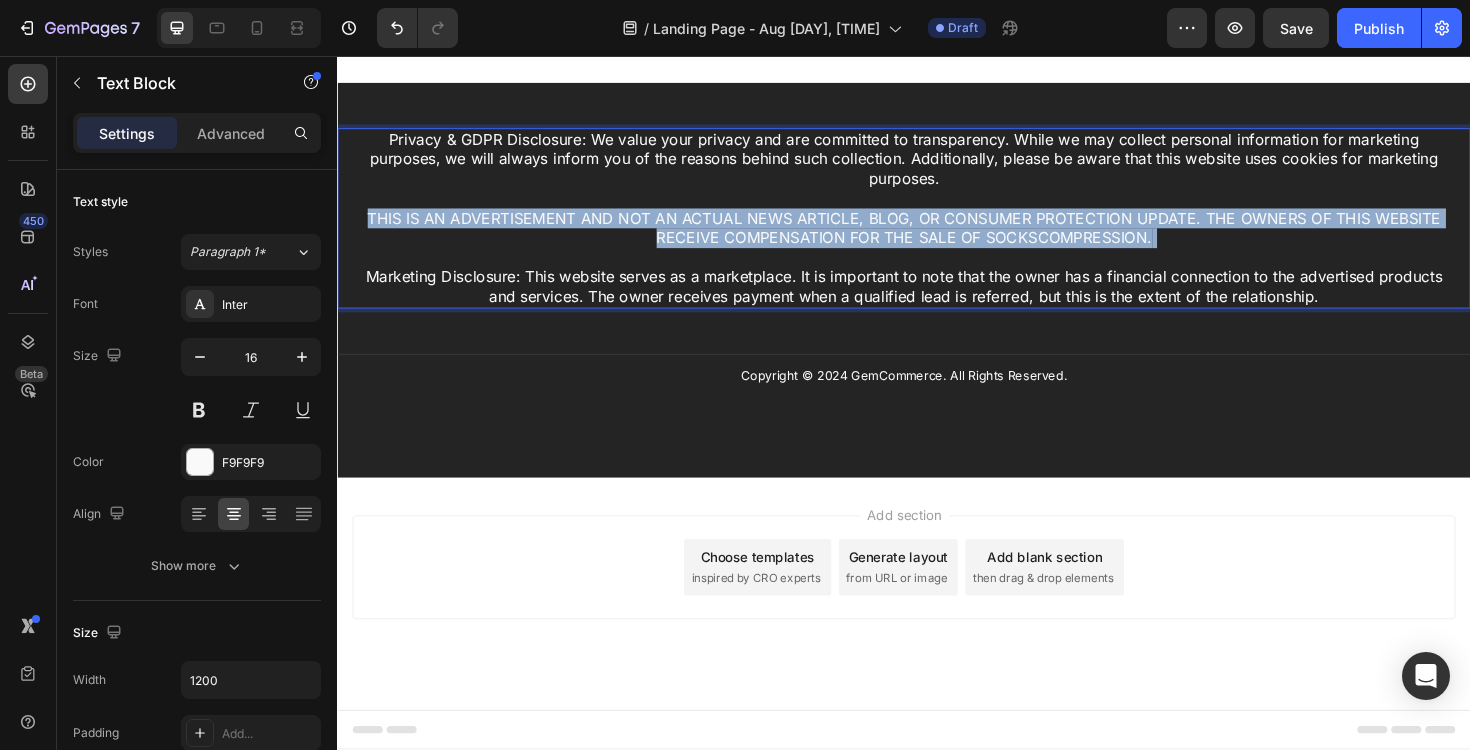 click on "Privacy & GDPR Disclosure: We value your privacy and are committed to transparency. While we may collect personal information for marketing purposes, we will always inform you of the reasons behind such collection. Additionally, please be aware that this website uses cookies for marketing purposes. THIS IS AN ADVERTISEMENT AND NOT AN ACTUAL NEWS ARTICLE, BLOG, OR CONSUMER PROTECTION UPDATE. THE OWNERS OF THIS WEBSITE RECEIVE COMPENSATION FOR THE SALE OF SOCKSCOMPRESSION. Marketing Disclosure: This website serves as a marketplace. It is important to note that the owner has a financial connection to the advertised products and services. The owner receives payment when a qualified lead is referred, but this is the extent of the relationship." at bounding box center [937, 228] 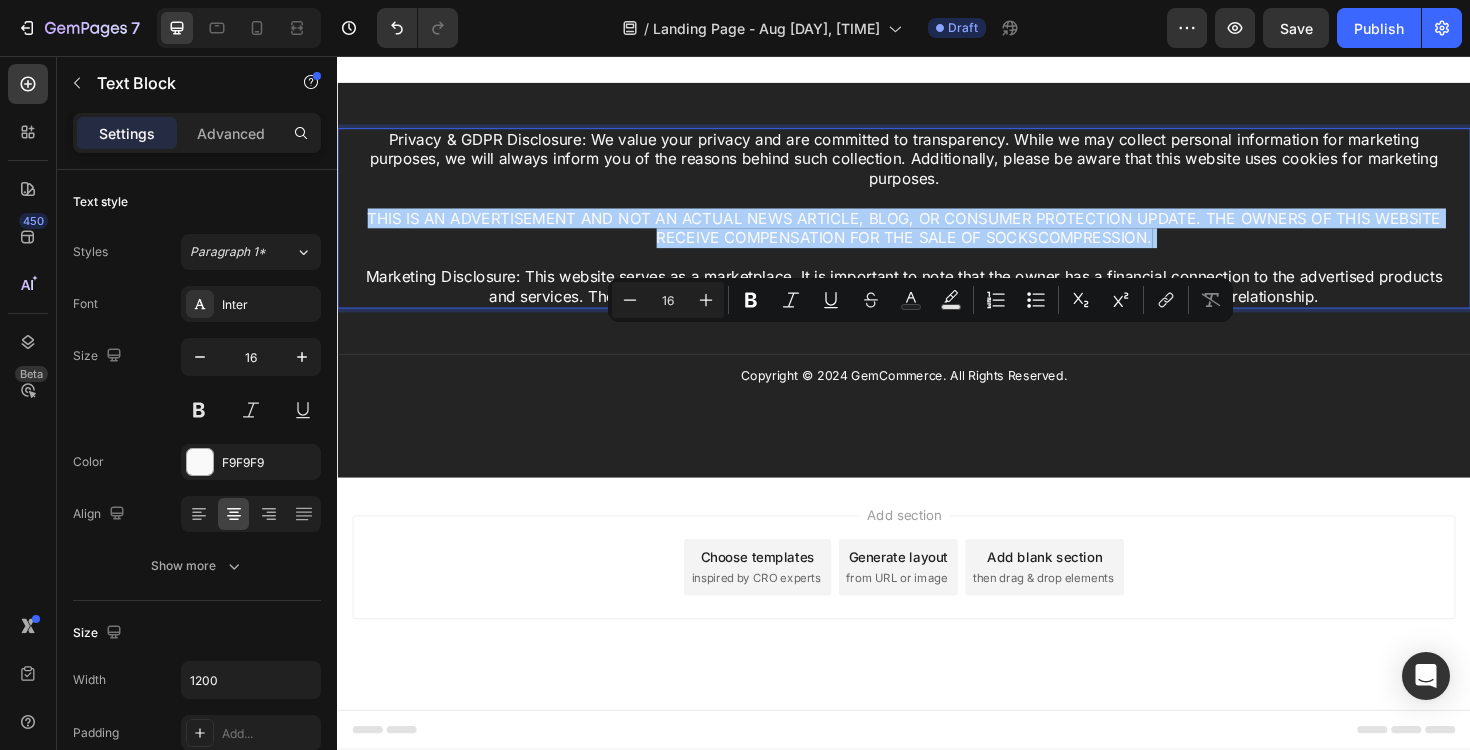 click on "16" at bounding box center (668, 300) 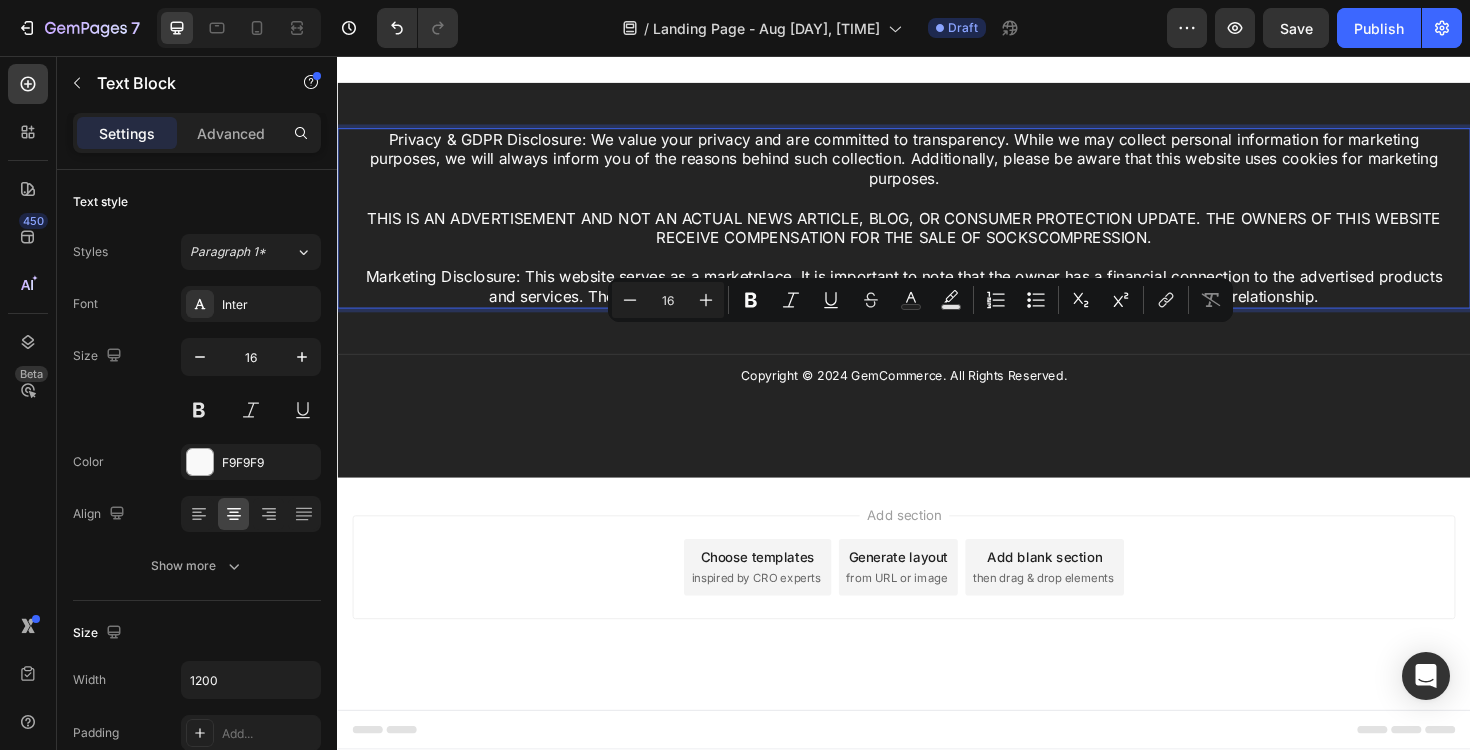click on "Privacy & GDPR Disclosure: We value your privacy and are committed to transparency. While we may collect personal information for marketing purposes, we will always inform you of the reasons behind such collection. Additionally, please be aware that this website uses cookies for marketing purposes. THIS IS AN ADVERTISEMENT AND NOT AN ACTUAL NEWS ARTICLE, BLOG, OR CONSUMER PROTECTION UPDATE. THE OWNERS OF THIS WEBSITE RECEIVE COMPENSATION FOR THE SALE OF SOCKSCOMPRESSION. Marketing Disclosure: This website serves as a marketplace. It is important to note that the owner has a financial connection to the advertised products and services. The owner receives payment when a qualified lead is referred, but this is the extent of the relationship." at bounding box center [937, 228] 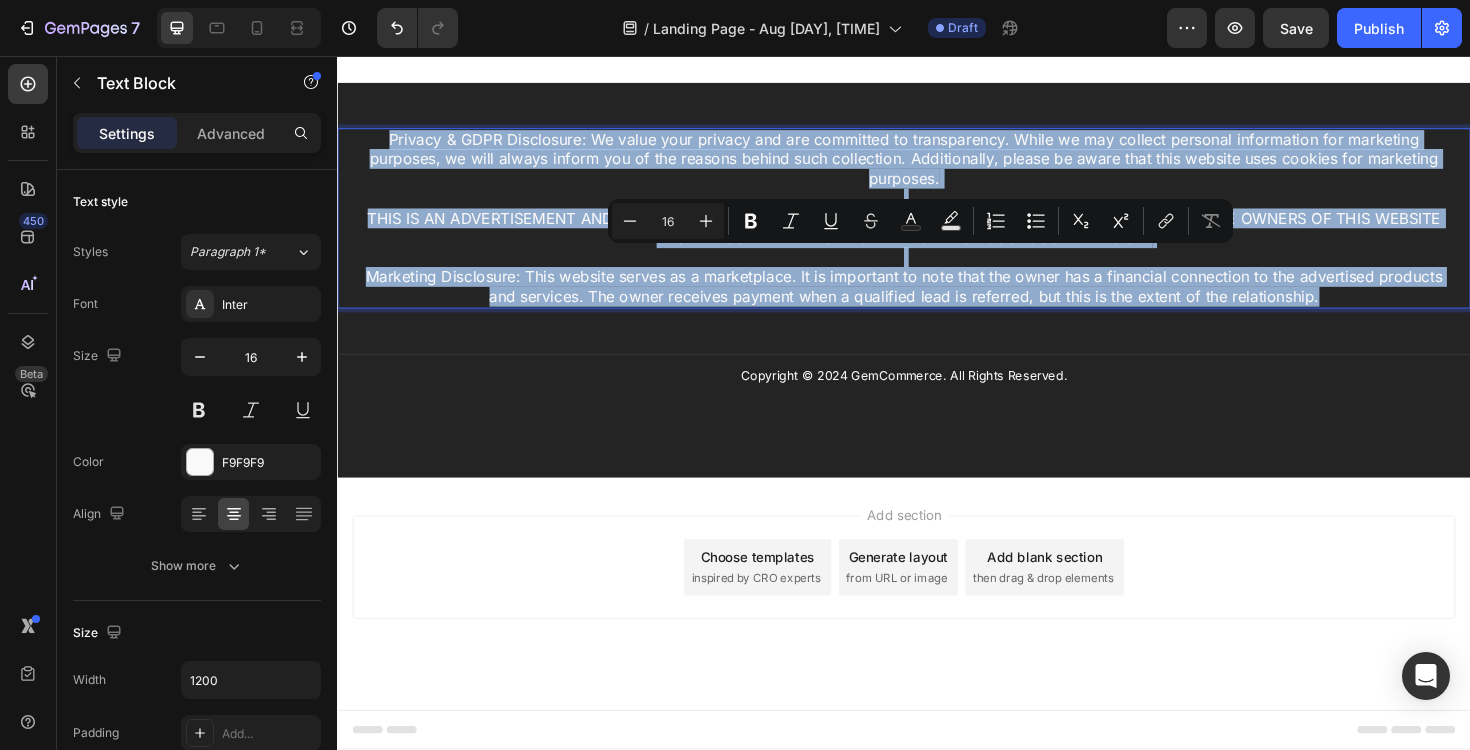 drag, startPoint x: 395, startPoint y: 267, endPoint x: 1397, endPoint y: 442, distance: 1017.1671 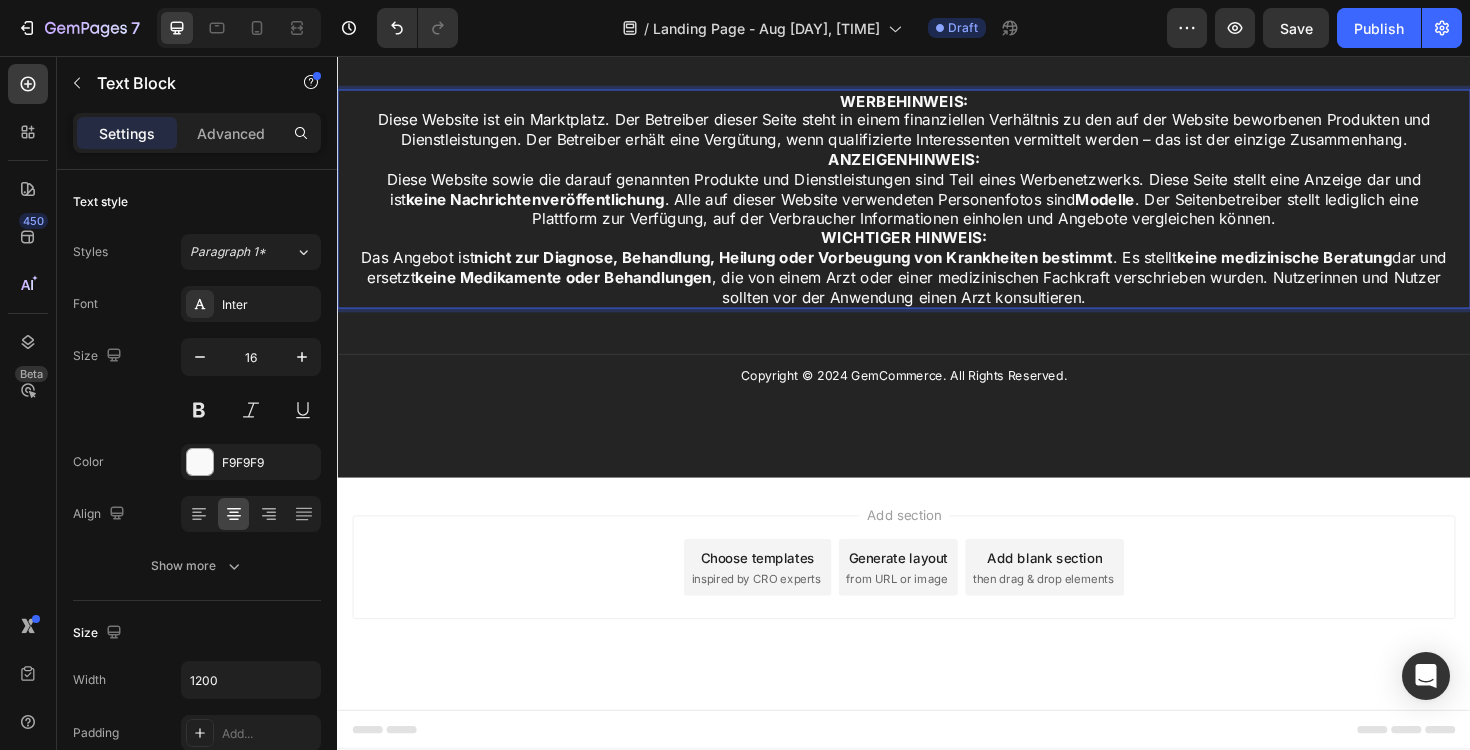 scroll, scrollTop: 6629, scrollLeft: 0, axis: vertical 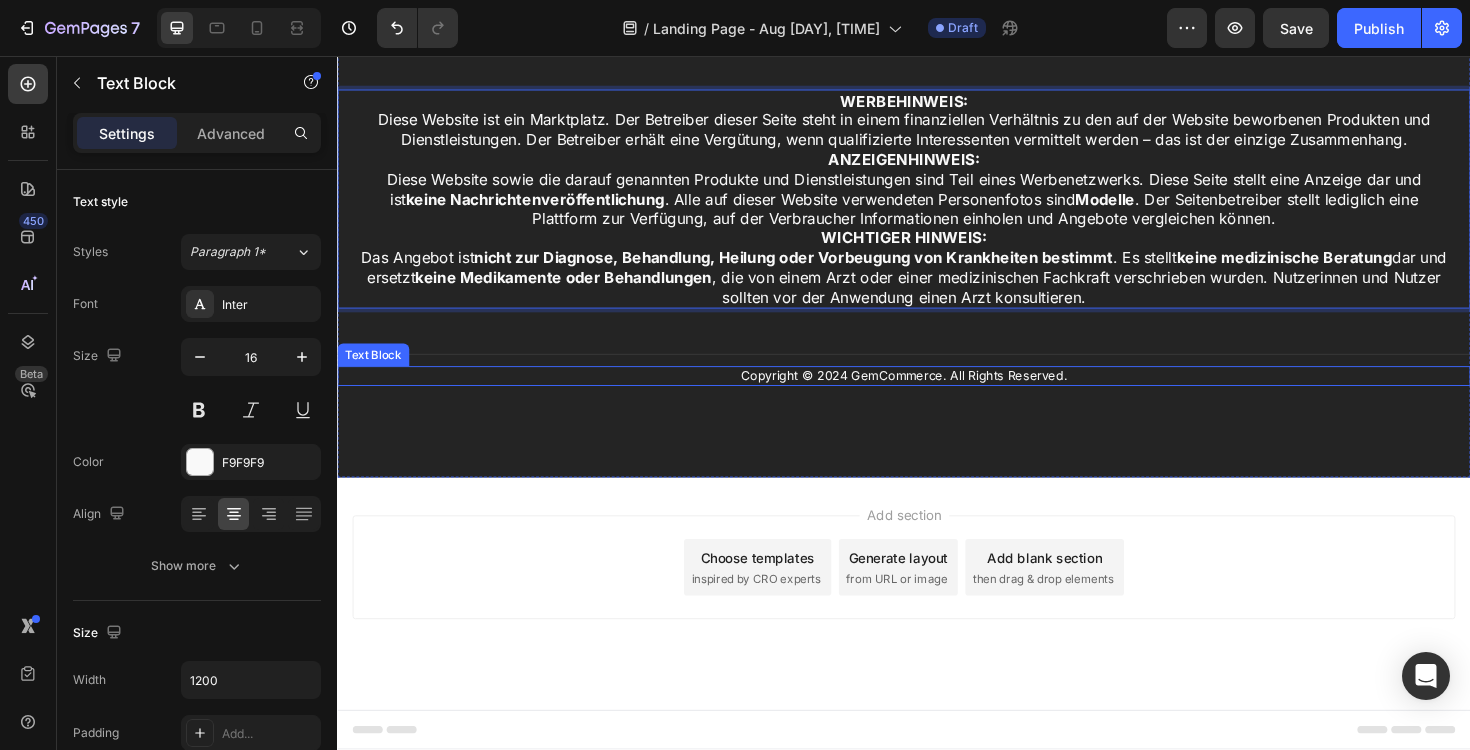 click on "Copyright © 2024 GemCommerce. All Rights Reserved." at bounding box center [937, 395] 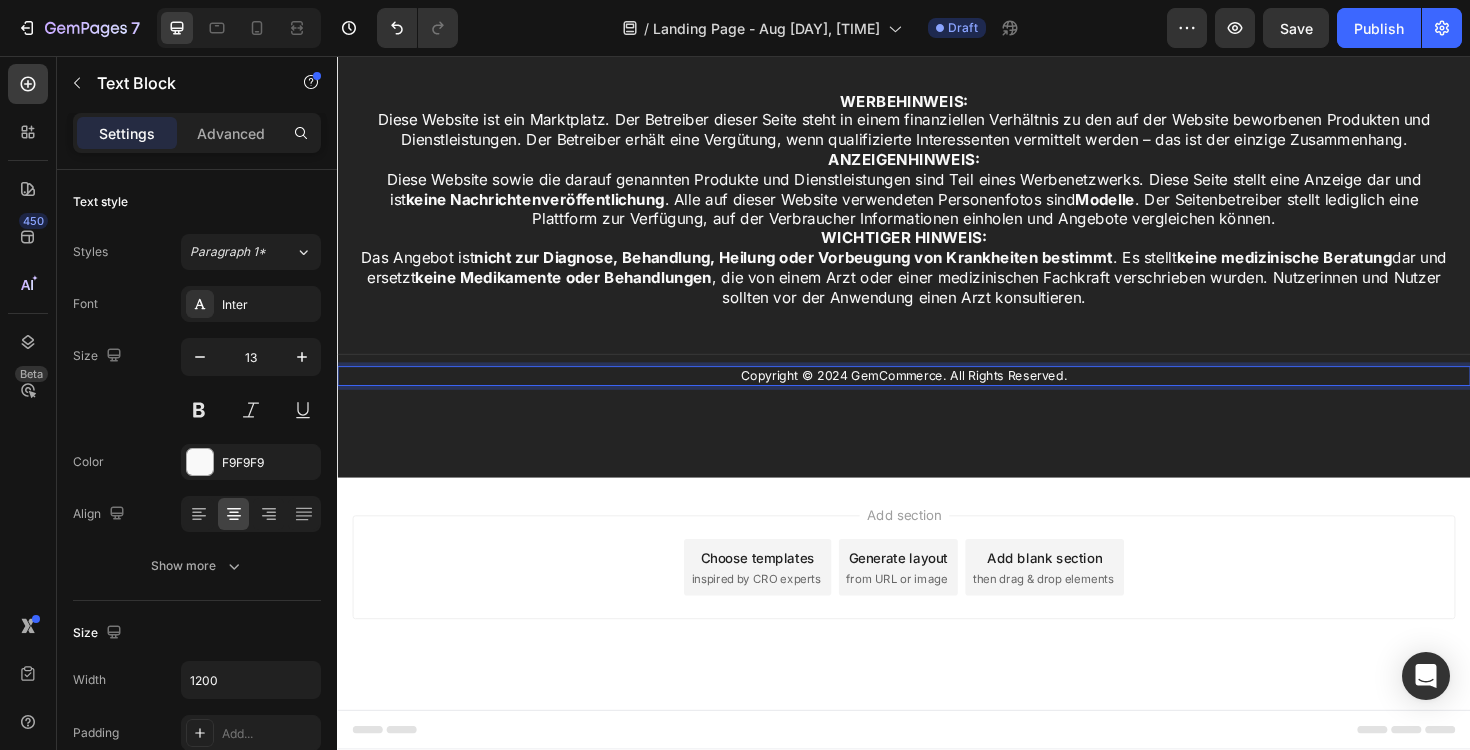 click on "Copyright © 2024 GemCommerce. All Rights Reserved." at bounding box center [937, 395] 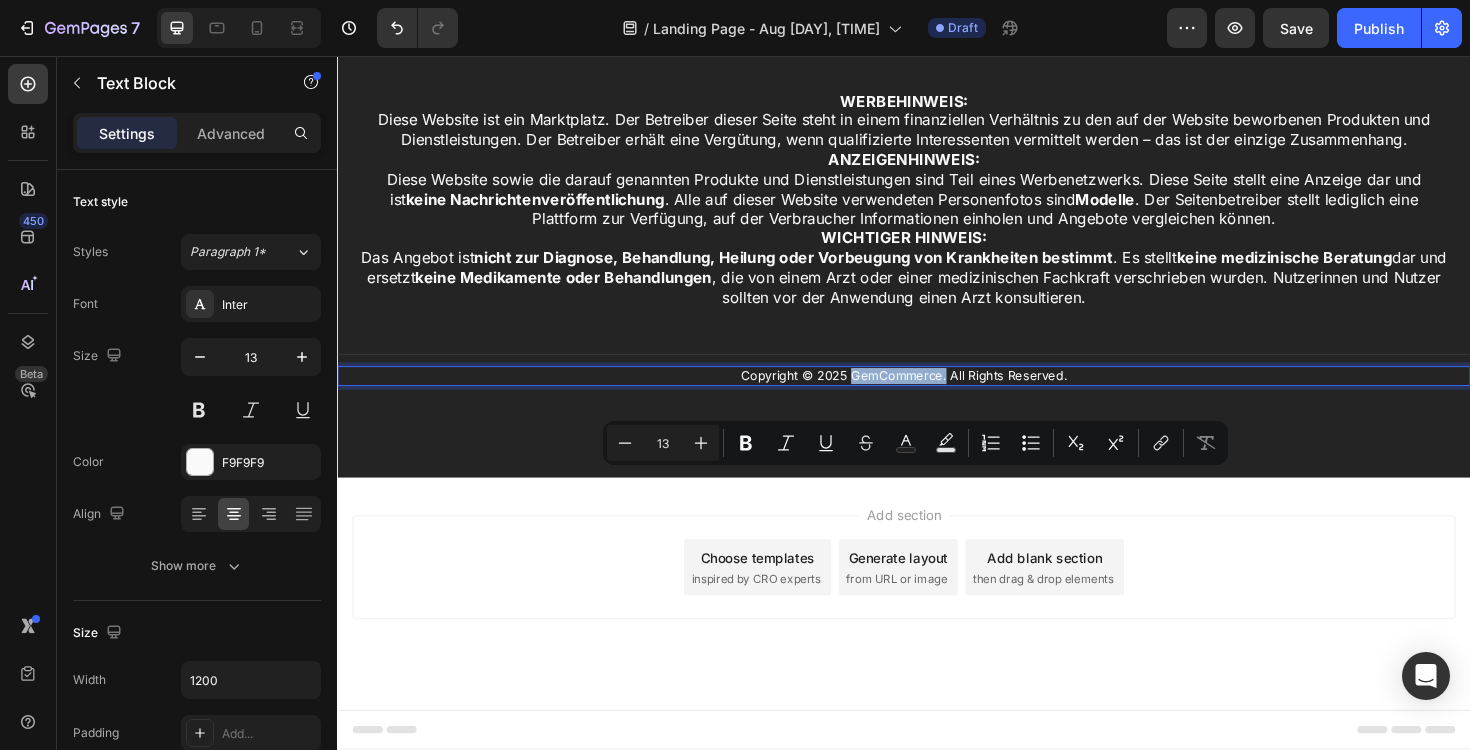 drag, startPoint x: 886, startPoint y: 504, endPoint x: 981, endPoint y: 507, distance: 95.047356 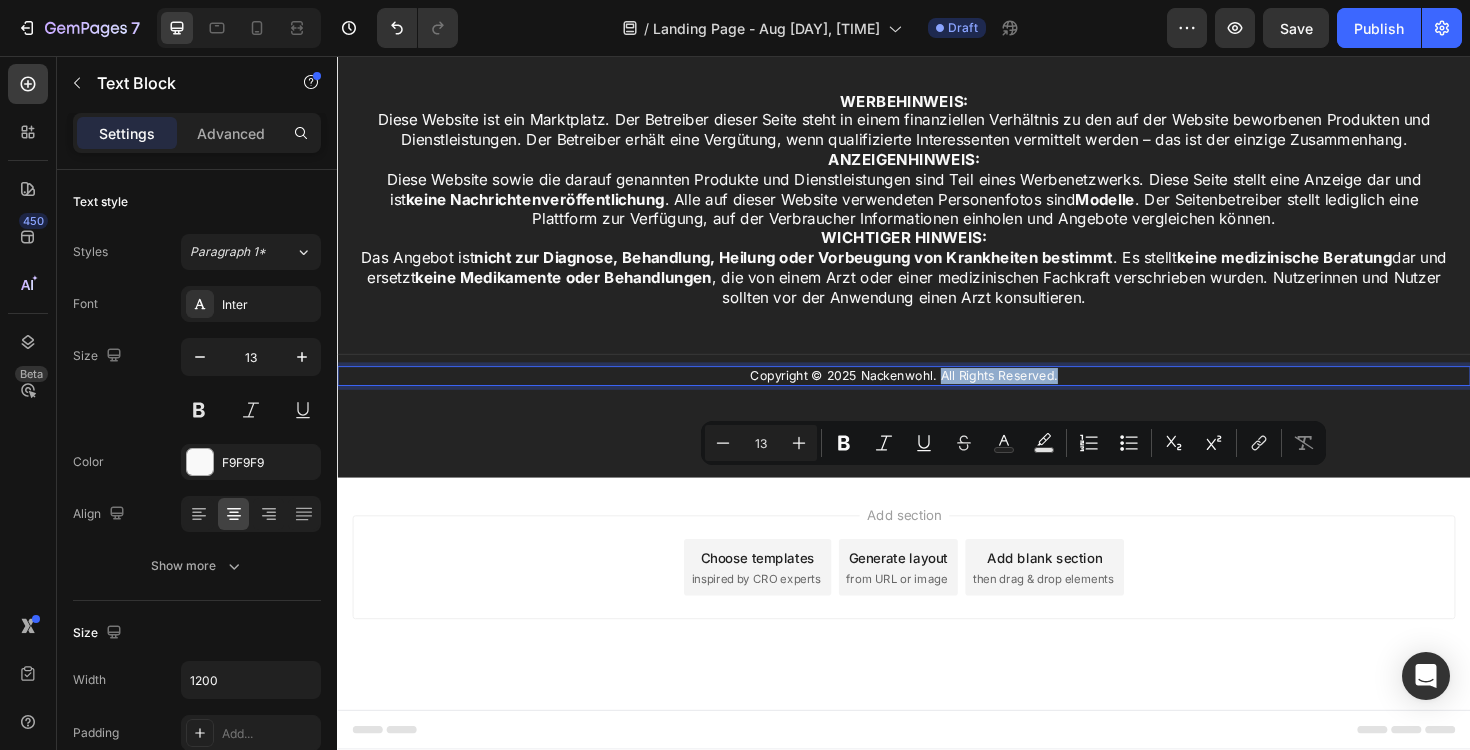 drag, startPoint x: 1097, startPoint y: 503, endPoint x: 975, endPoint y: 507, distance: 122.06556 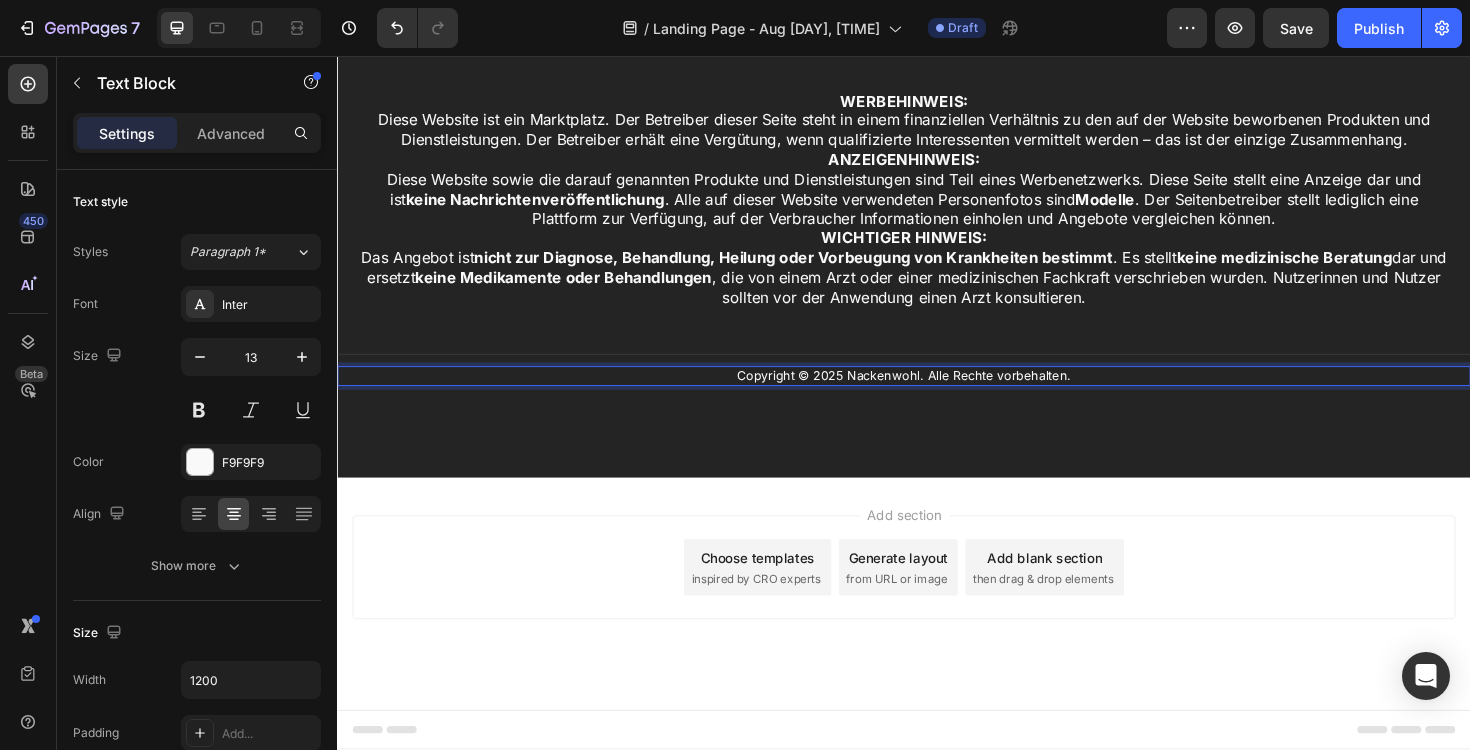scroll, scrollTop: 6104, scrollLeft: 0, axis: vertical 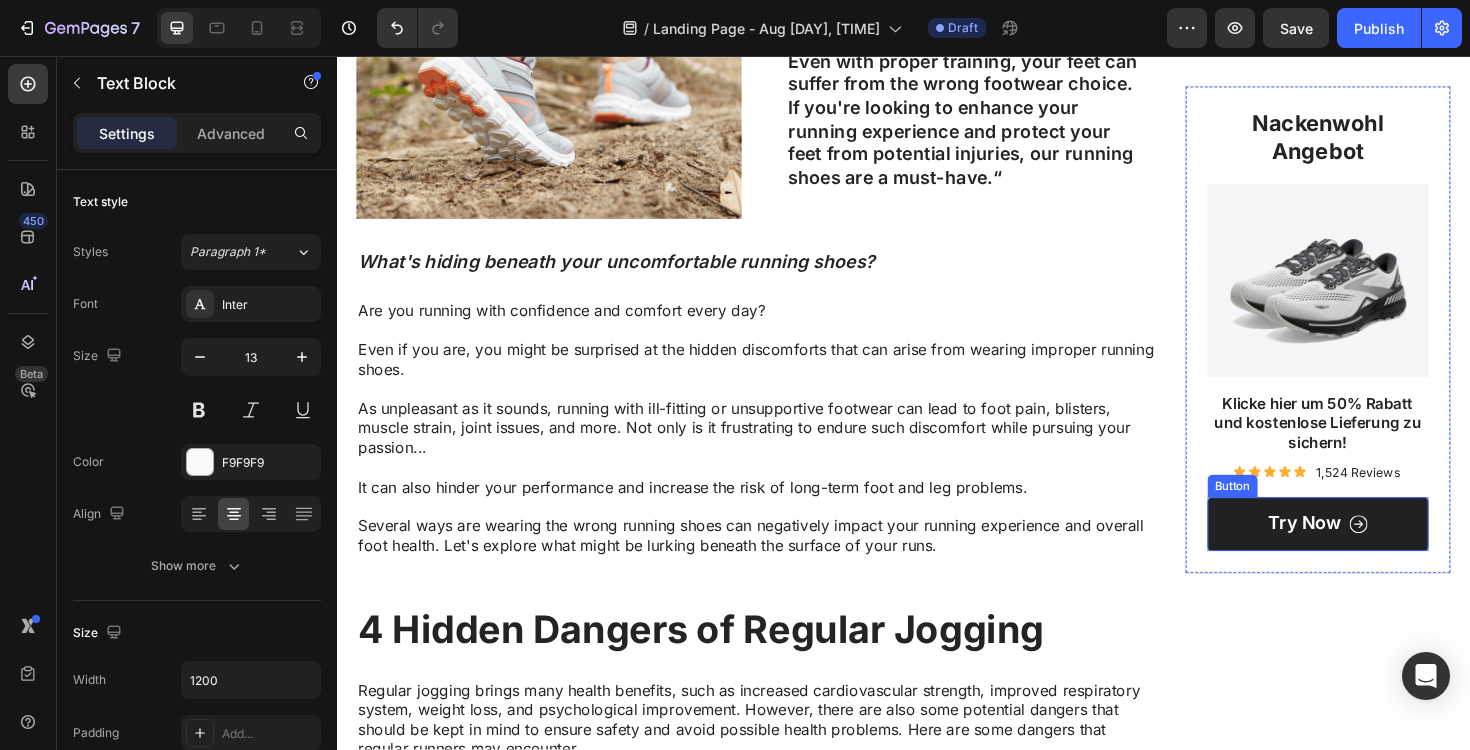 click on "Try Now" at bounding box center (1376, 552) 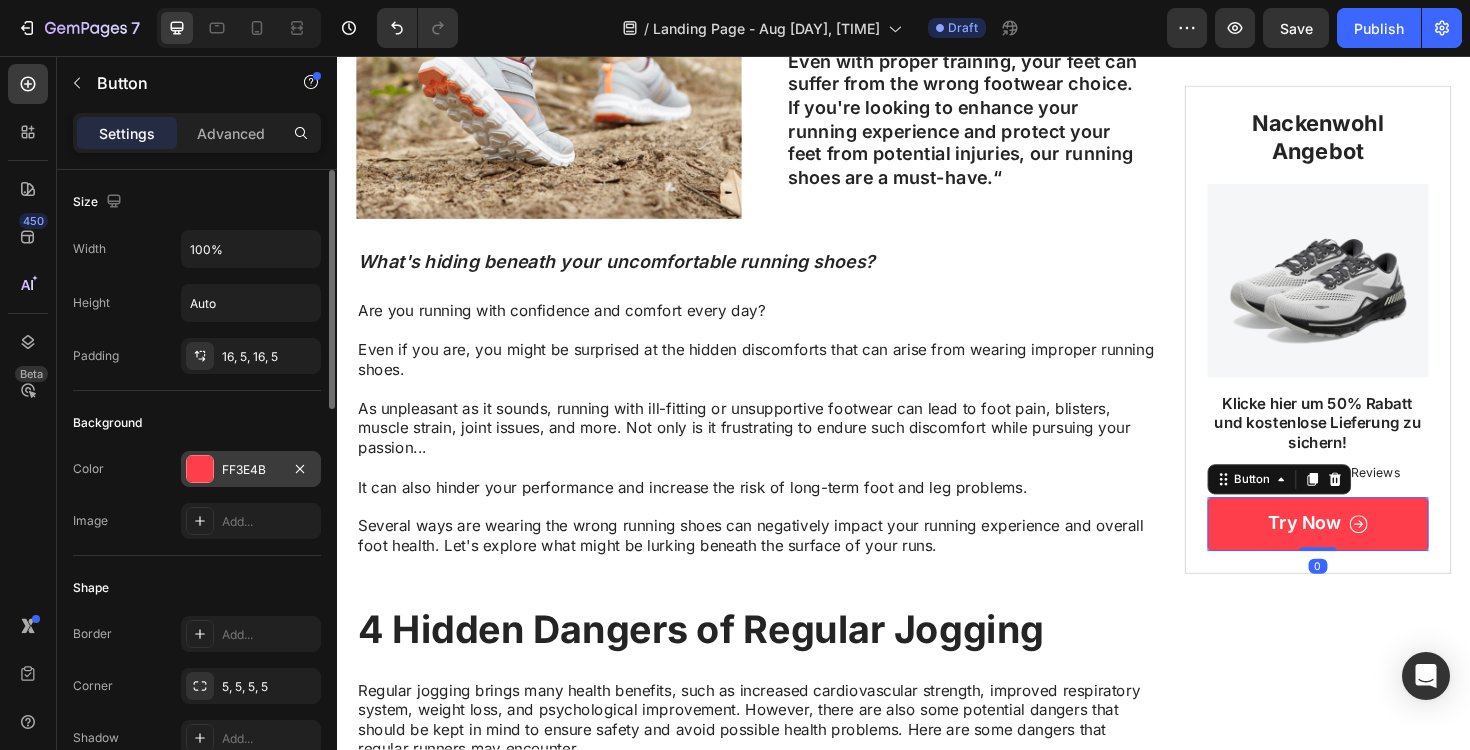 click on "FF3E4B" at bounding box center [251, 470] 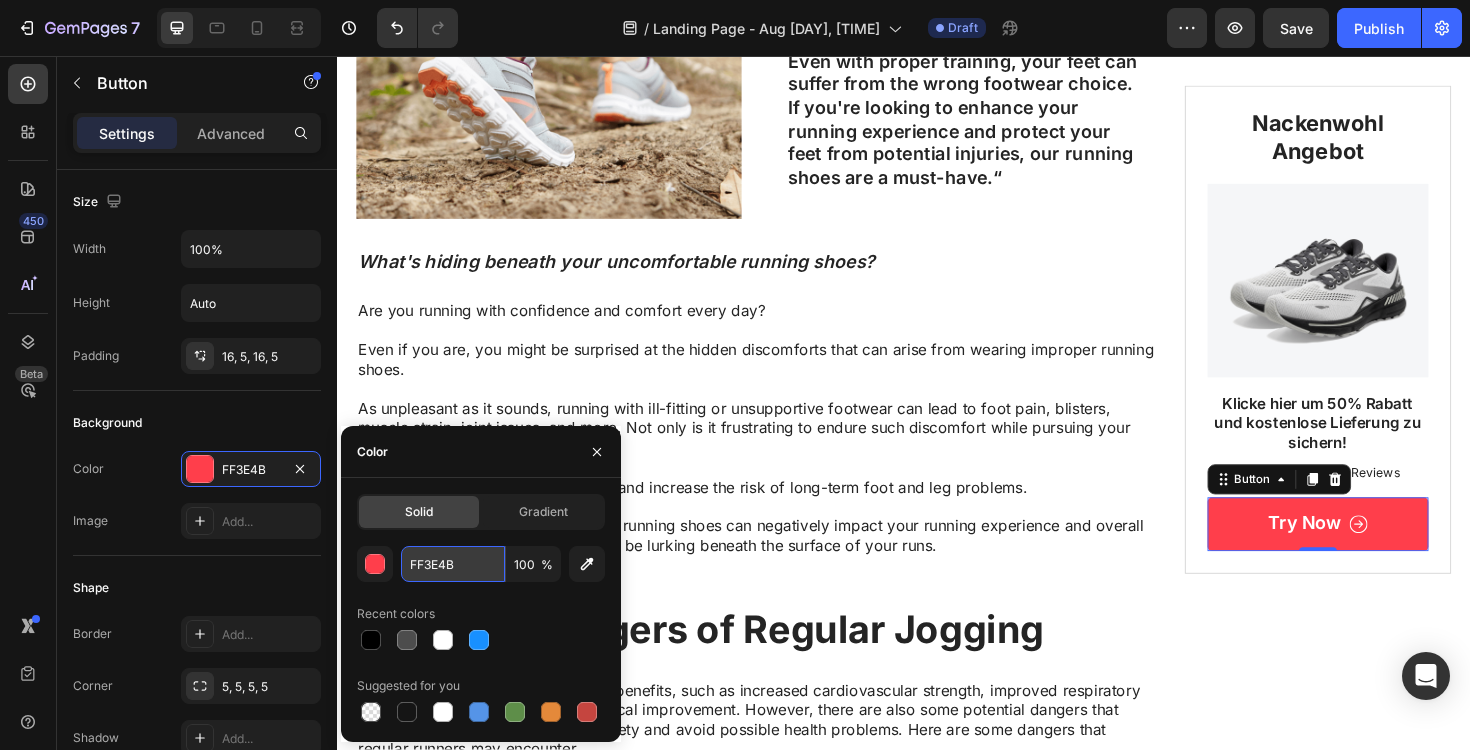 drag, startPoint x: 471, startPoint y: 562, endPoint x: 404, endPoint y: 562, distance: 67 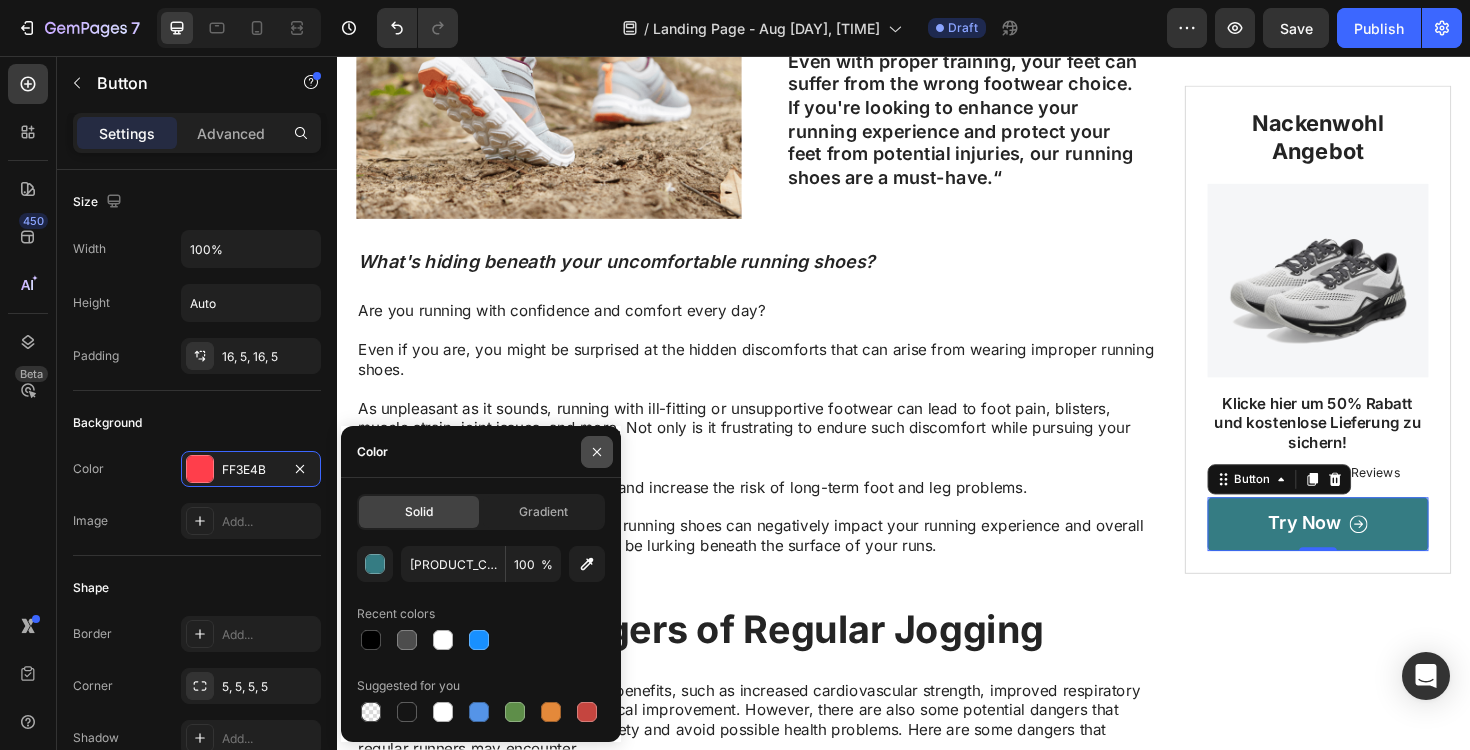 type on "[PRODUCT_CODE]" 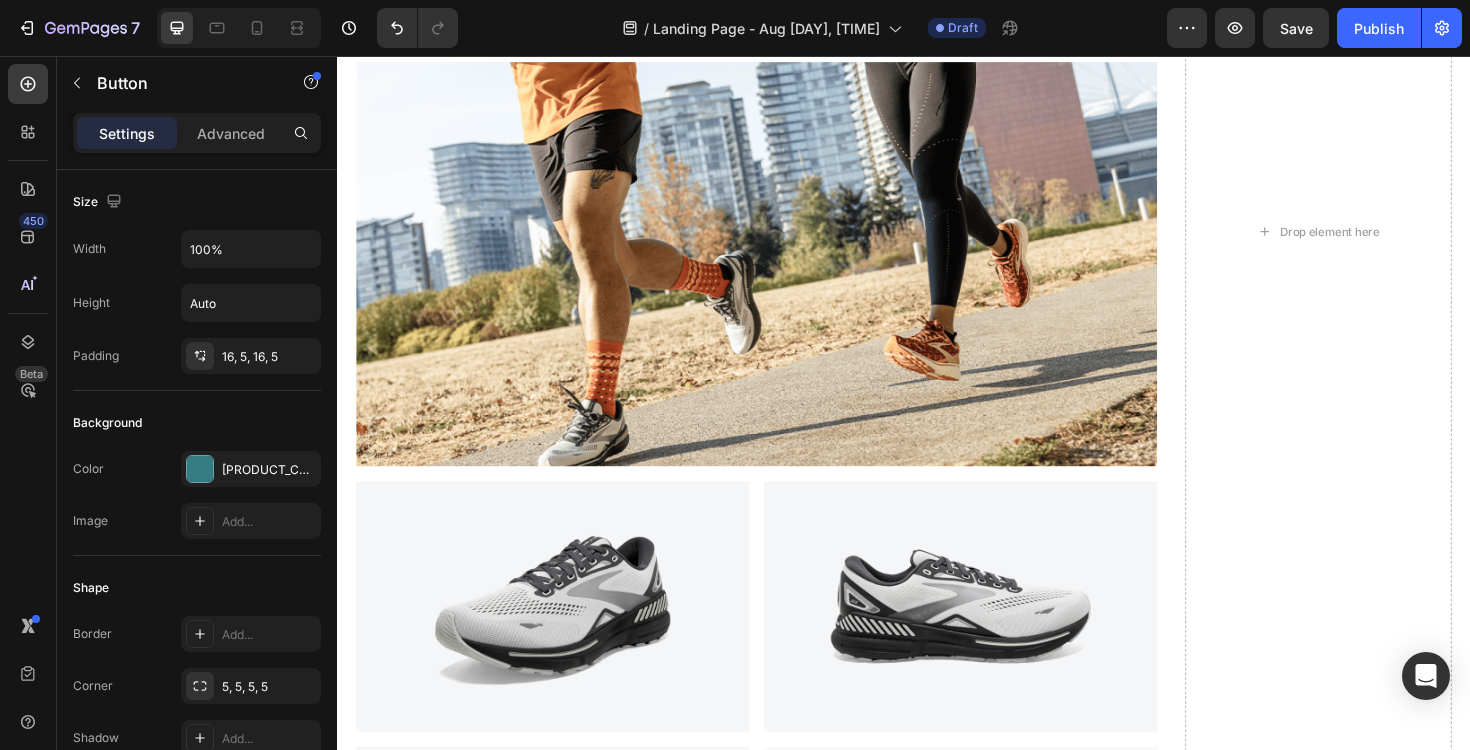 scroll, scrollTop: 3975, scrollLeft: 0, axis: vertical 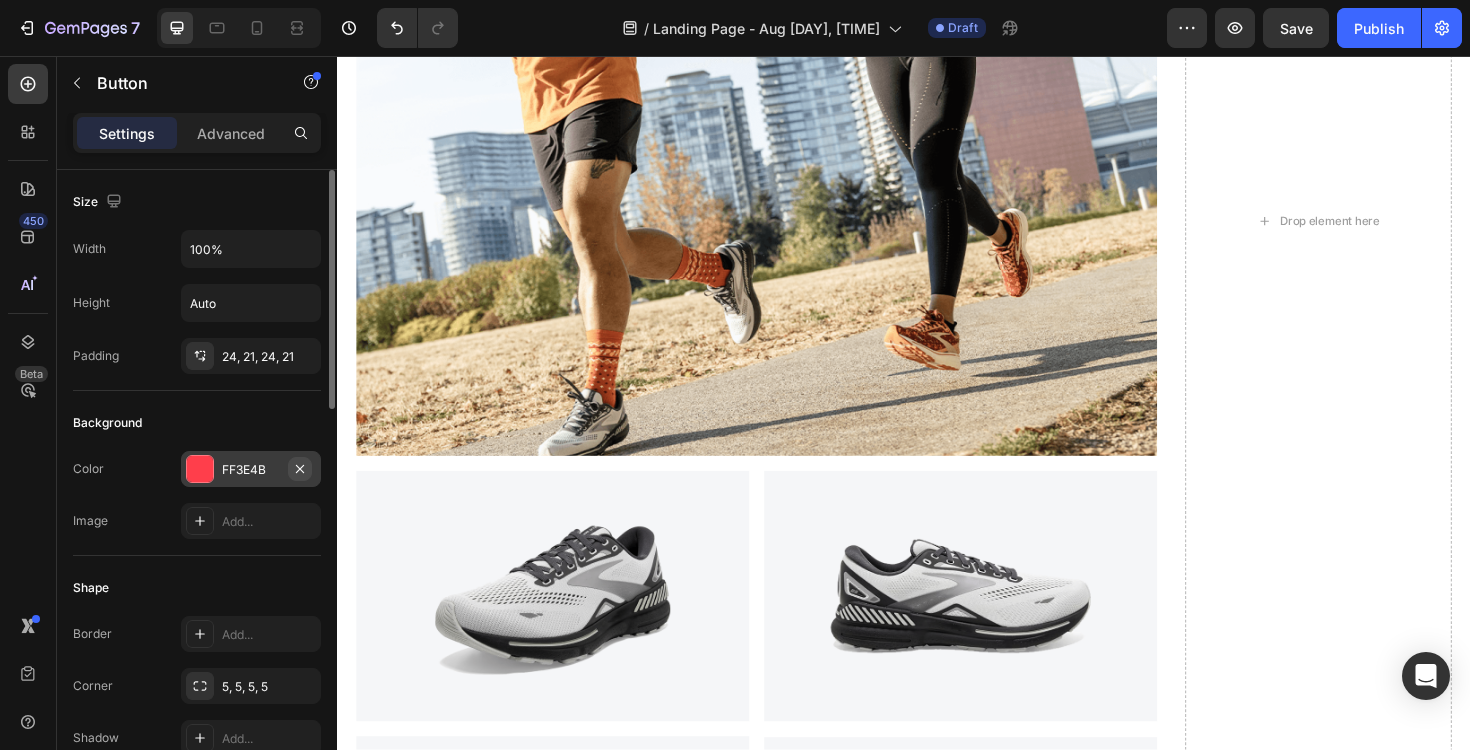 click 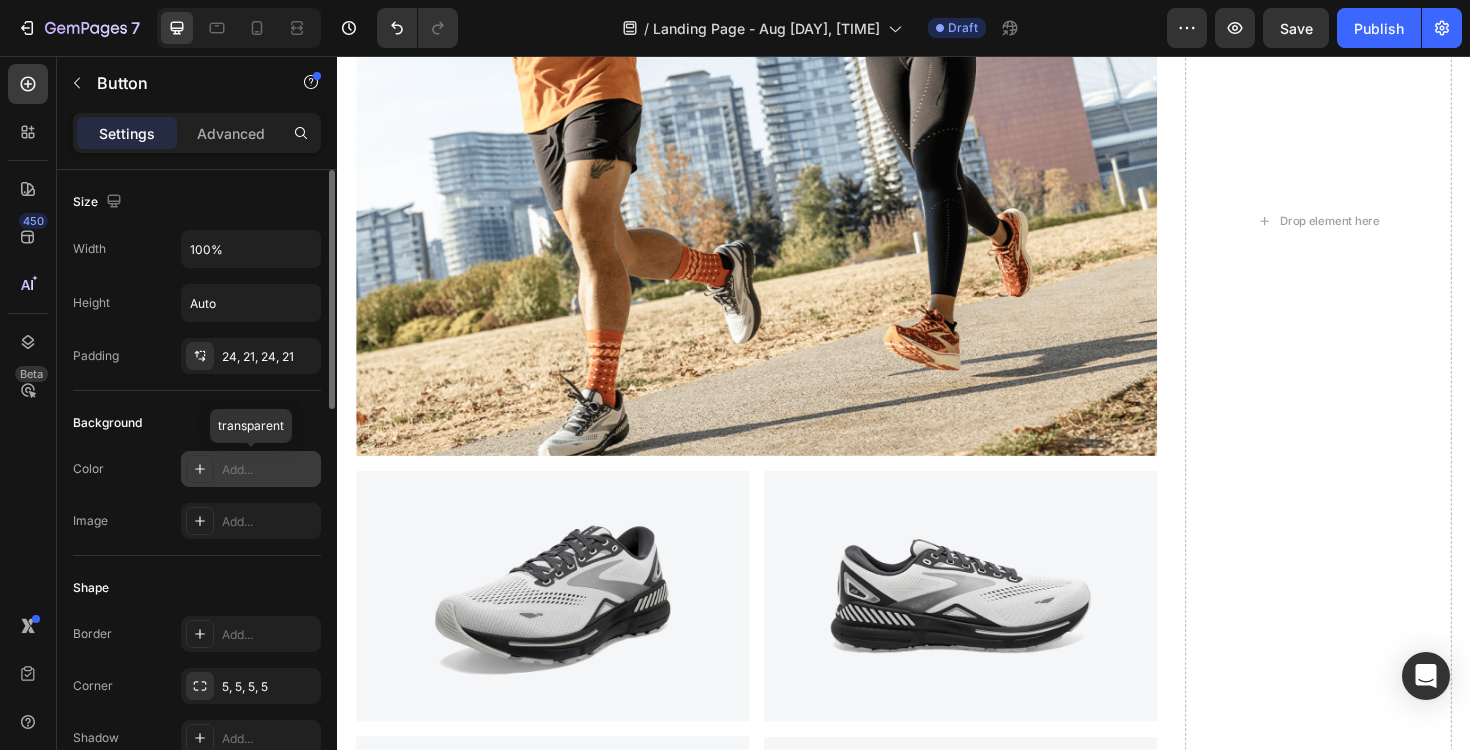 click on "Add..." at bounding box center [269, 470] 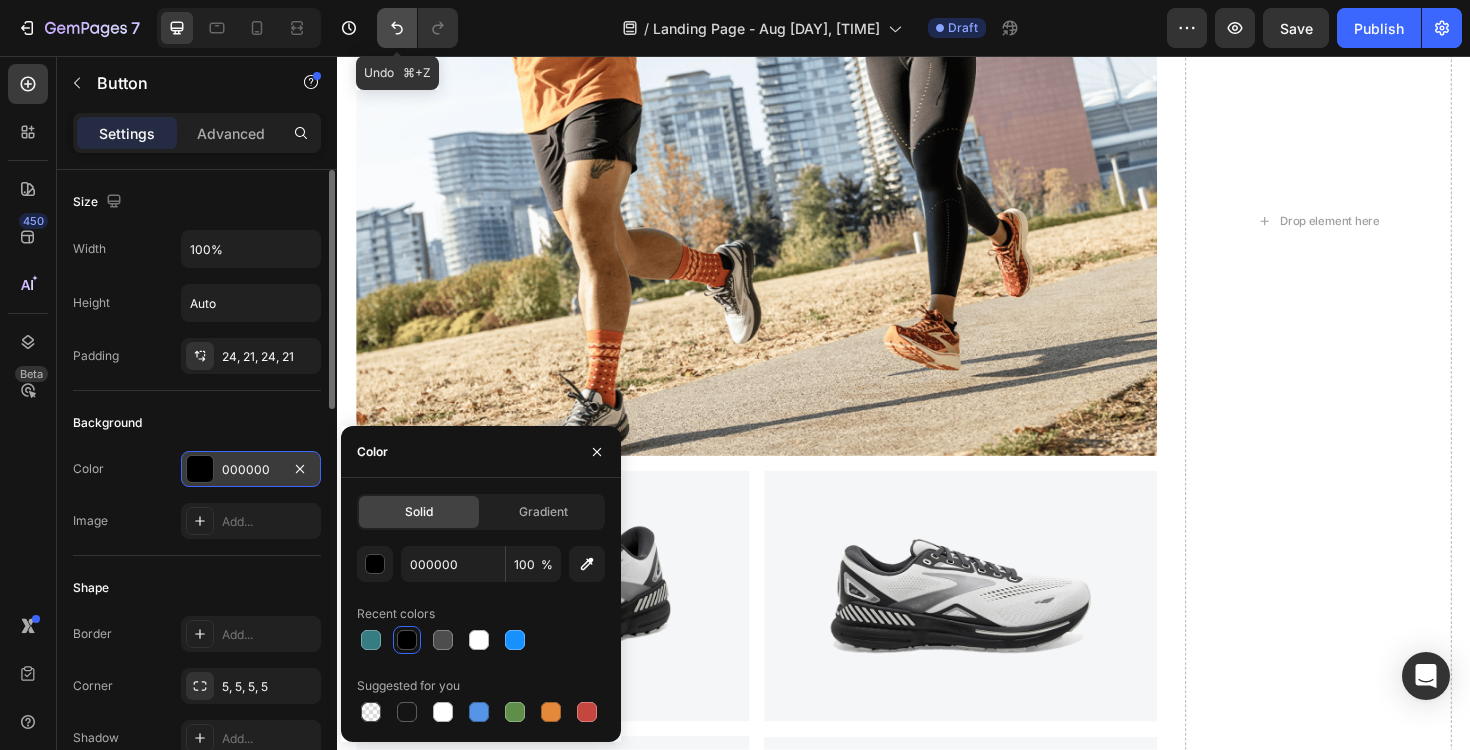 click 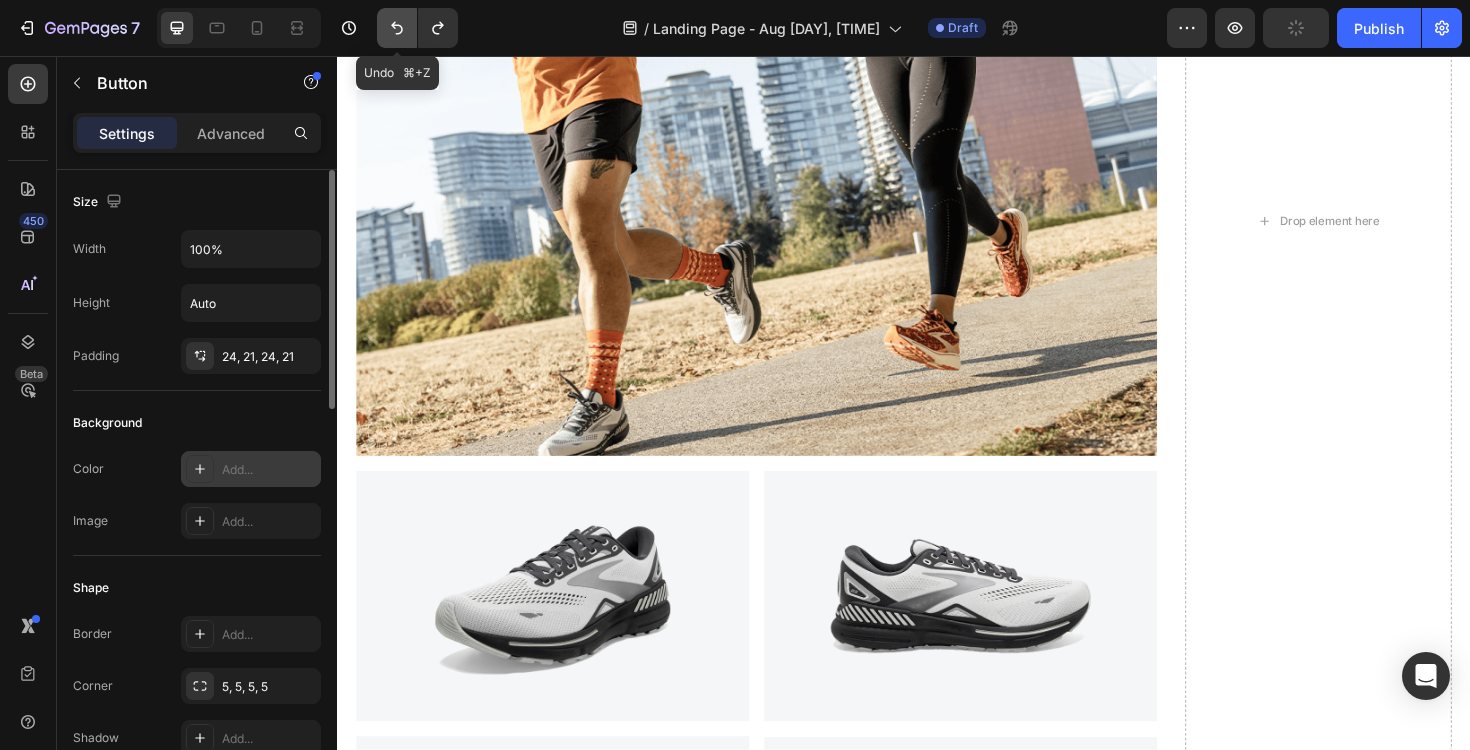 click 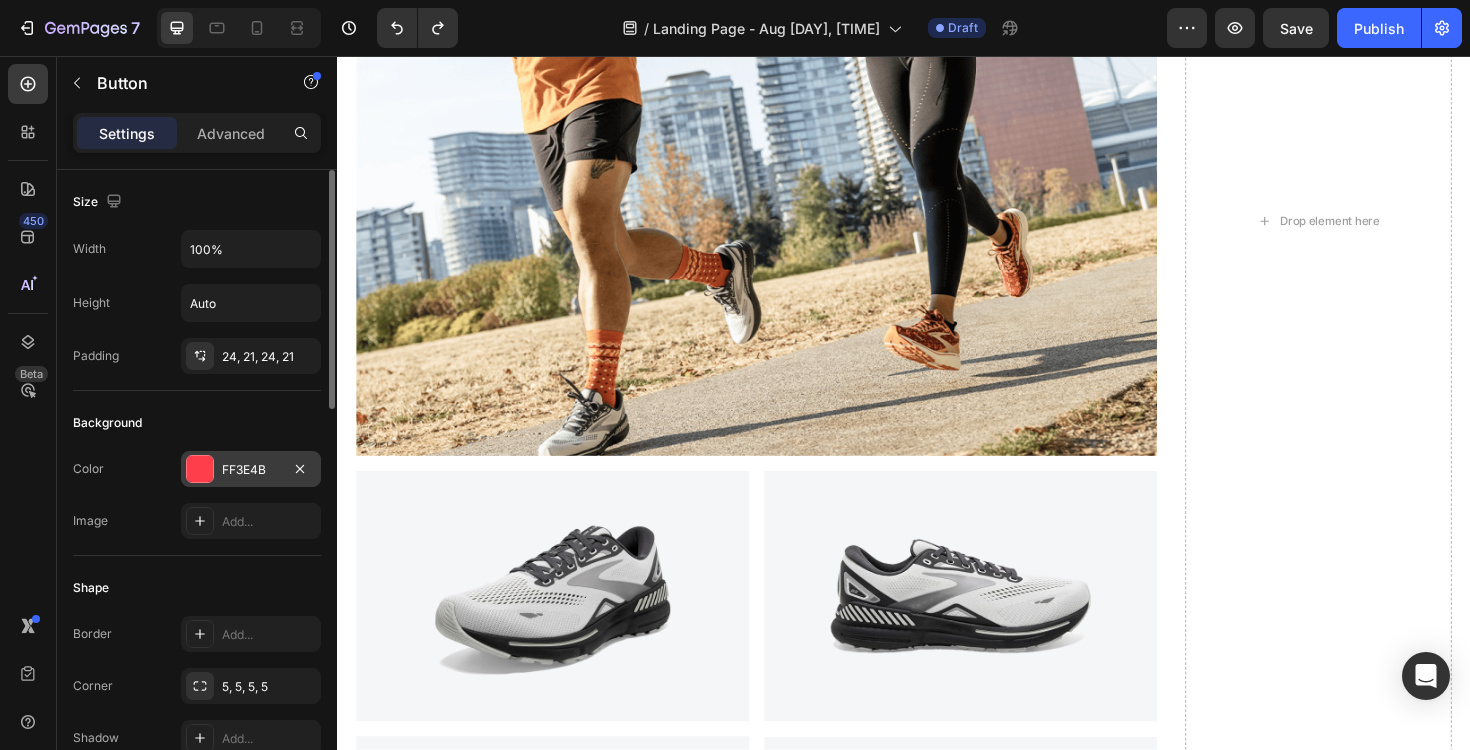 click on "FF3E4B" at bounding box center [251, 470] 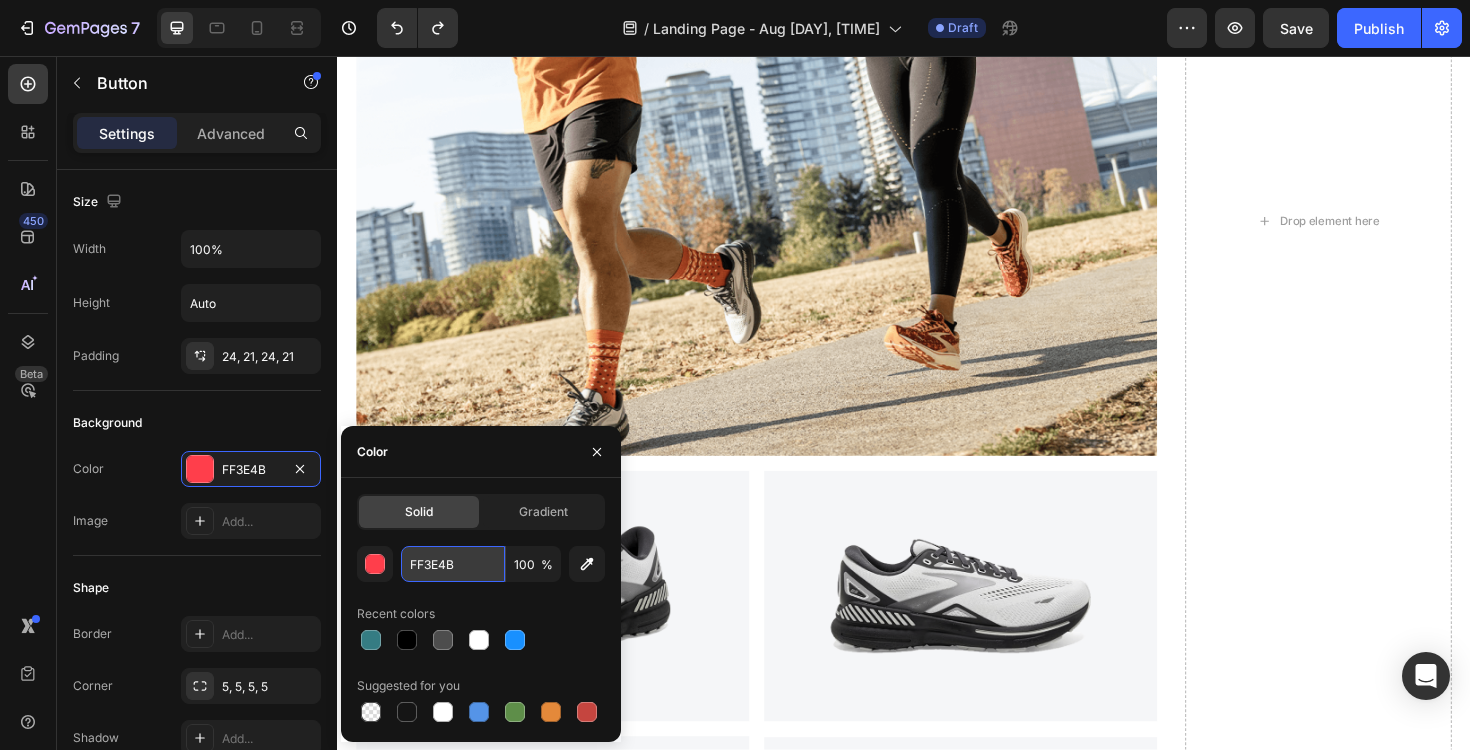 click on "FF3E4B" at bounding box center (453, 564) 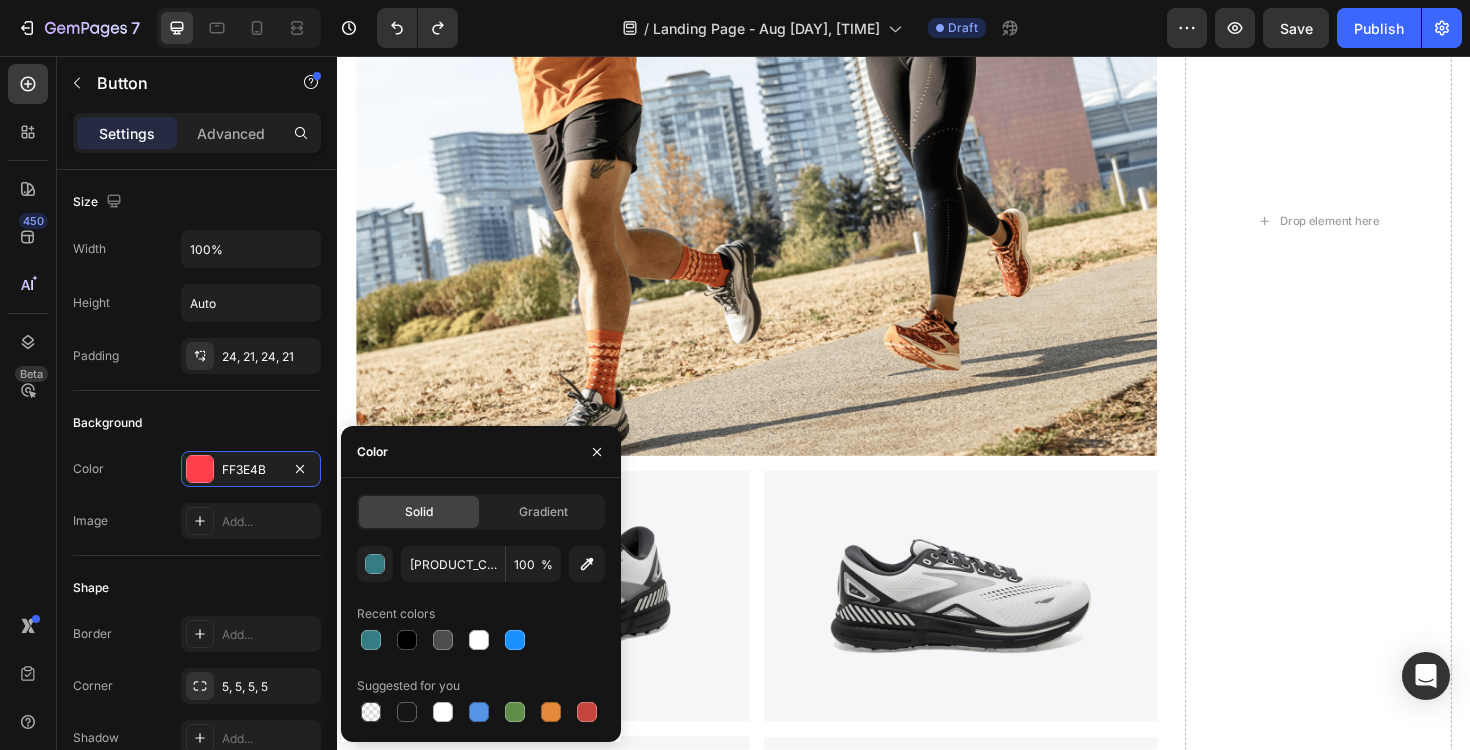 type on "[PRODUCT_CODE]" 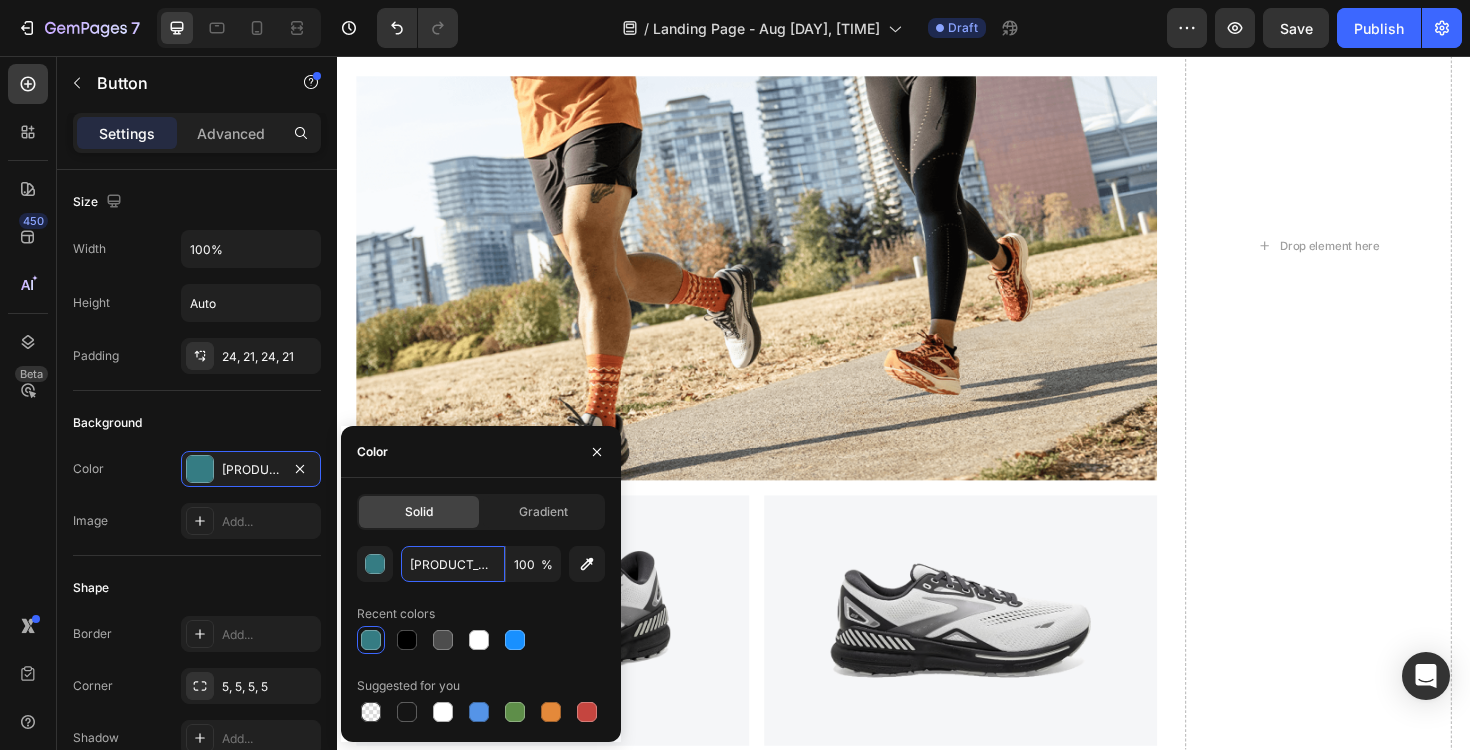 scroll, scrollTop: 3946, scrollLeft: 0, axis: vertical 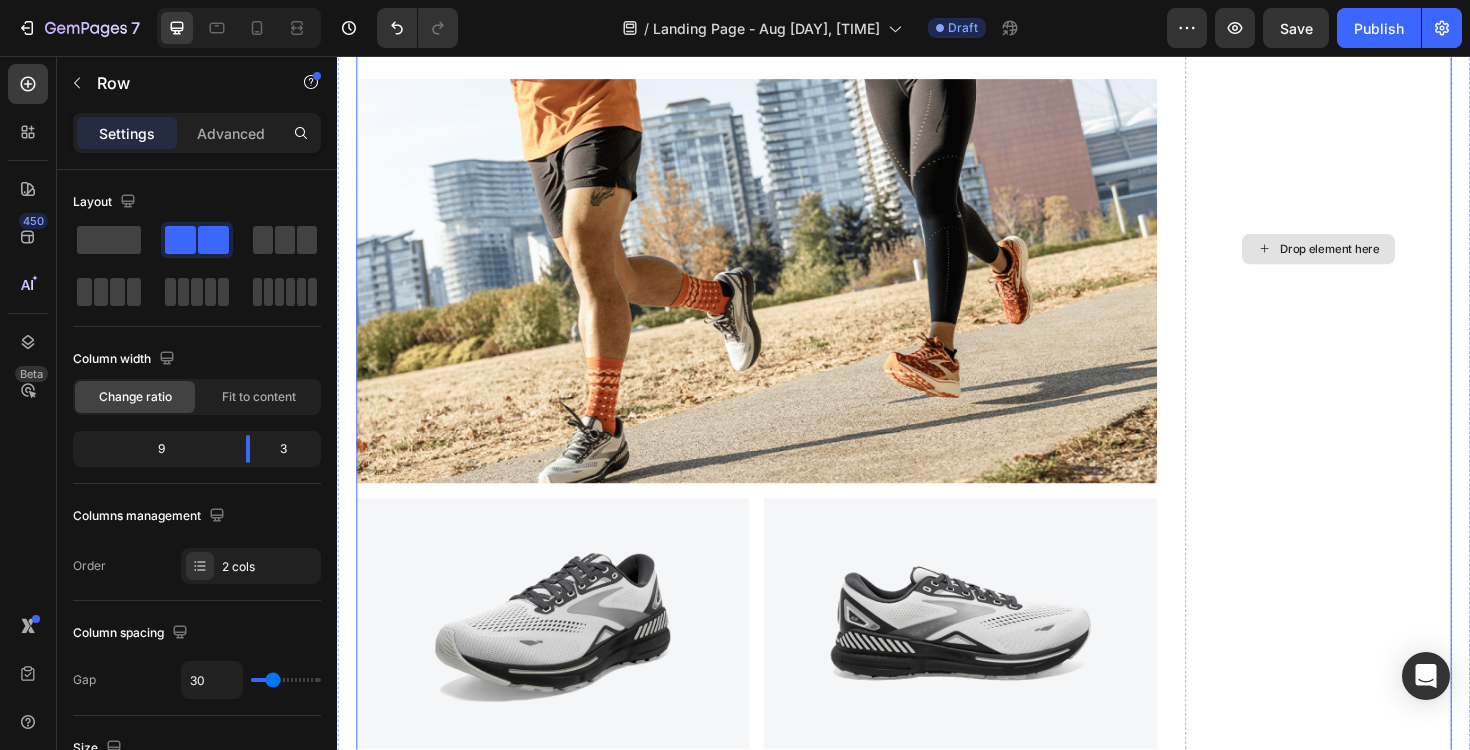 click on "Drop element here" at bounding box center [1376, 261] 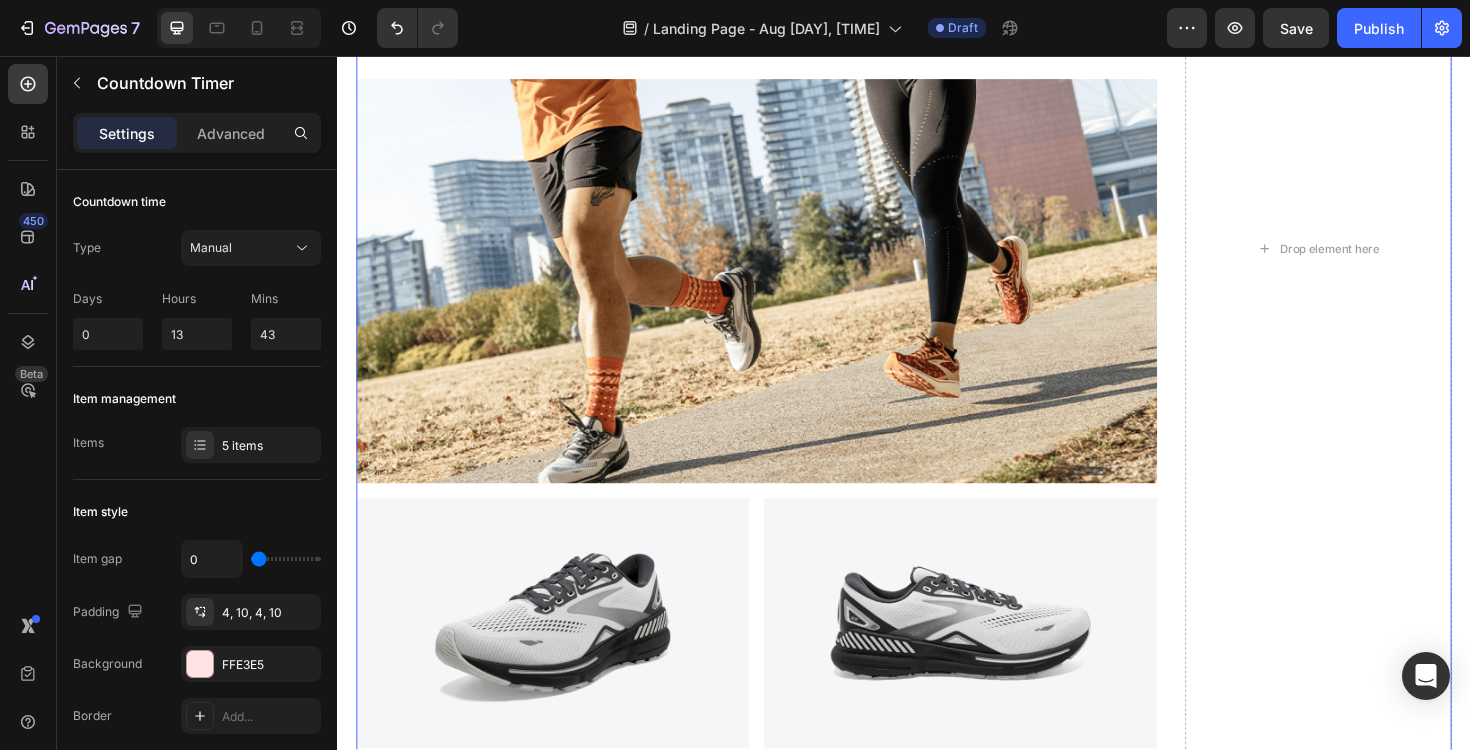 click on "[NUMBER] MIN" at bounding box center (781, -655) 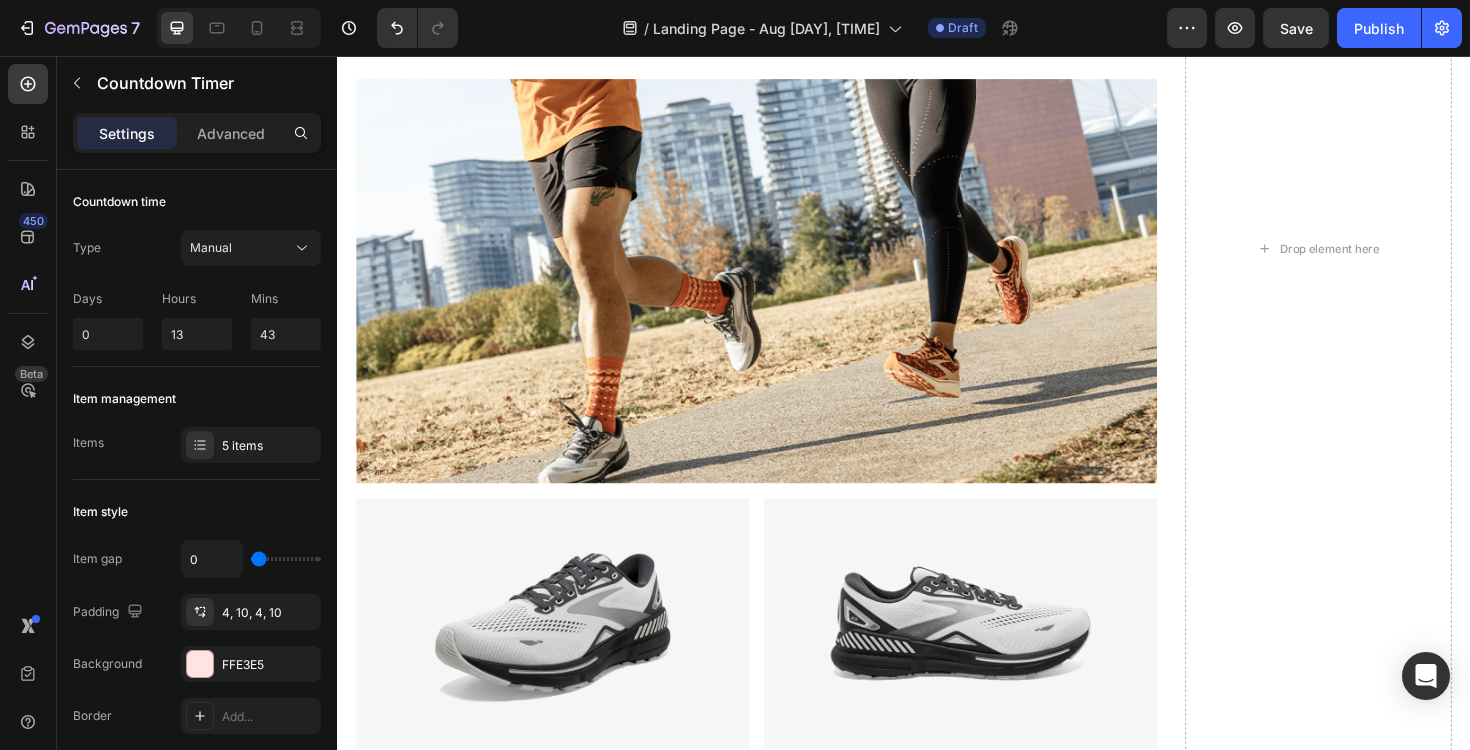 click 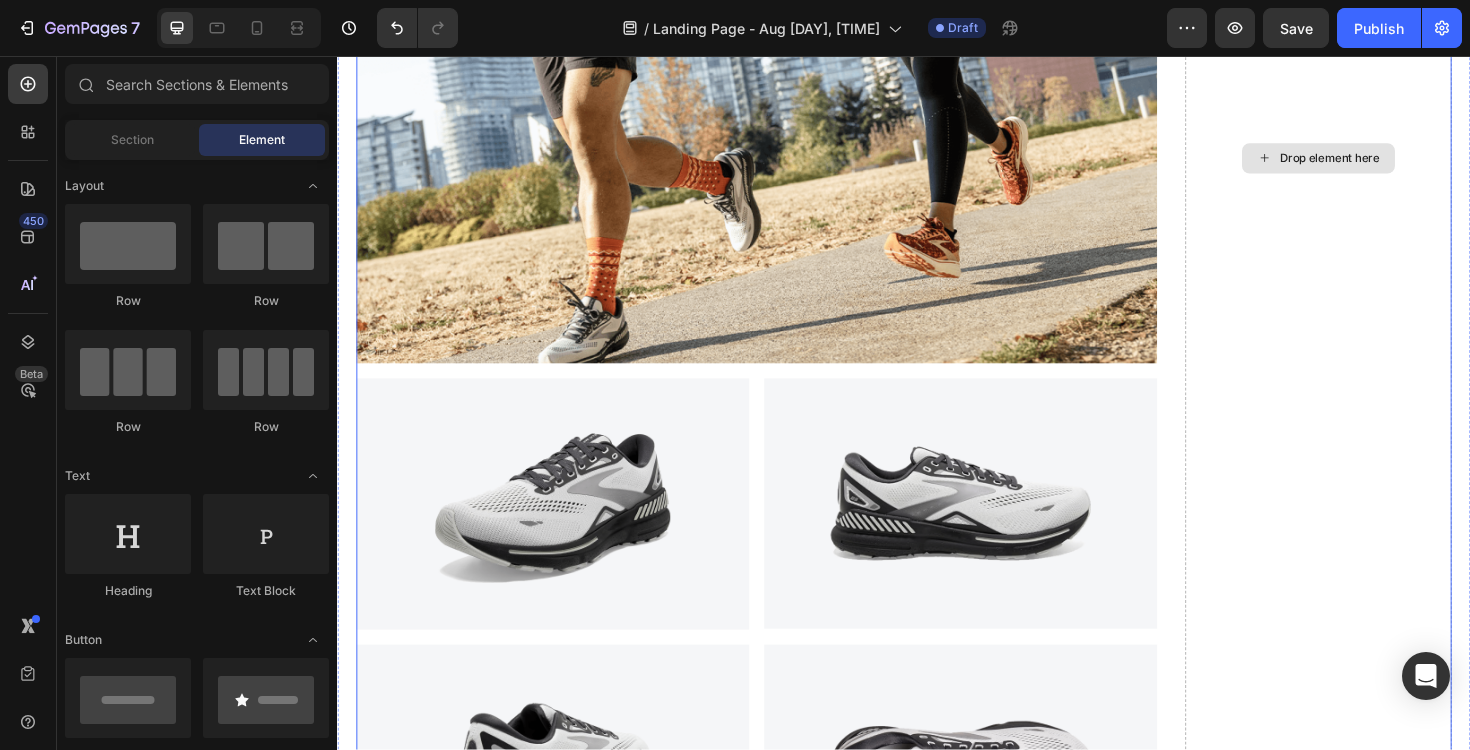 scroll, scrollTop: 4037, scrollLeft: 0, axis: vertical 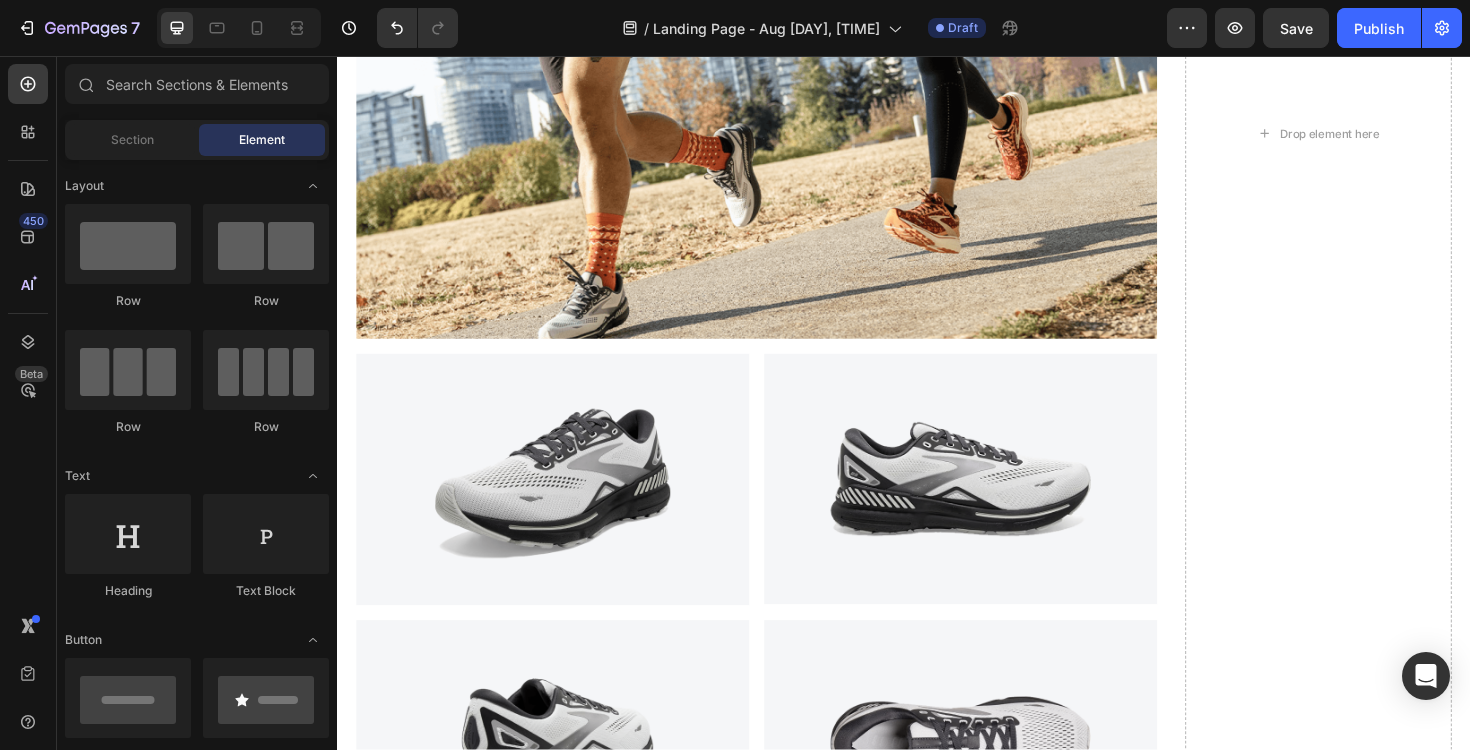 click on "1,524 Reviews" at bounding box center (825, -726) 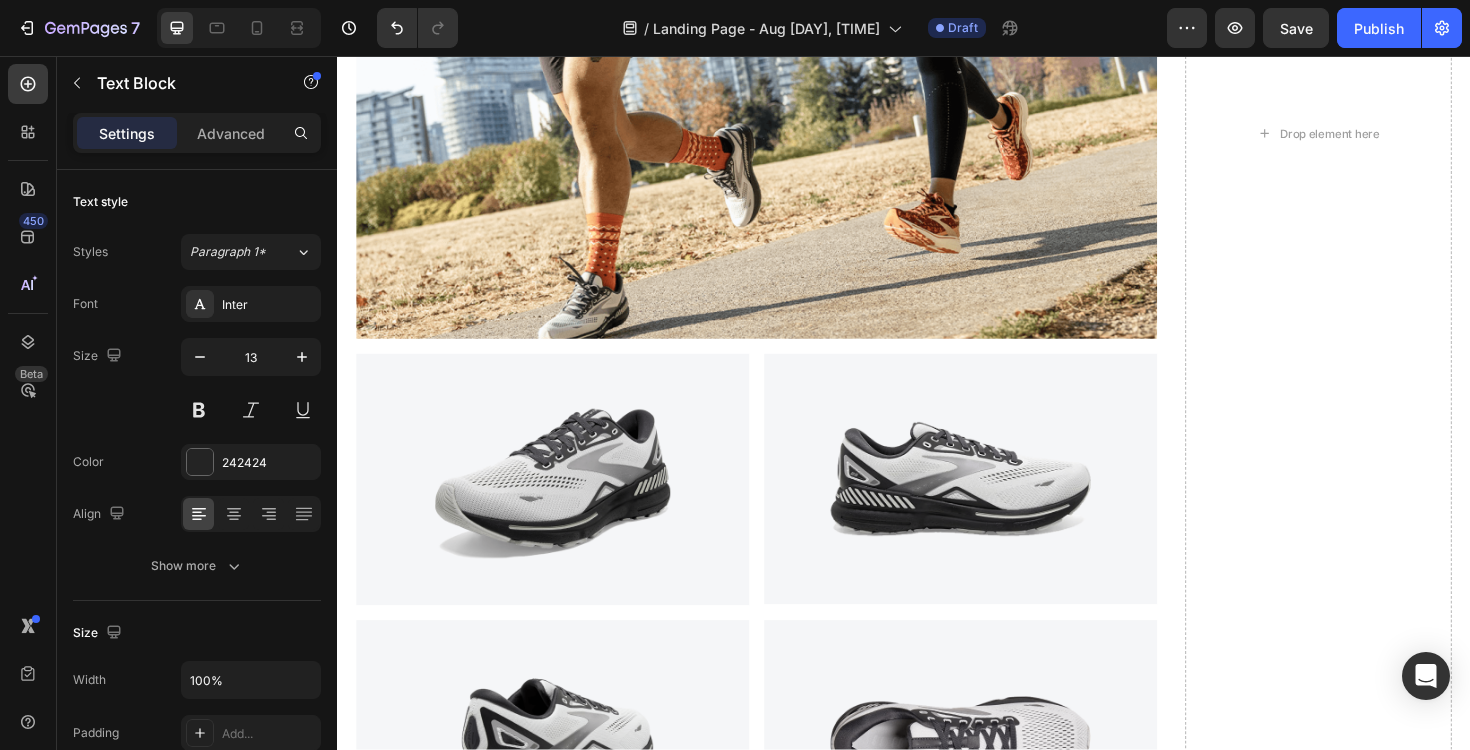 click on "1,524 Reviews" at bounding box center (825, -726) 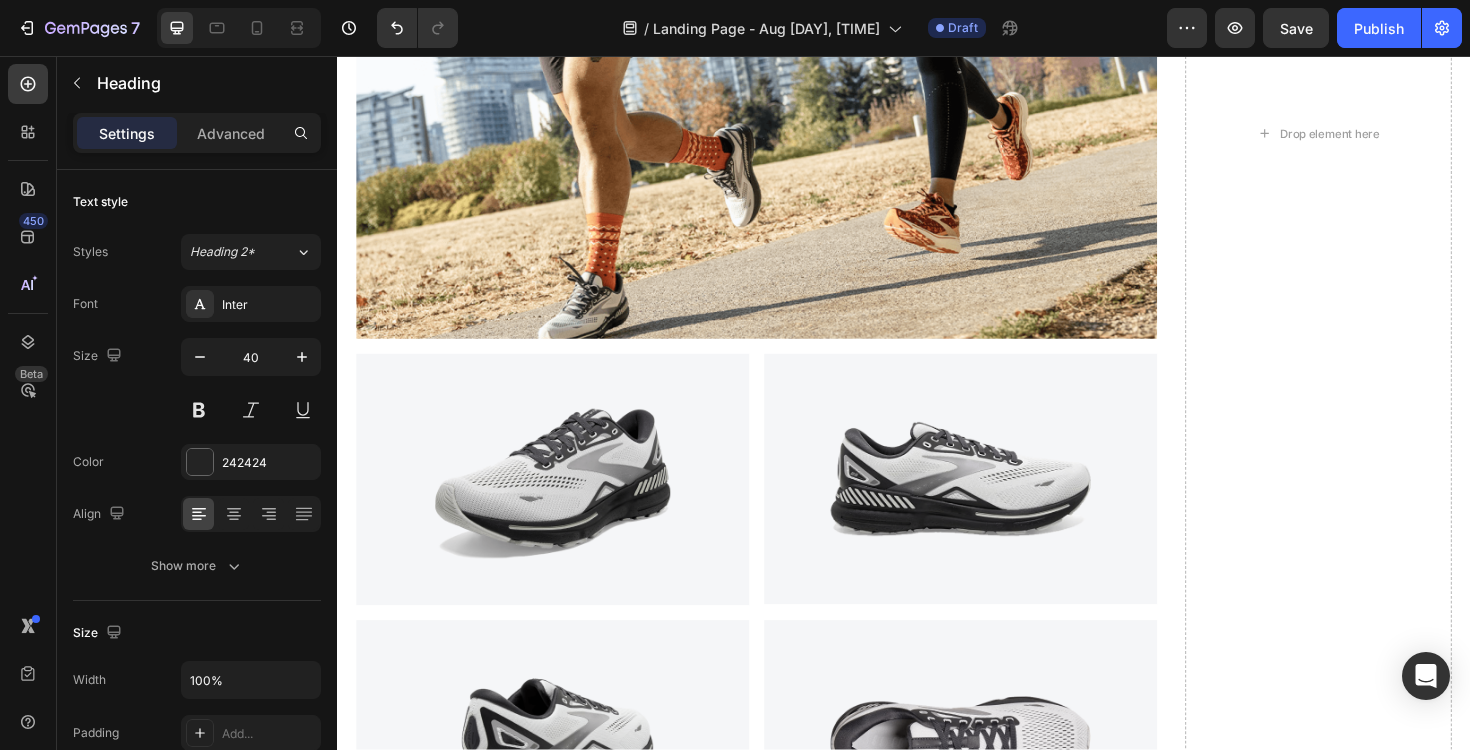click on "get 40% off + a free mystery gift! claim now!" at bounding box center [977, -603] 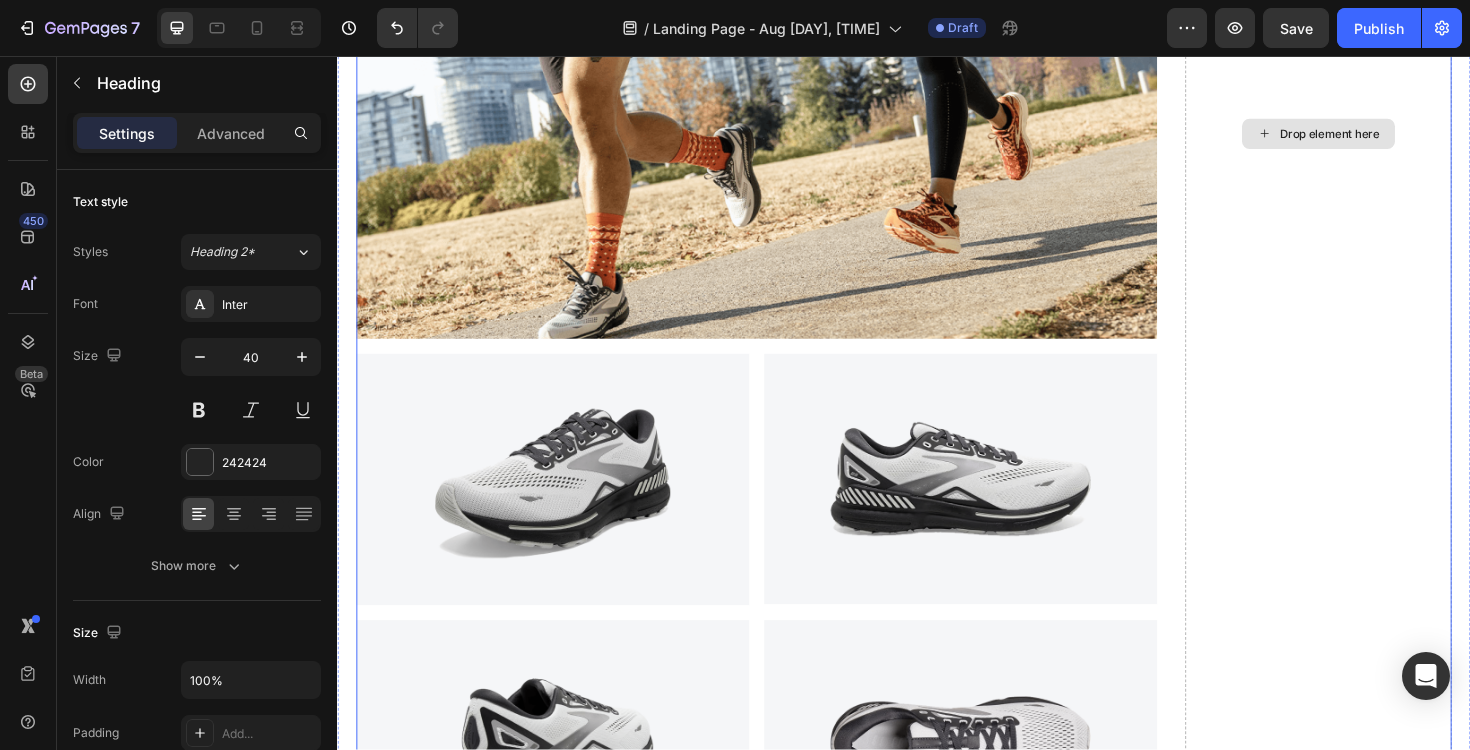 click on "Drop element here" at bounding box center [1376, 139] 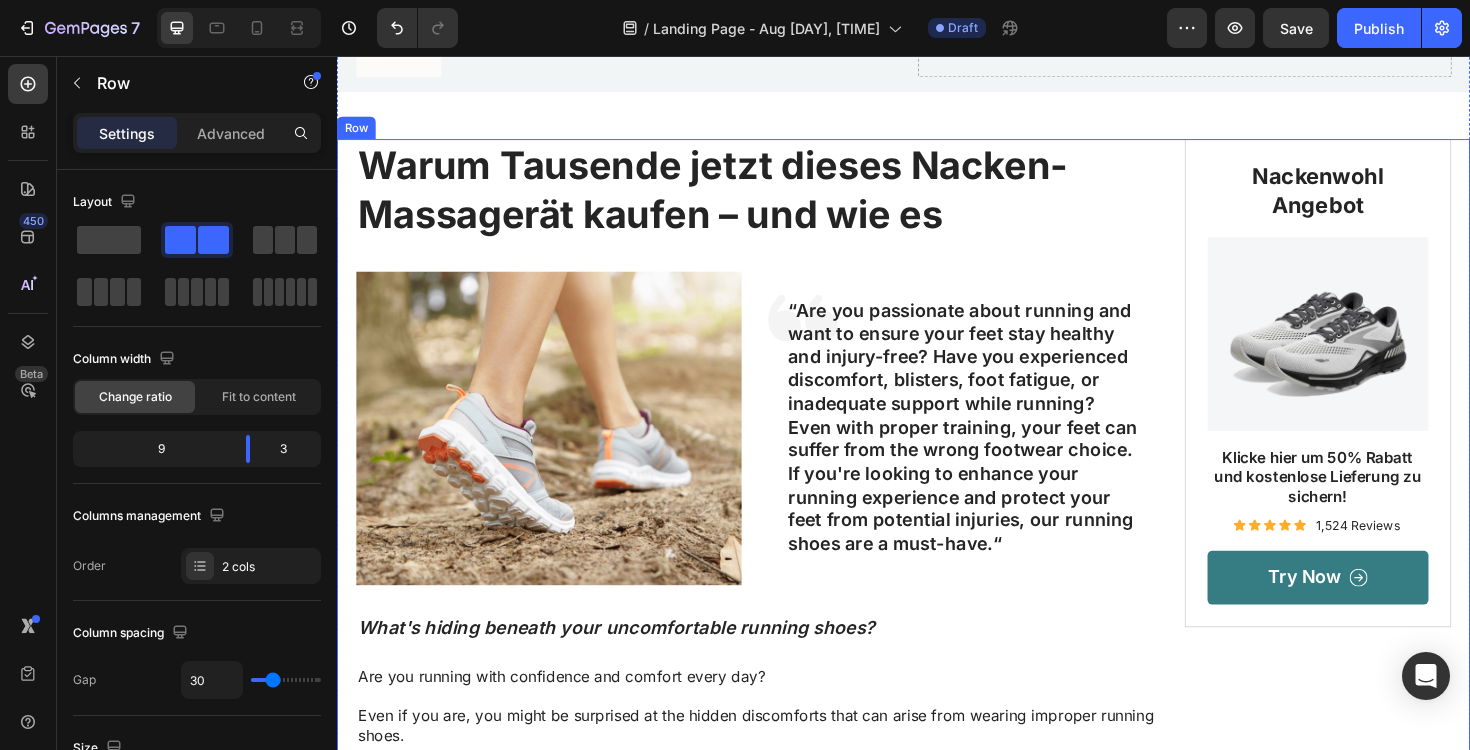 scroll, scrollTop: 145, scrollLeft: 0, axis: vertical 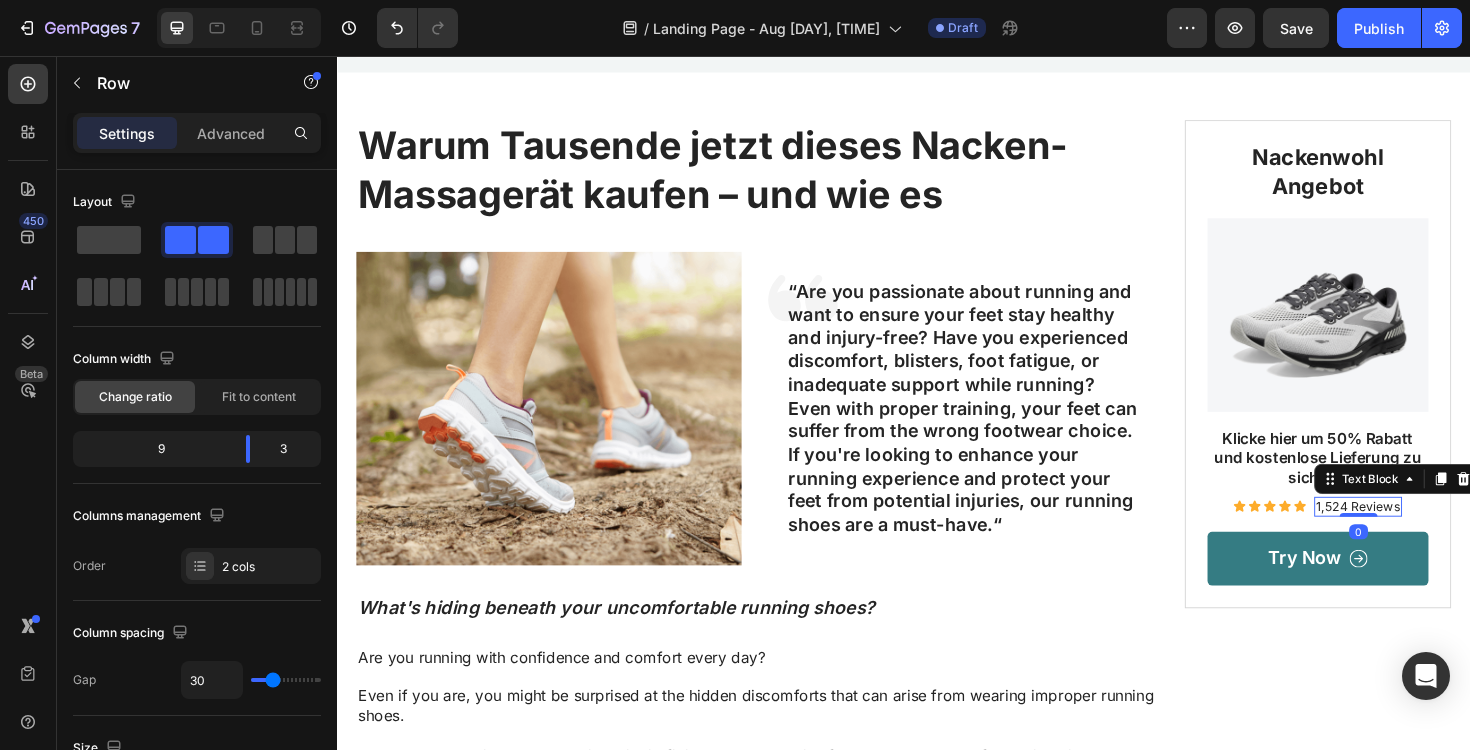 click on "[NUMBER] Reviews Text Block   0" at bounding box center (1418, 533) 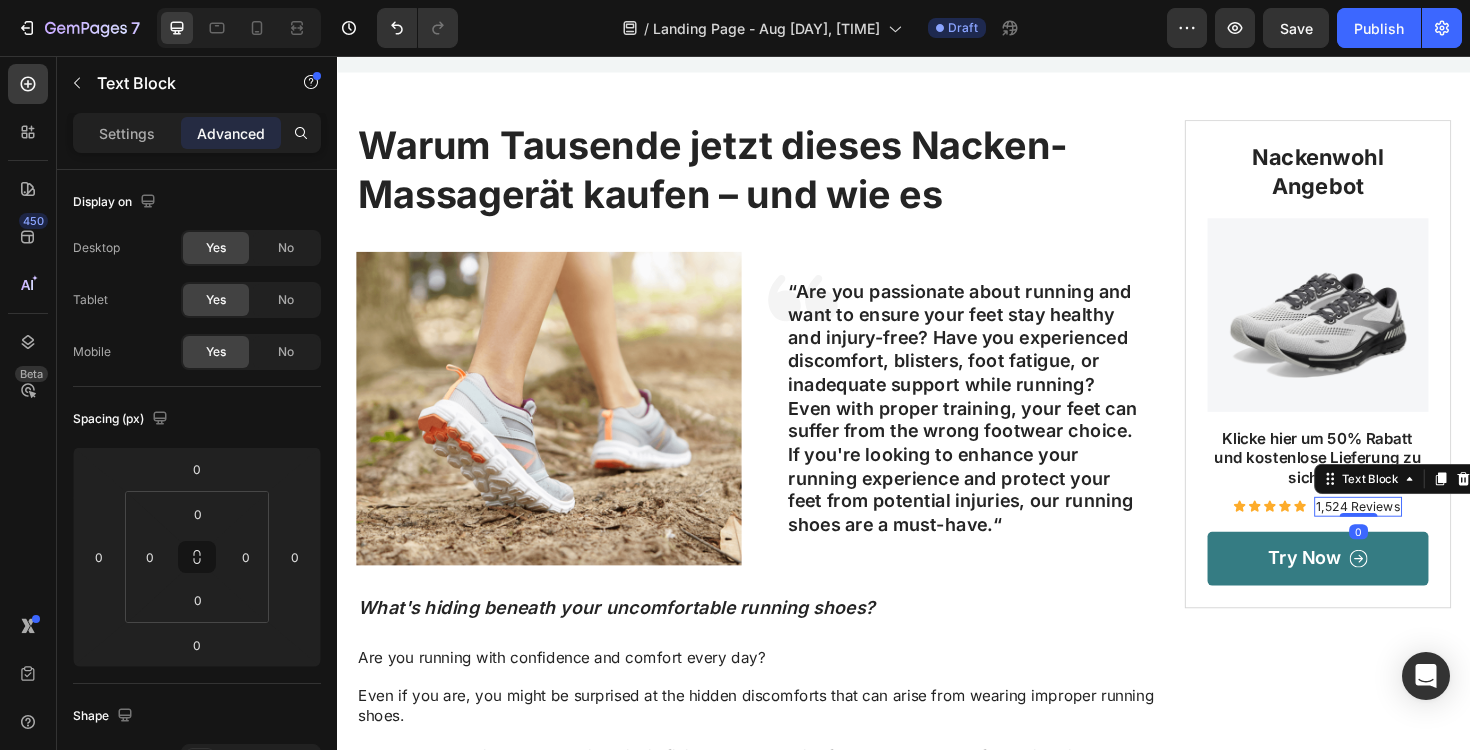 click on "1,524 Reviews" at bounding box center (1418, 533) 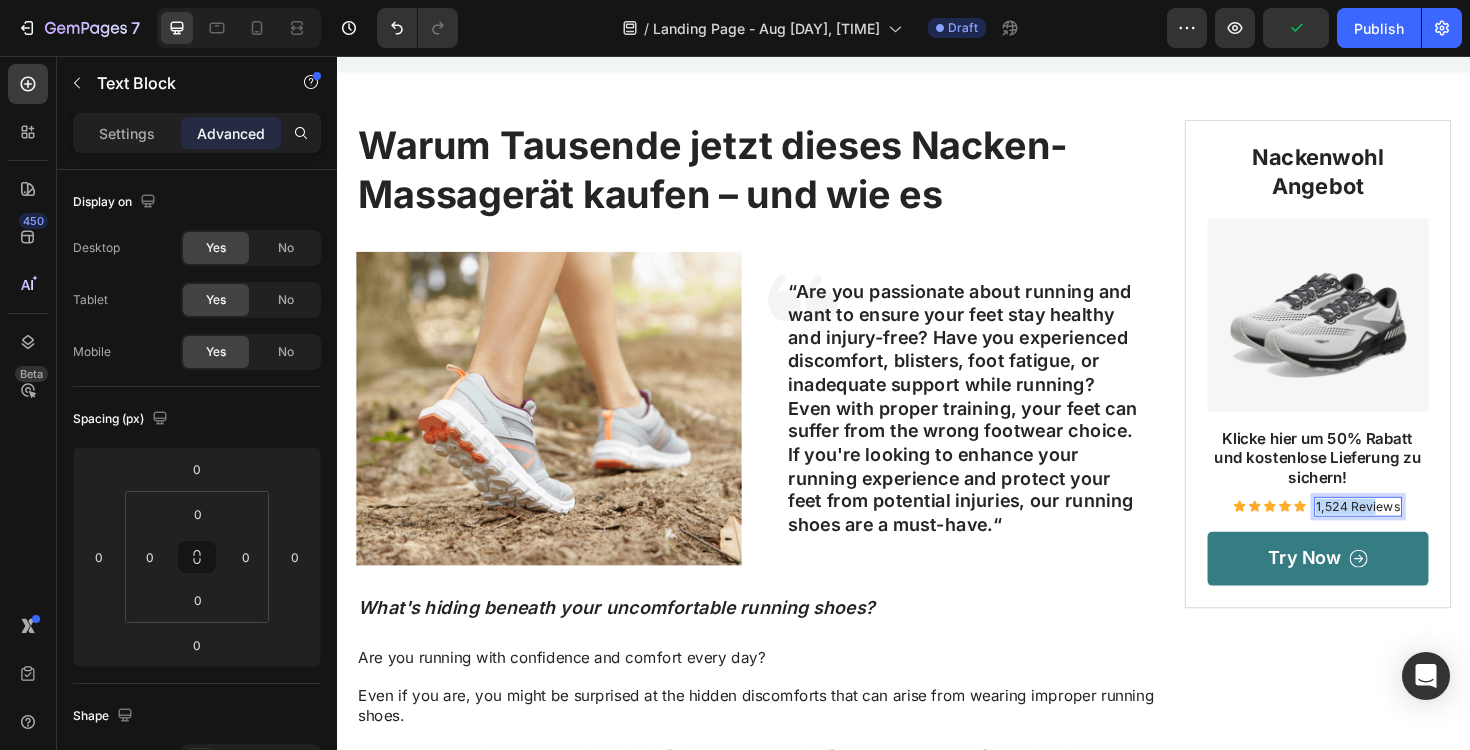 drag, startPoint x: 1411, startPoint y: 528, endPoint x: 1439, endPoint y: 532, distance: 28.284271 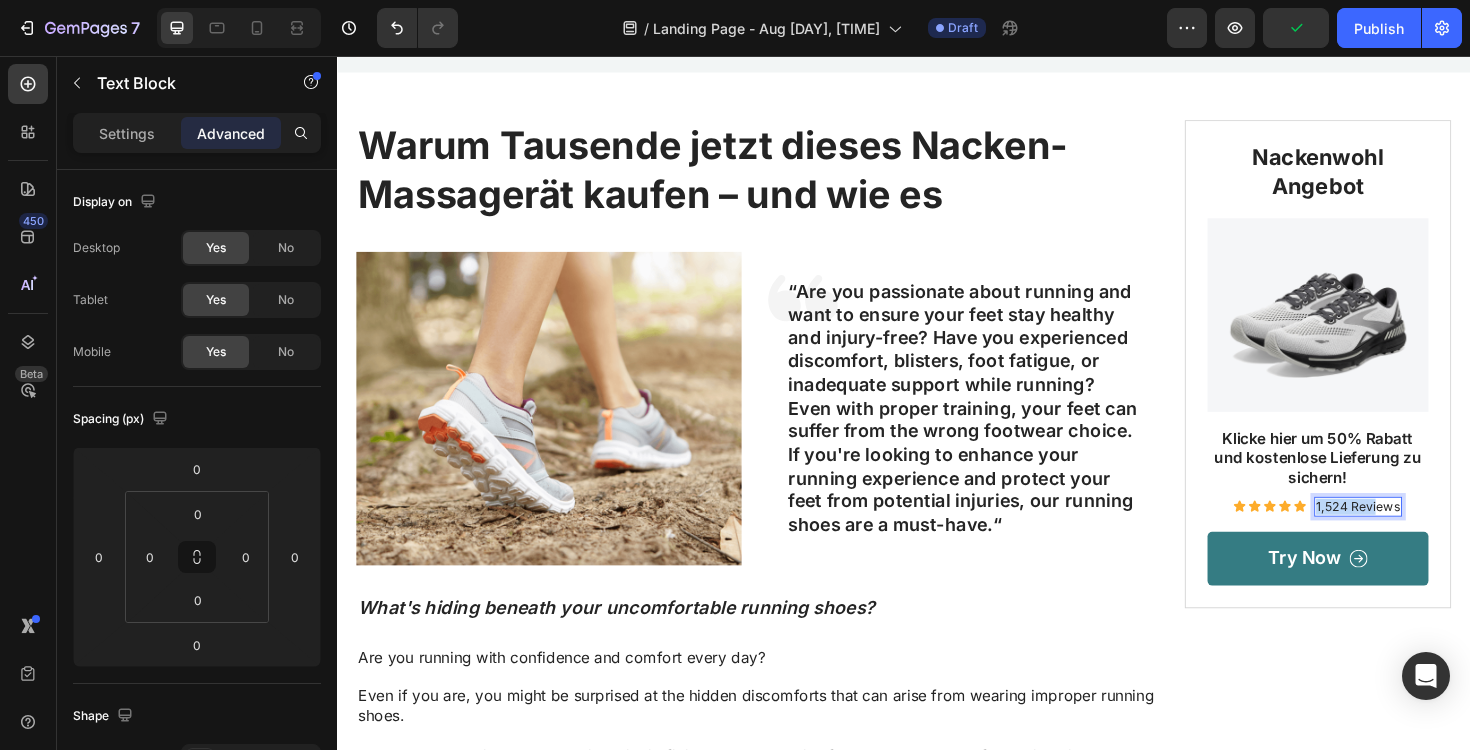 click on "1,524 Reviews" at bounding box center [1418, 533] 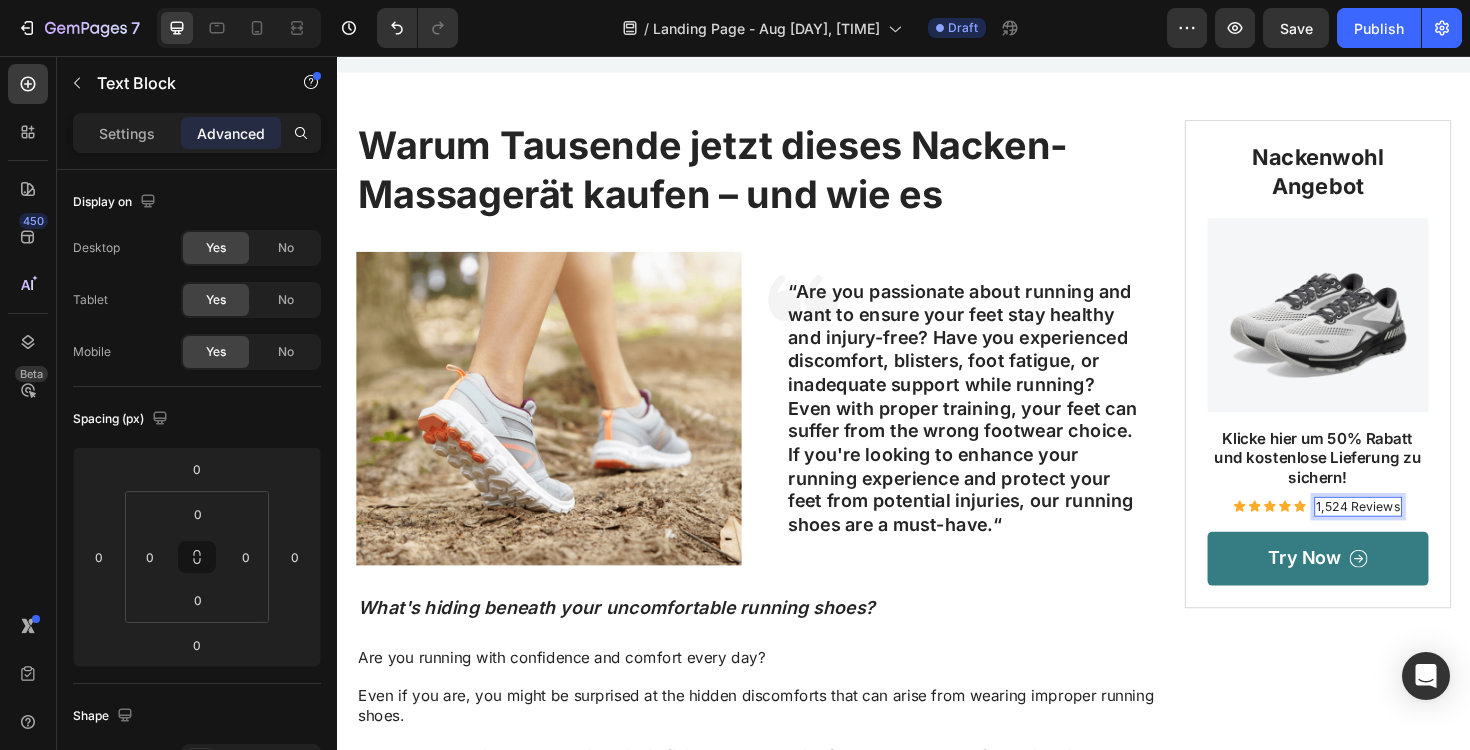 click on "1,524 Reviews" at bounding box center [1418, 533] 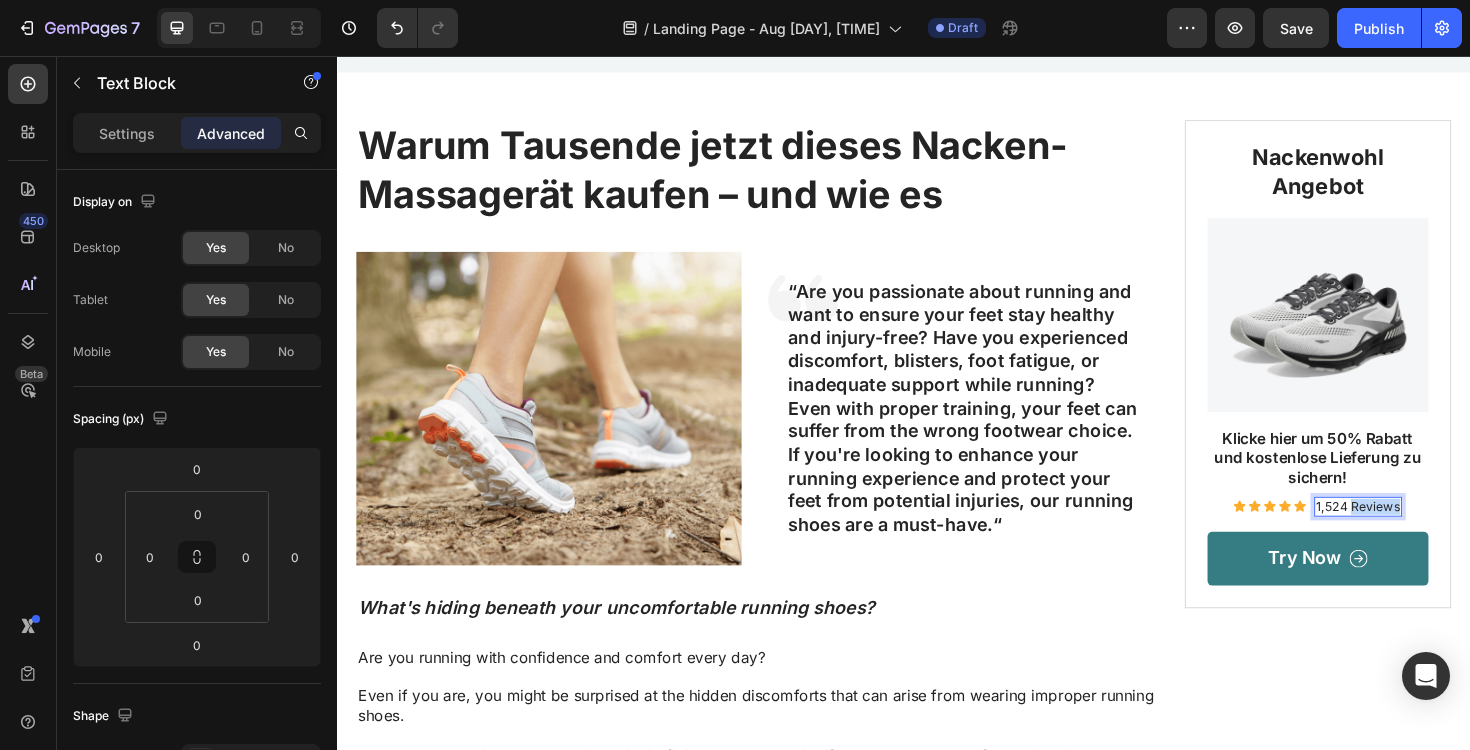 click on "1,524 Reviews" at bounding box center (1418, 533) 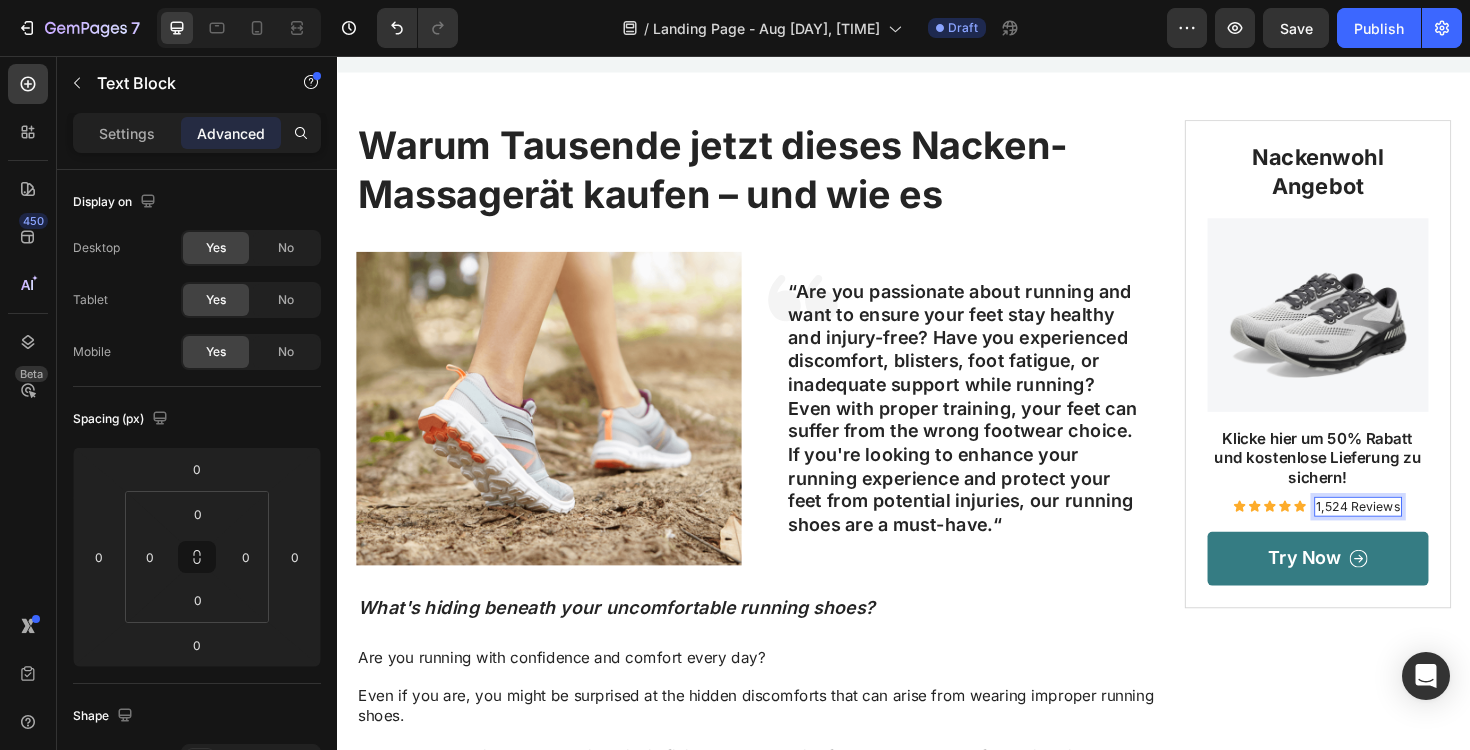 click on "1,524 Reviews" at bounding box center [1418, 533] 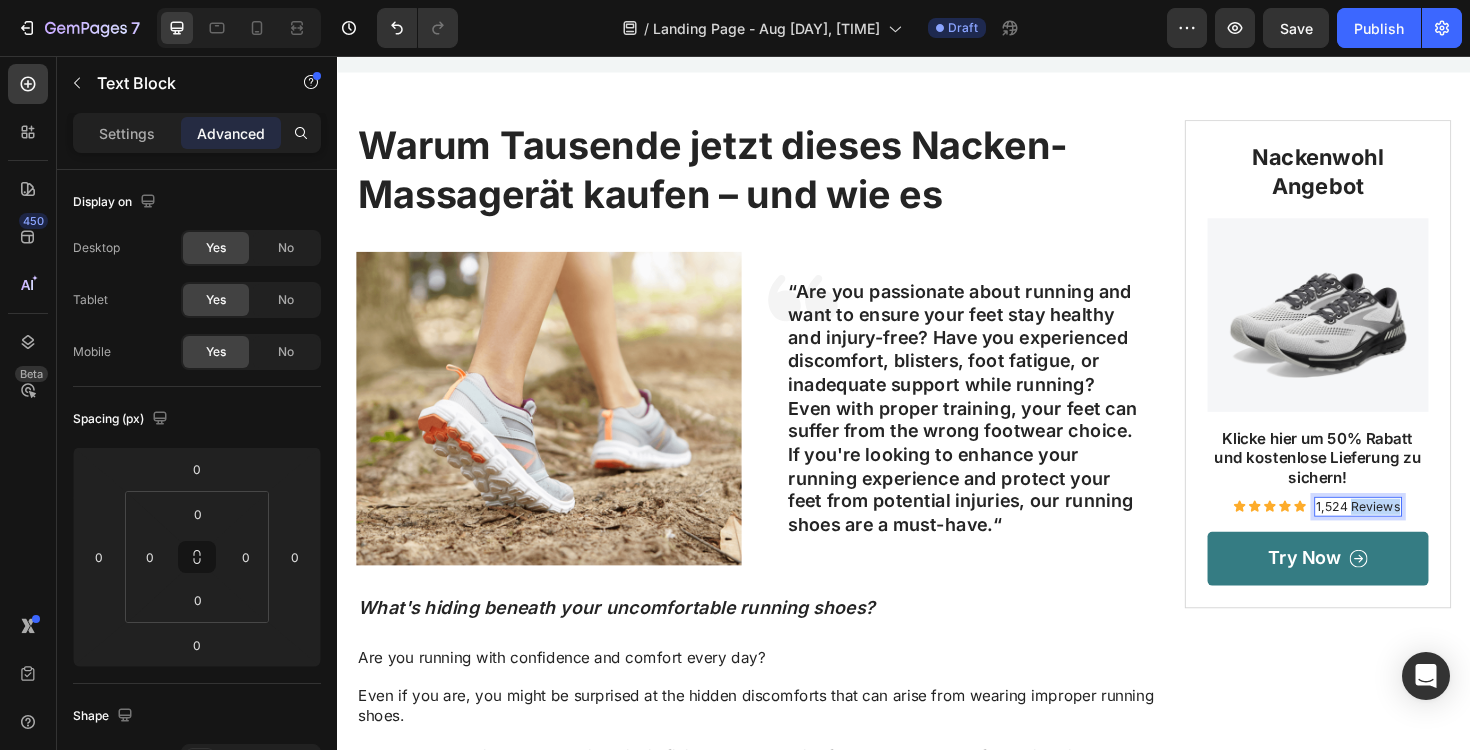 click on "1,524 Reviews" at bounding box center [1418, 533] 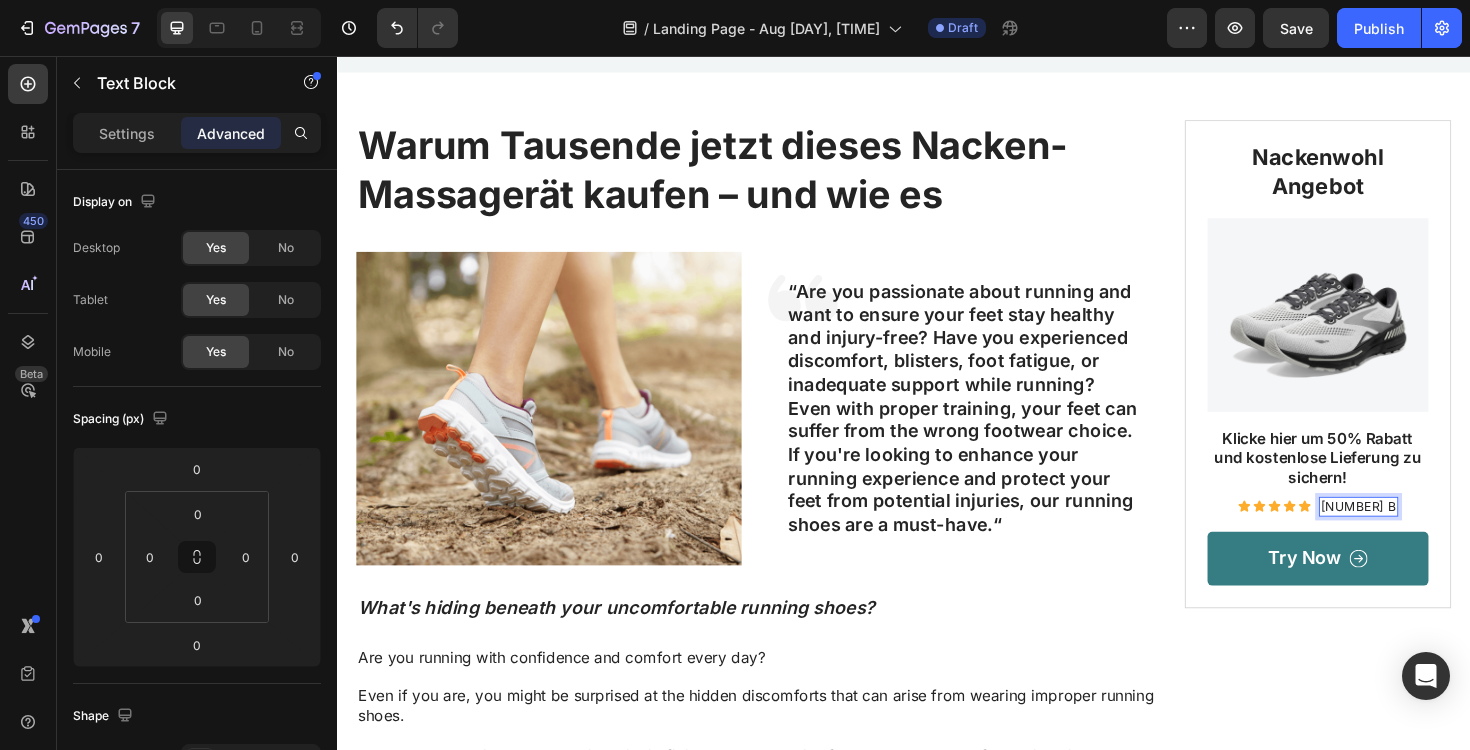 click on "[NUMBER] B" at bounding box center [1419, 533] 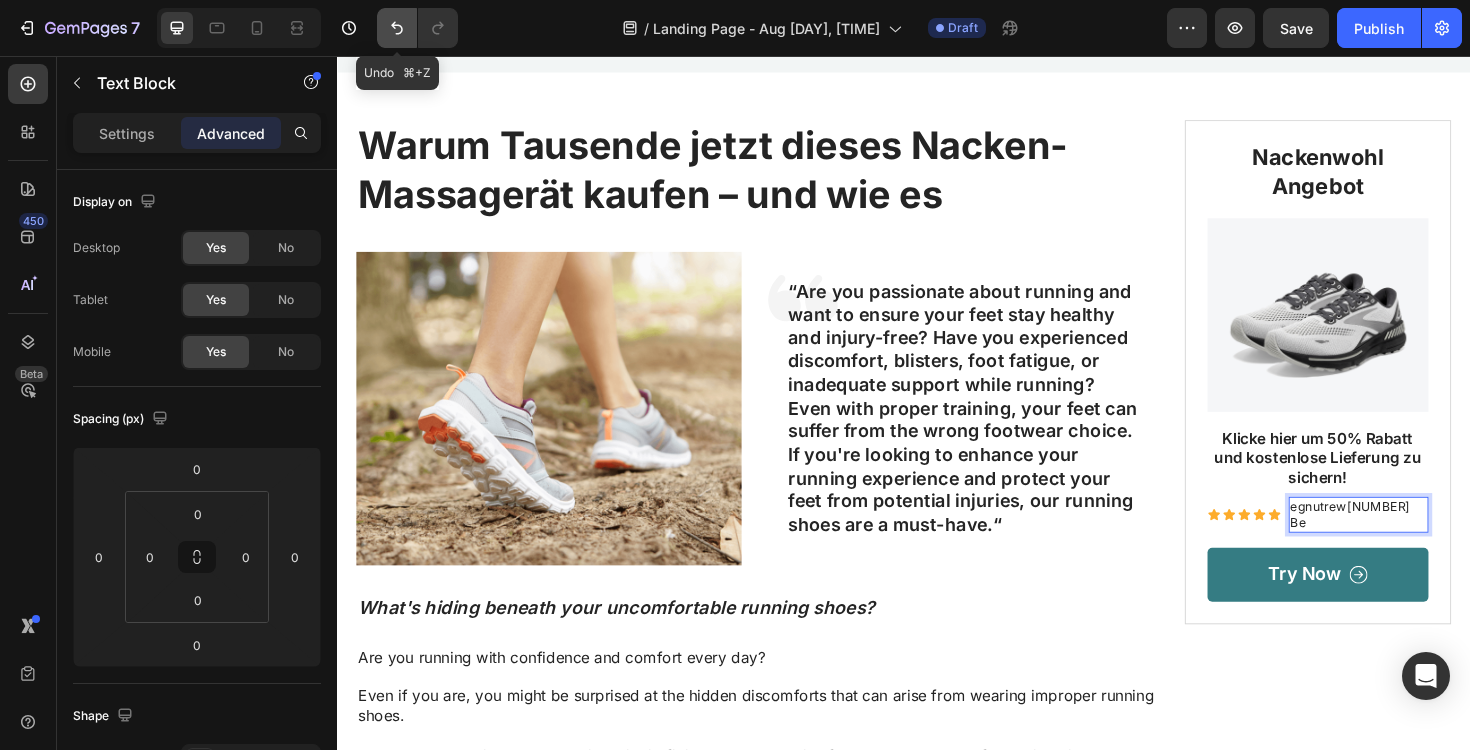 click 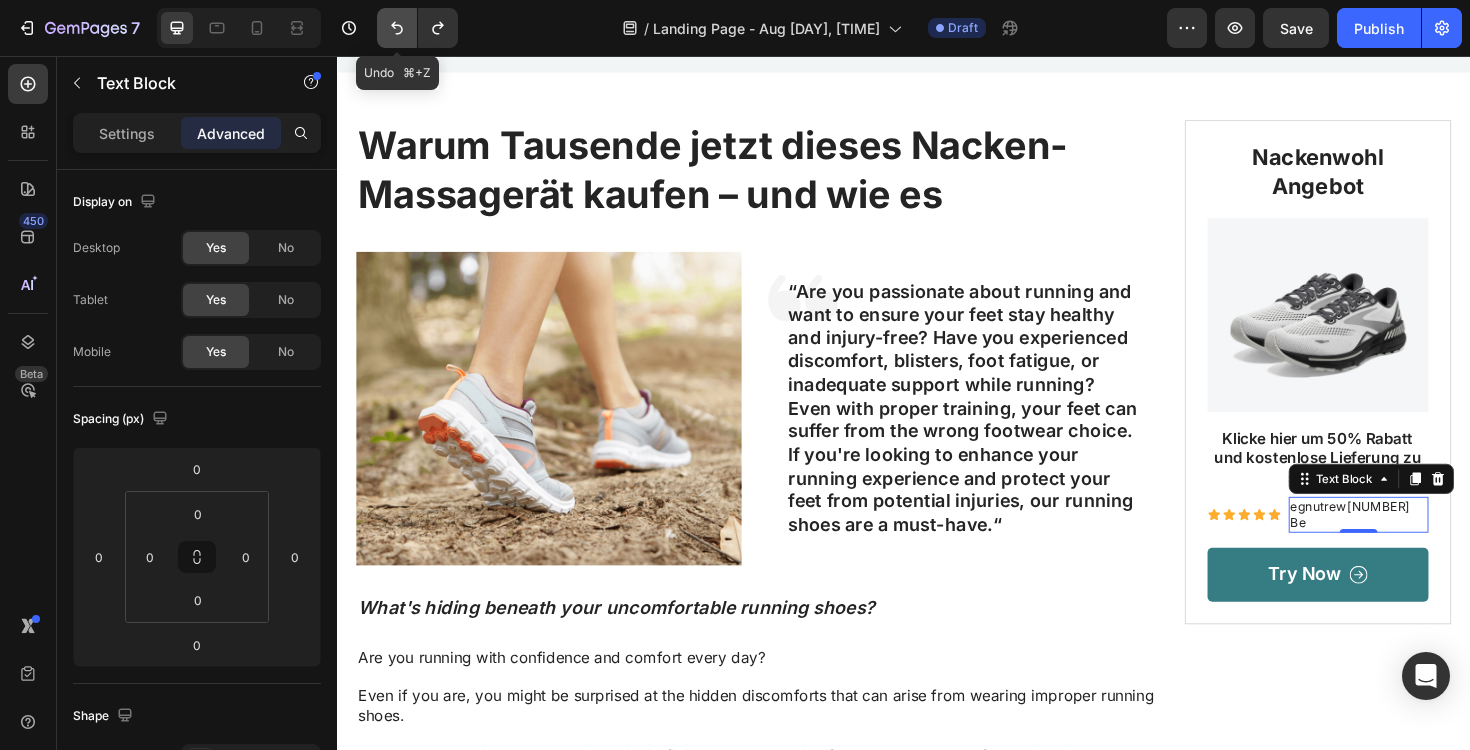click 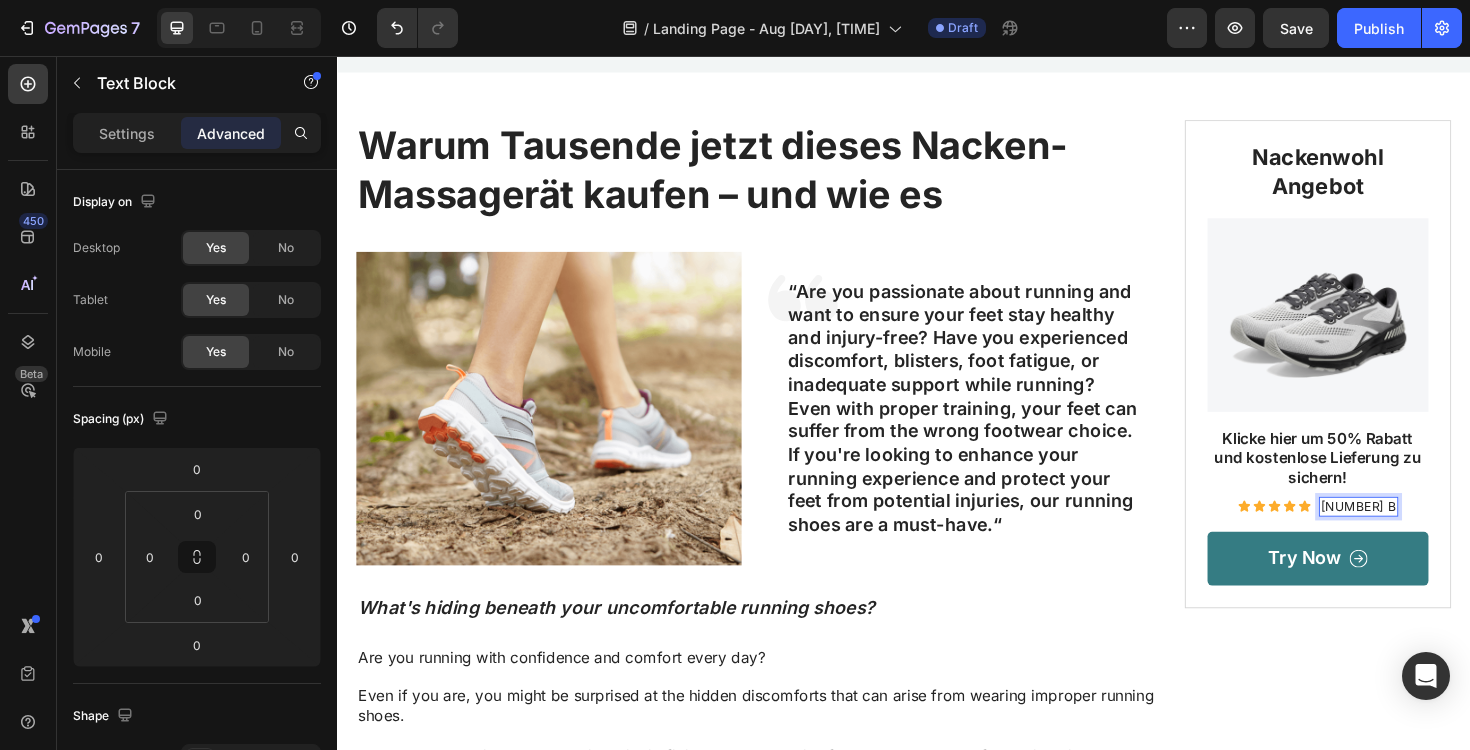 click on "[NUMBER] B" at bounding box center [1419, 533] 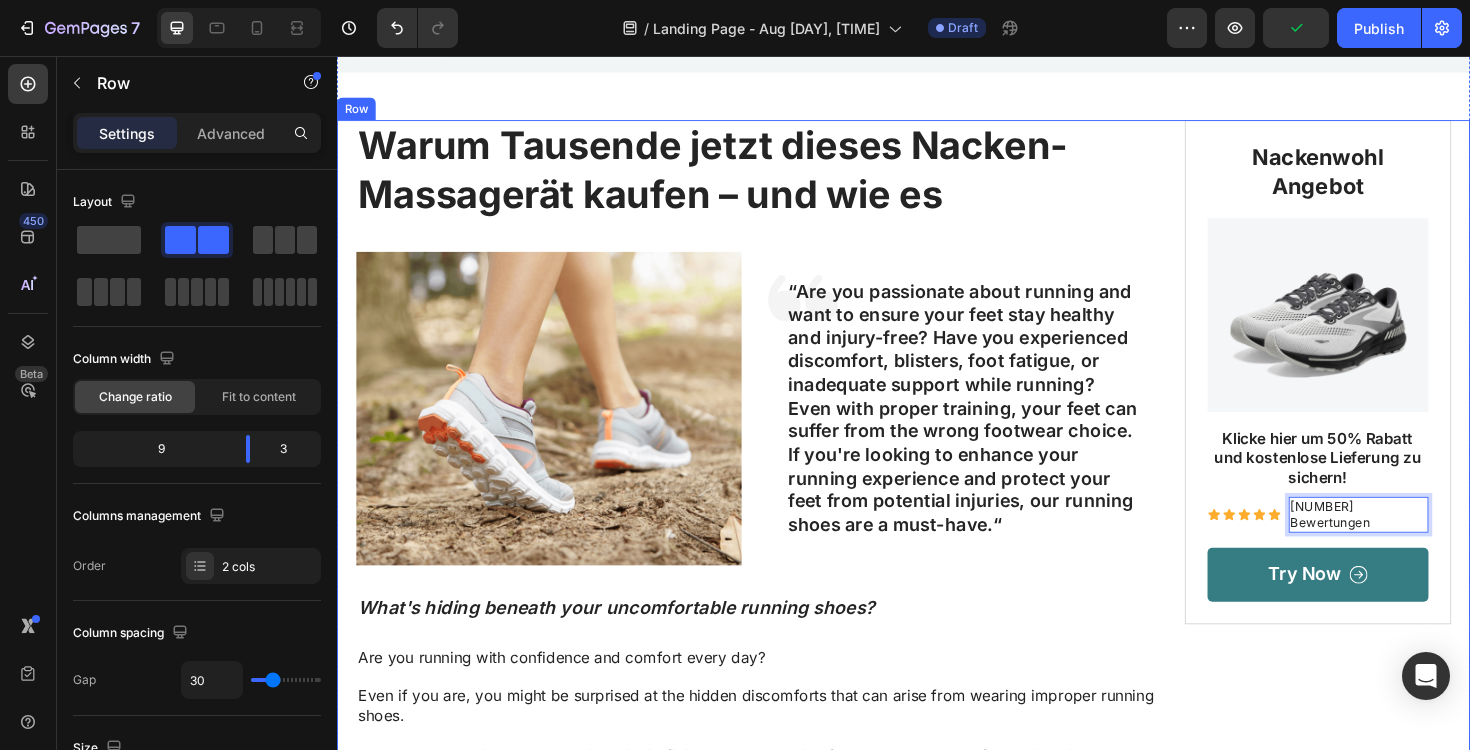 click on "Warum Tausende jetzt dieses Nacken-Massagerät kaufen – und wie es Heading Image Icon “Are you passionate about running and want to ensure your feet stay healthy and injury-free? Have you experienced discomfort, blisters, foot fatigue, or inadequate support while running? Even with proper training, your feet can suffer from the wrong footwear choice. If you're looking to enhance your running experience and protect your feet from potential injuries, our running shoes are a must-have.“ Text Block Row What's hiding beneath your uncomfortable running shoes? Text Block Are you running with confidence and comfort every day? Even if you are, you might be surprised at the hidden discomforts that can arise from wearing improper running shoes. As unpleasant as it sounds, running with ill-fitting or unsupportive footwear can lead to foot pain, blisters, muscle strain, joint issues, and more. Not only is it frustrating to endure such discomfort while pursuing your passion... Text Block Heading Heading" at bounding box center (781, 1229) 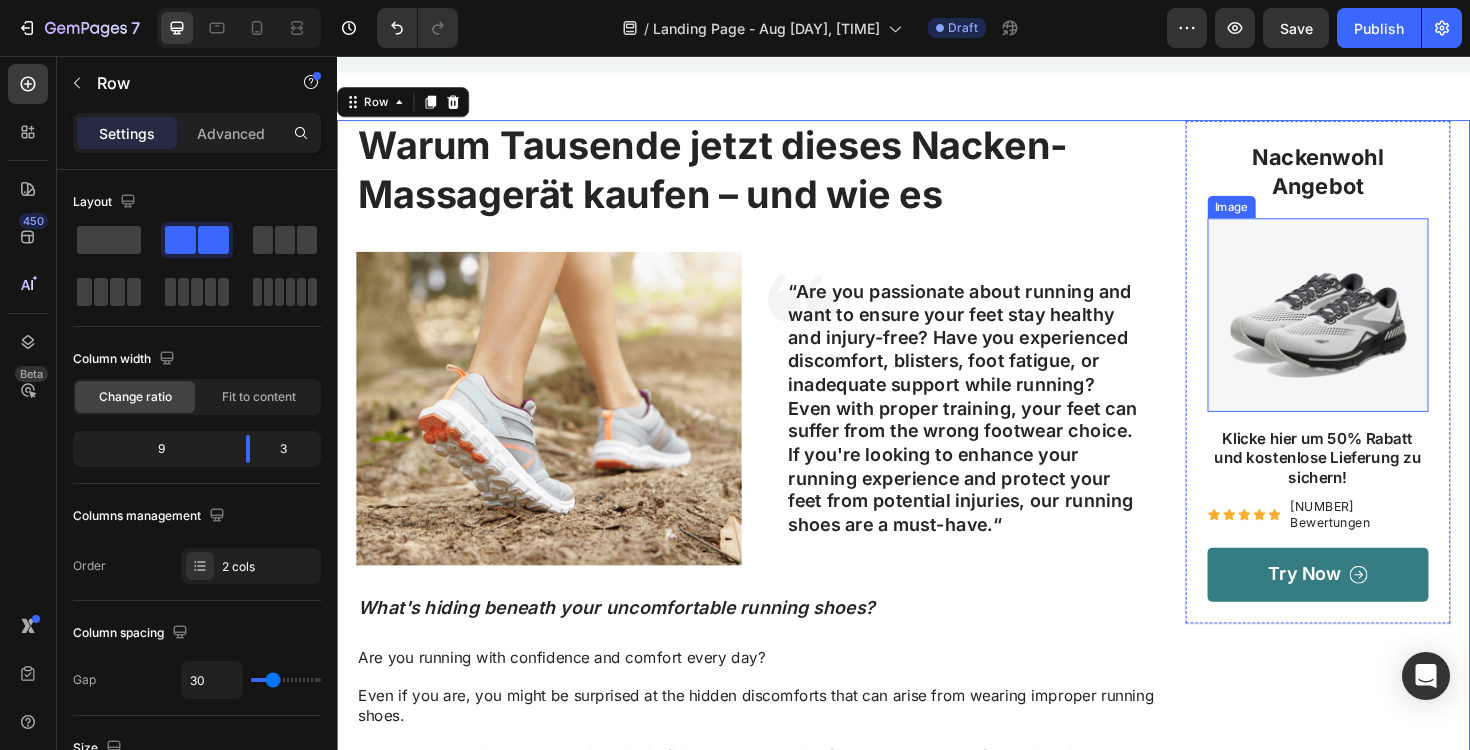 click at bounding box center [1376, 330] 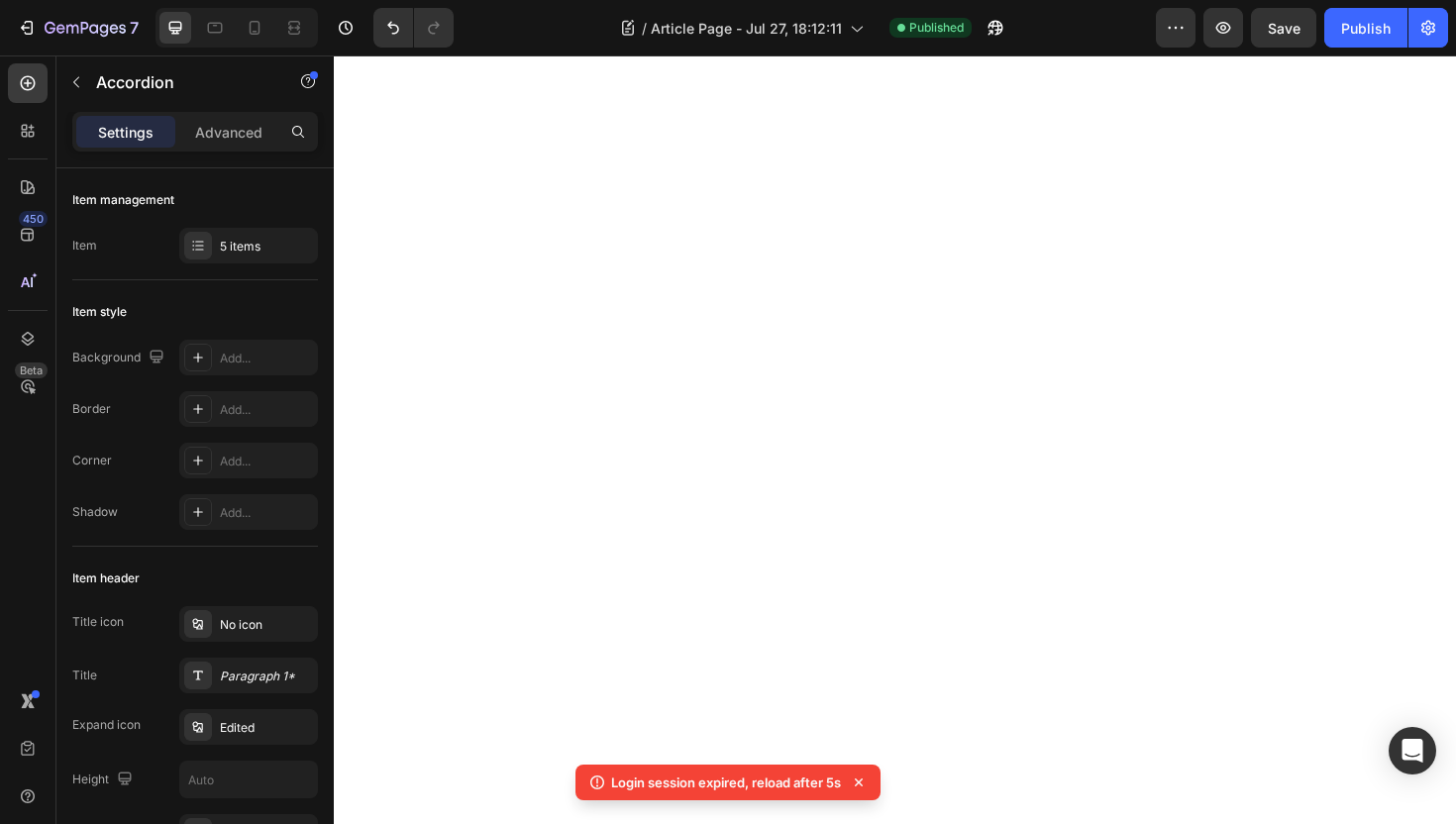 scroll, scrollTop: 0, scrollLeft: 0, axis: both 